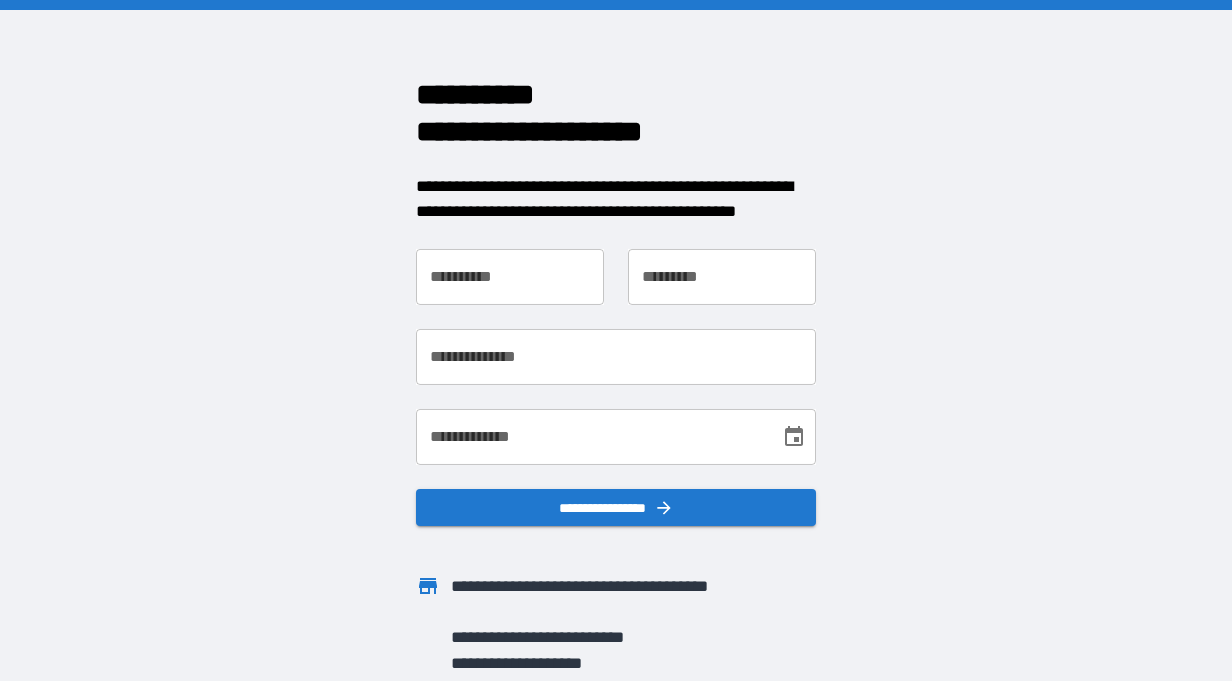 scroll, scrollTop: 0, scrollLeft: 0, axis: both 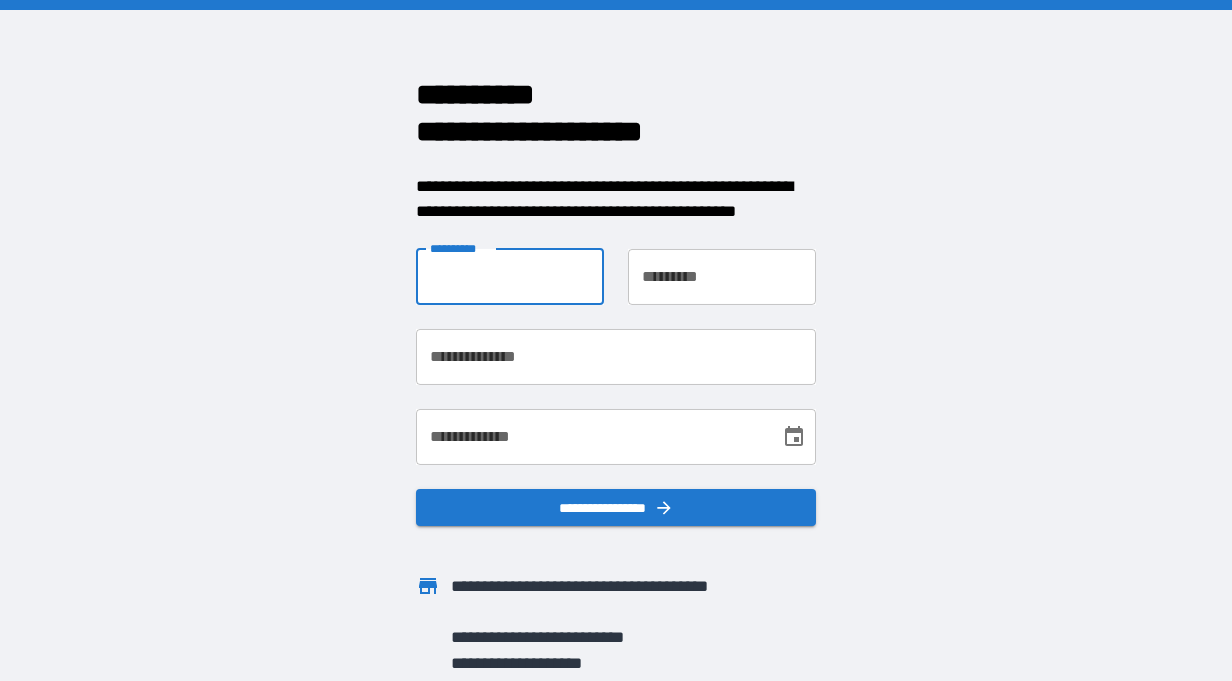 click on "**********" at bounding box center [510, 277] 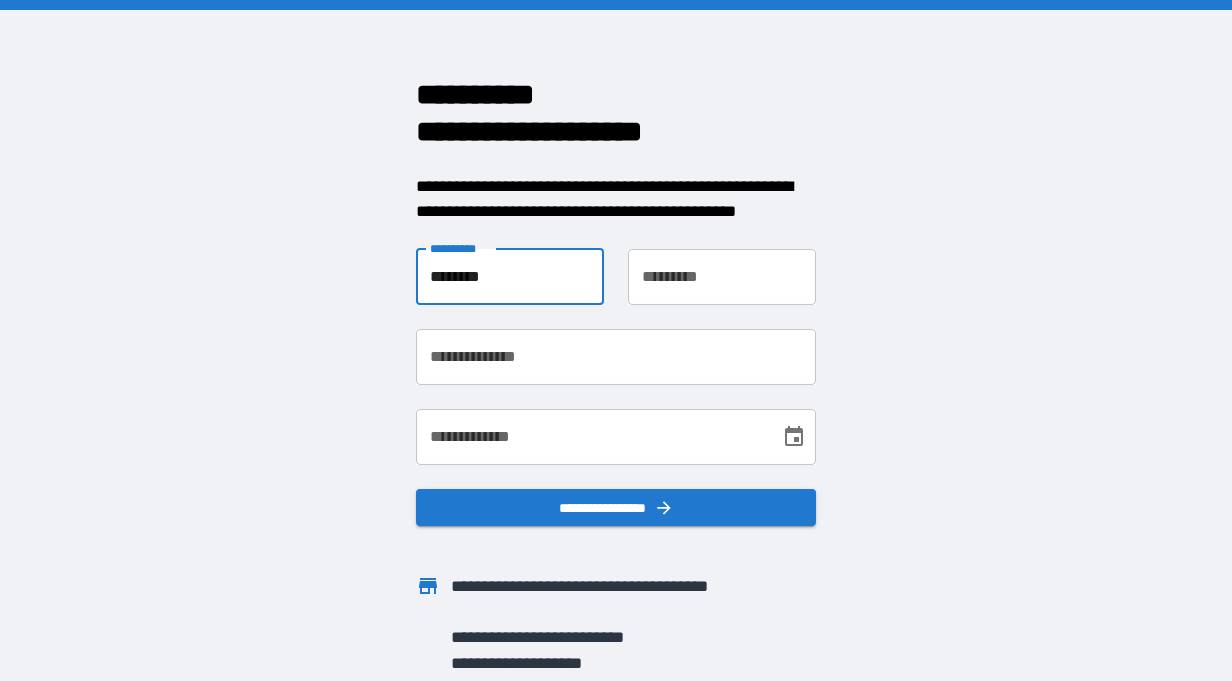 type on "********" 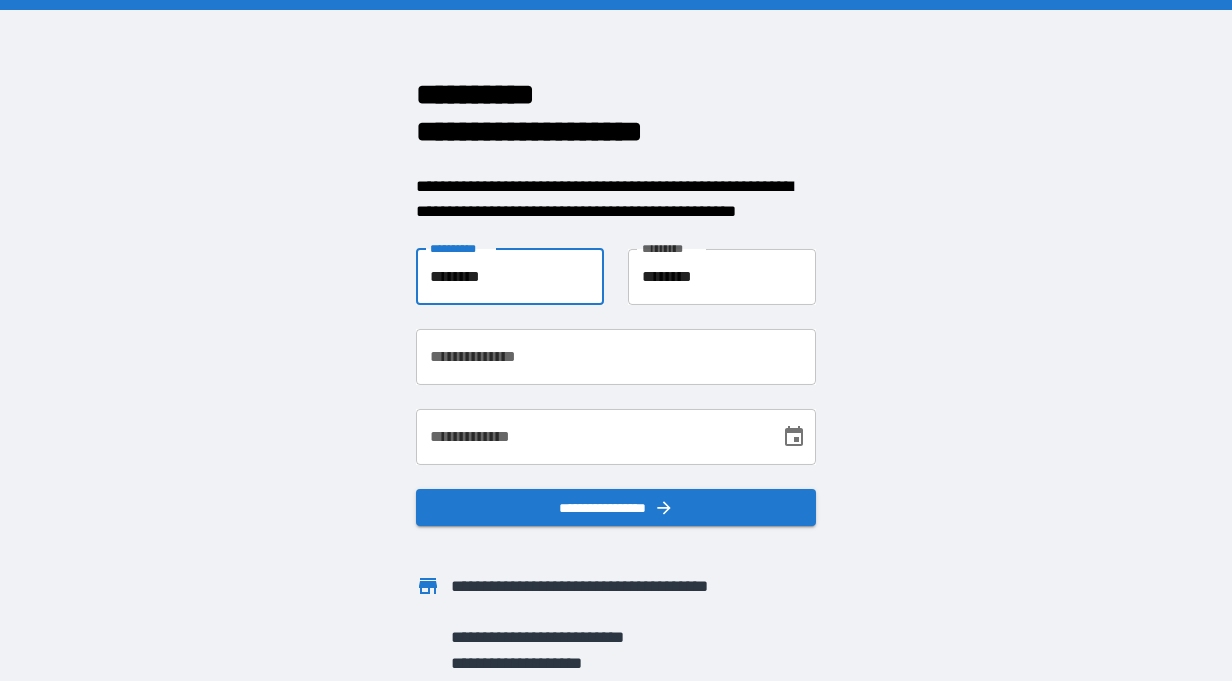 click on "**********" at bounding box center [616, 357] 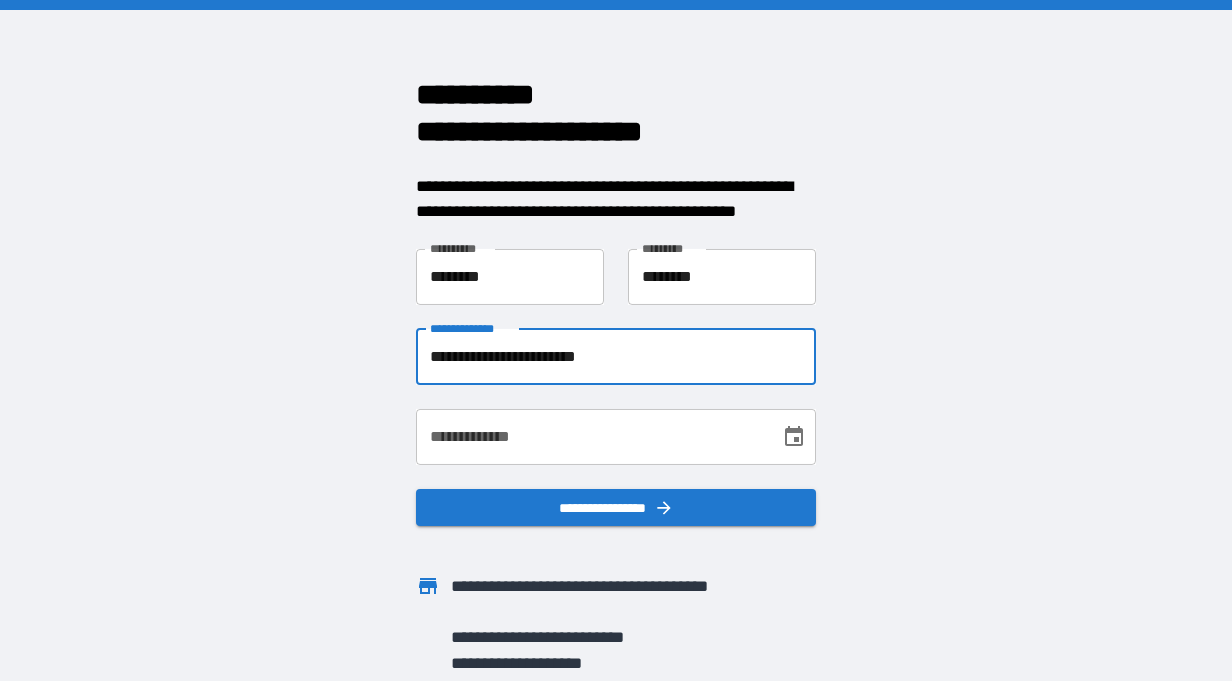 type on "**********" 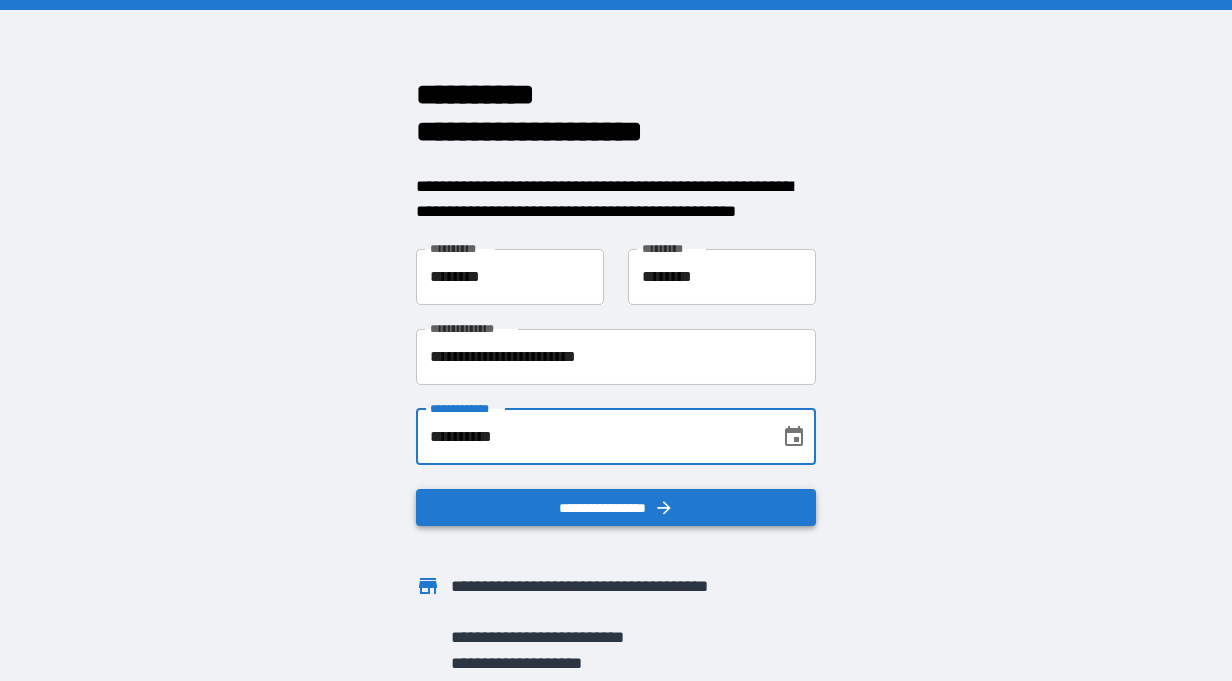 type on "**********" 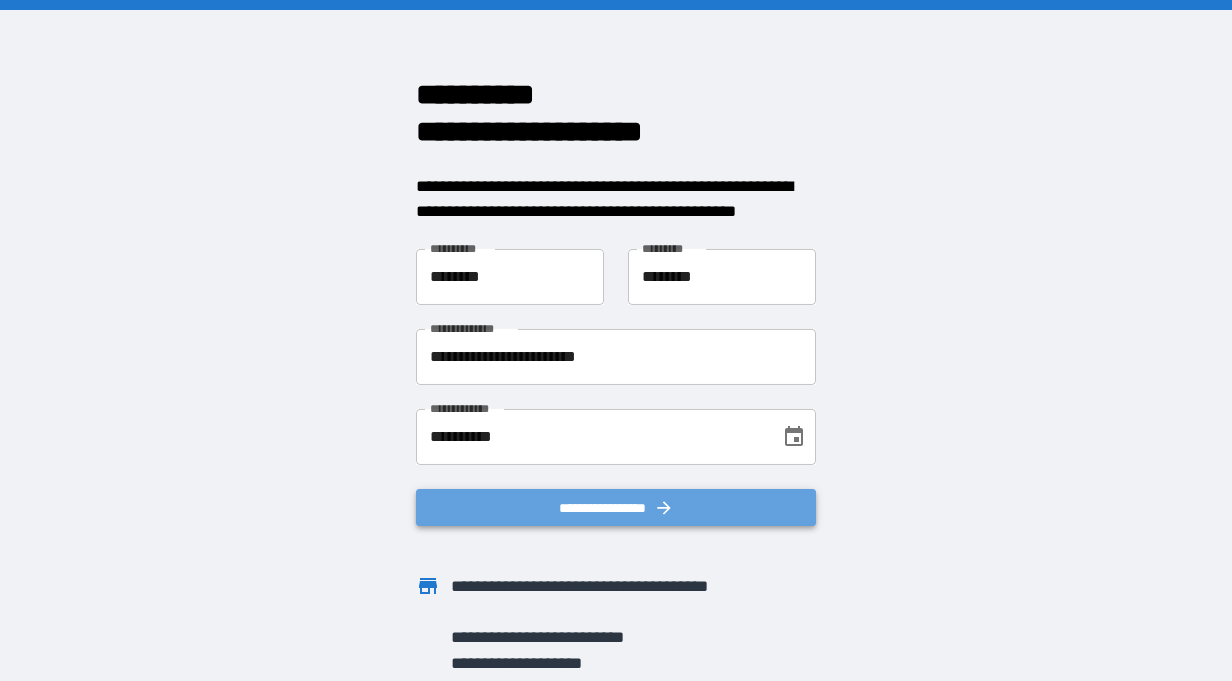 click on "**********" at bounding box center (616, 508) 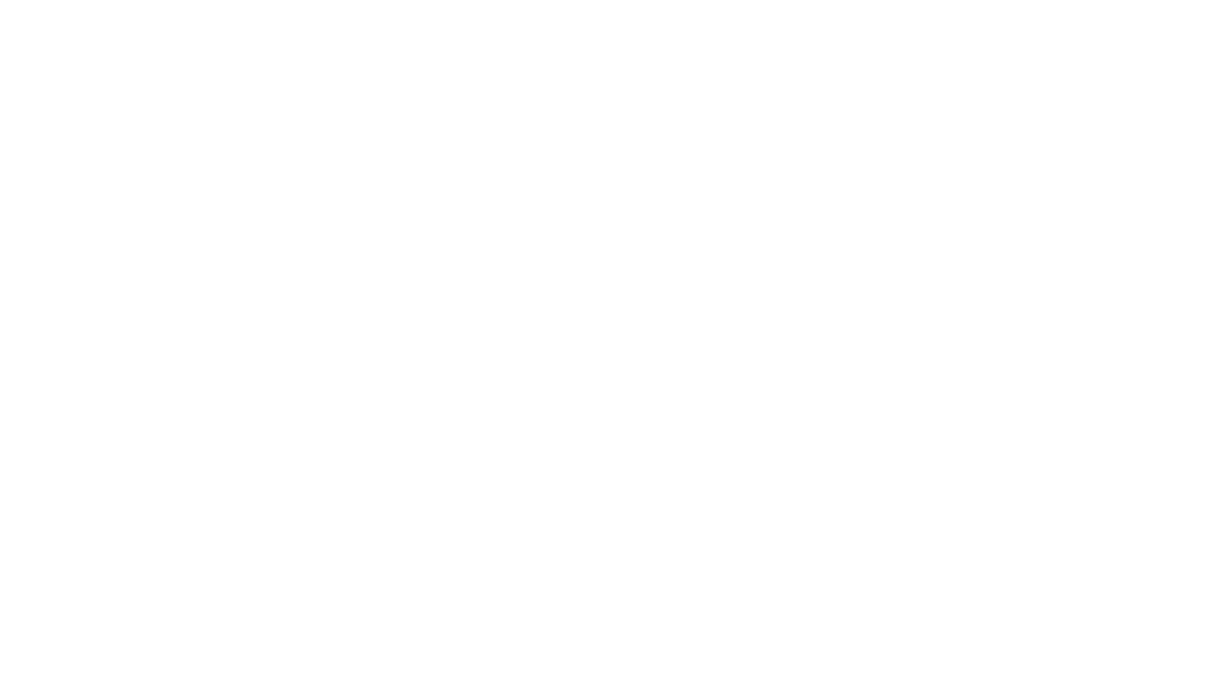 scroll, scrollTop: 0, scrollLeft: 0, axis: both 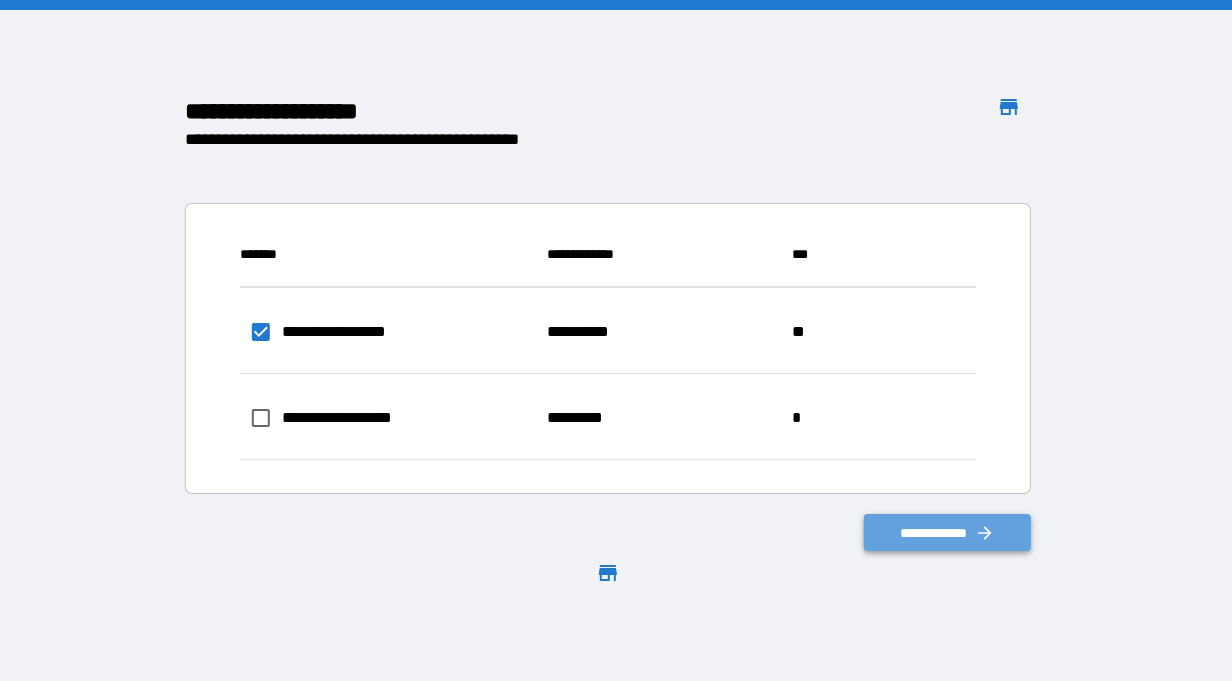 click on "**********" at bounding box center [948, 533] 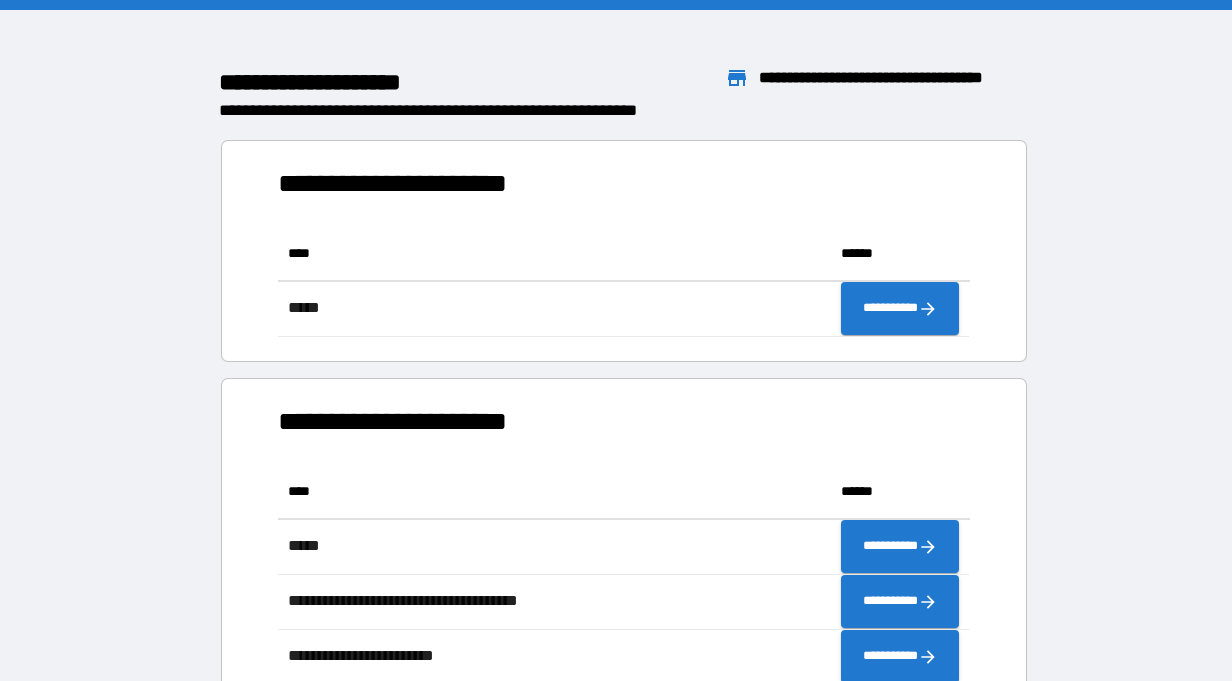 scroll, scrollTop: 1, scrollLeft: 0, axis: vertical 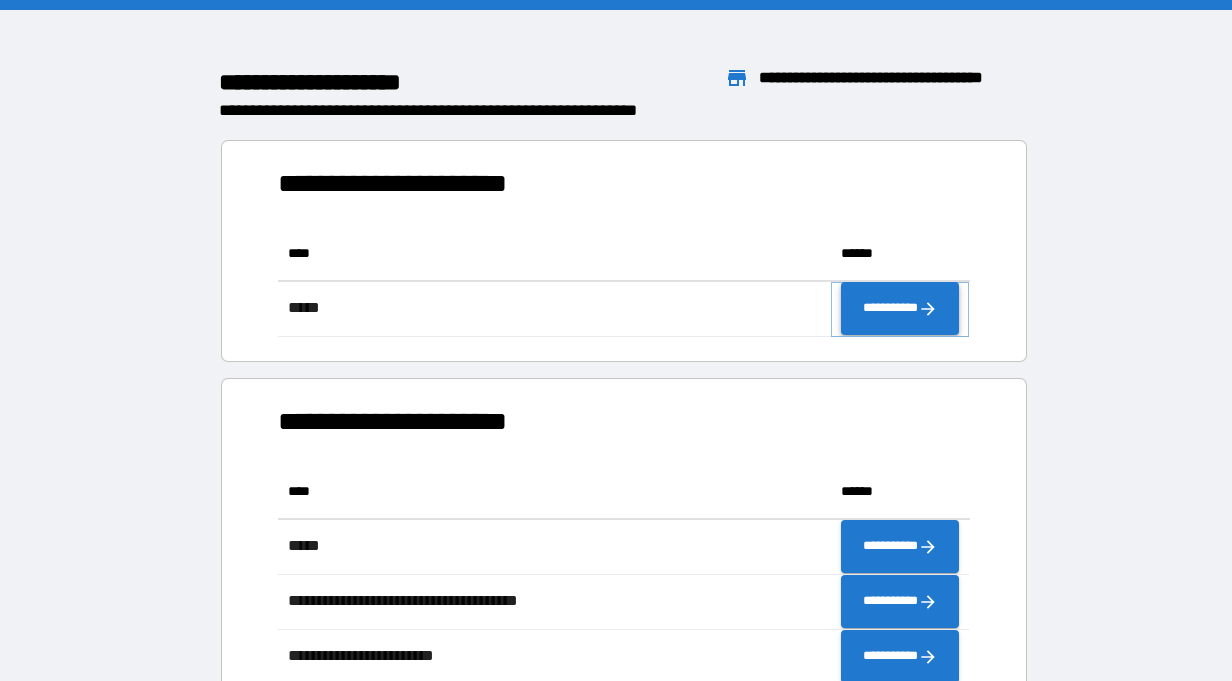 click on "**********" at bounding box center [900, 309] 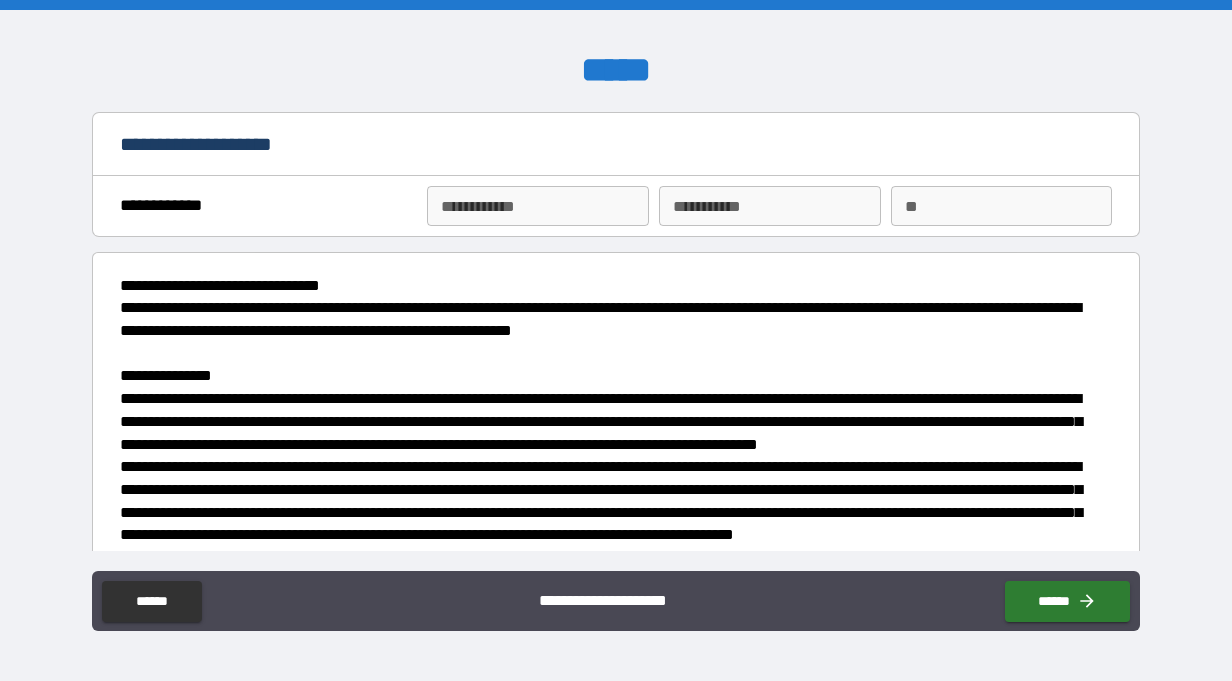 click on "**********" at bounding box center [538, 206] 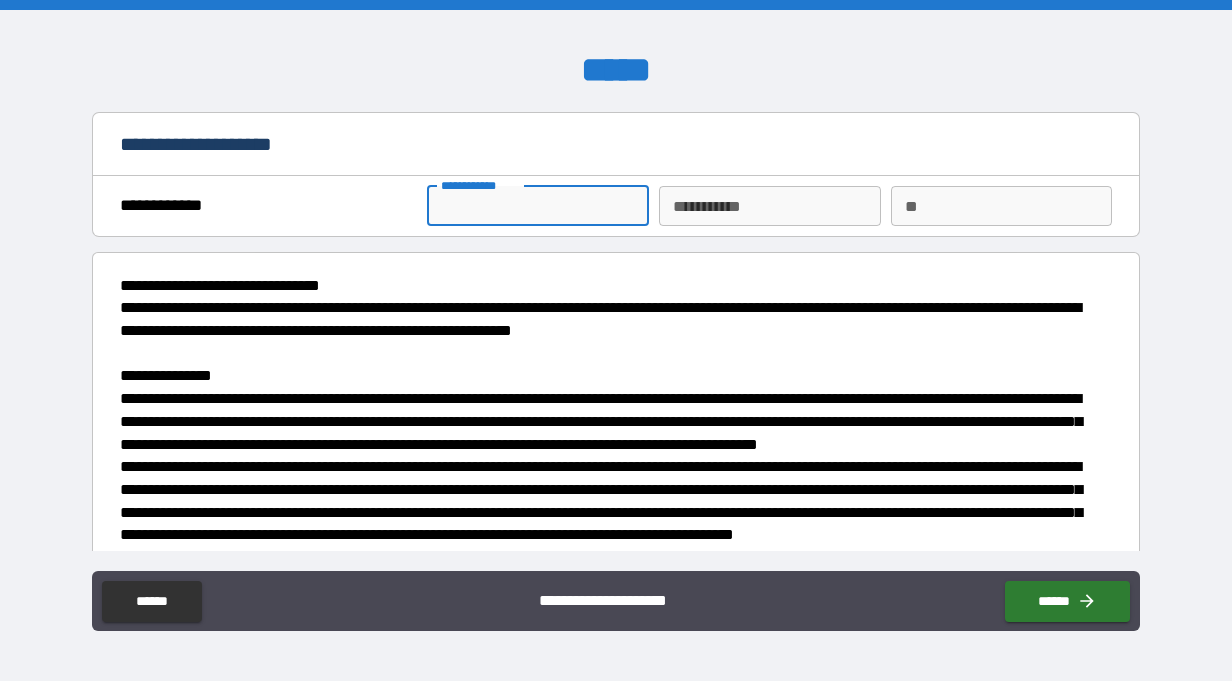 click on "**********" at bounding box center (616, 2089) 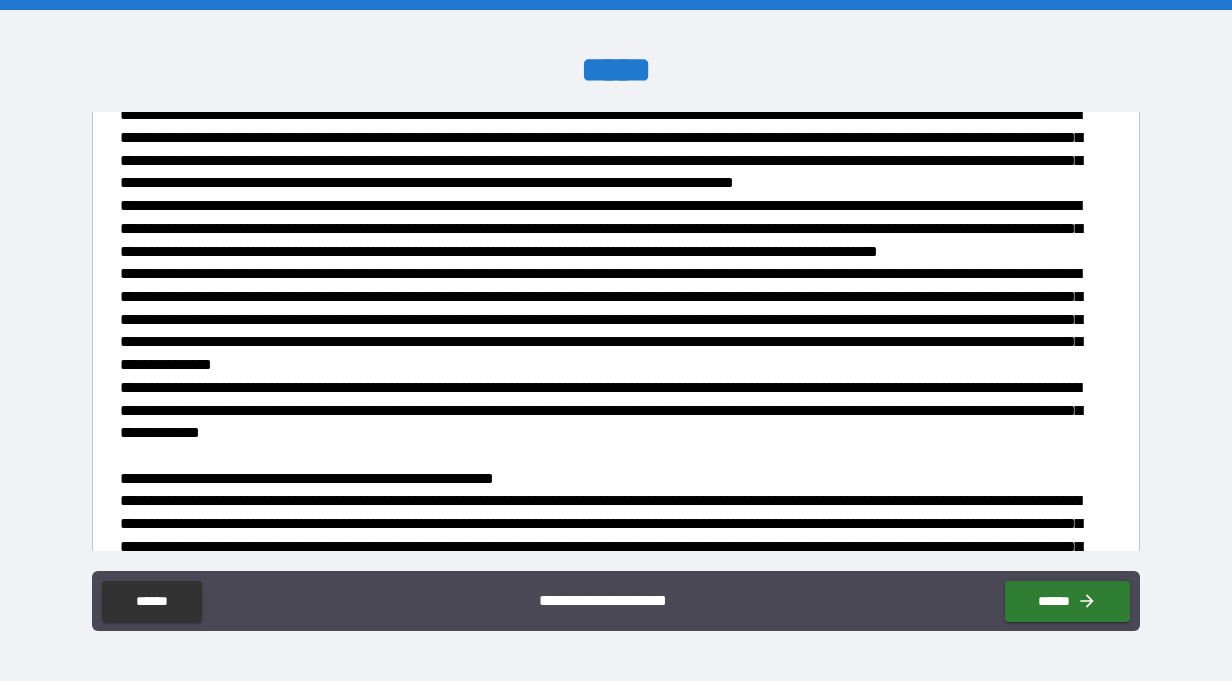 scroll, scrollTop: 0, scrollLeft: 0, axis: both 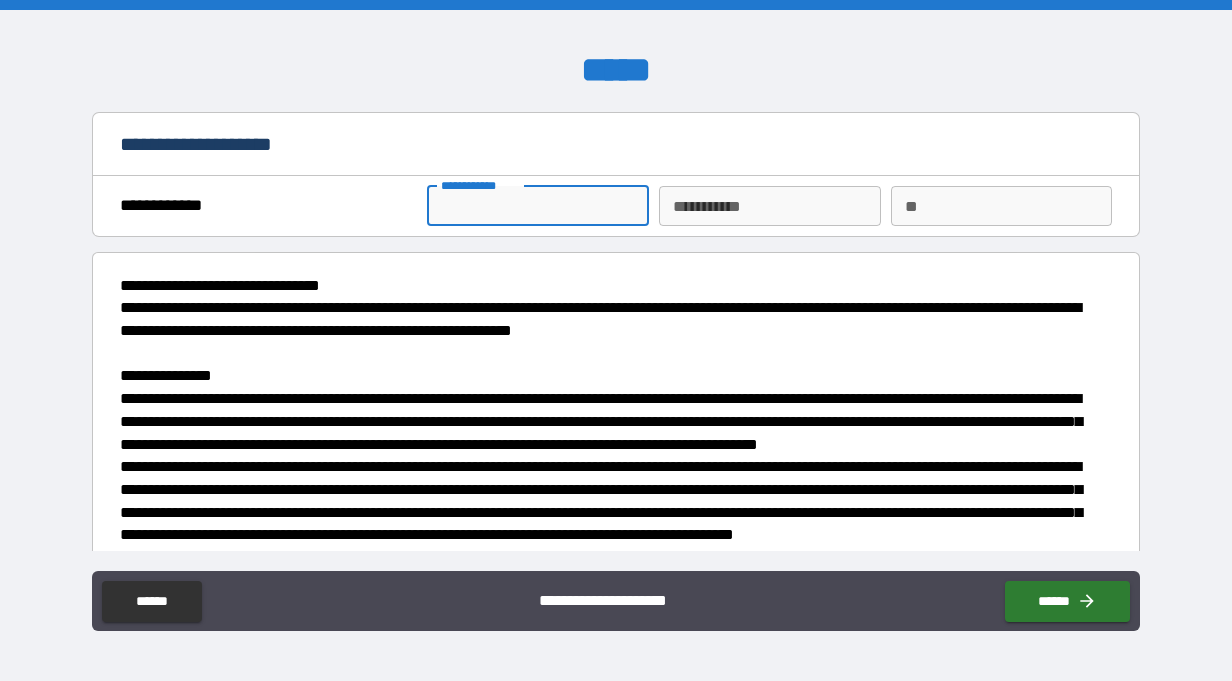click on "**********" at bounding box center (538, 206) 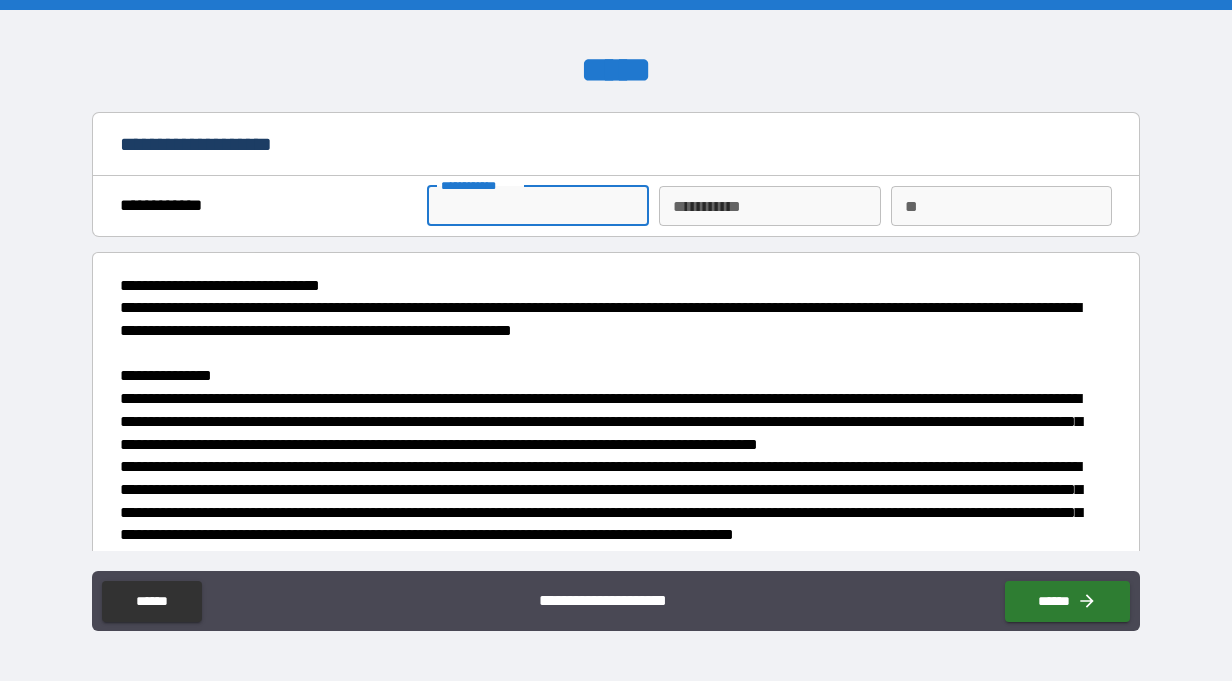 type on "********" 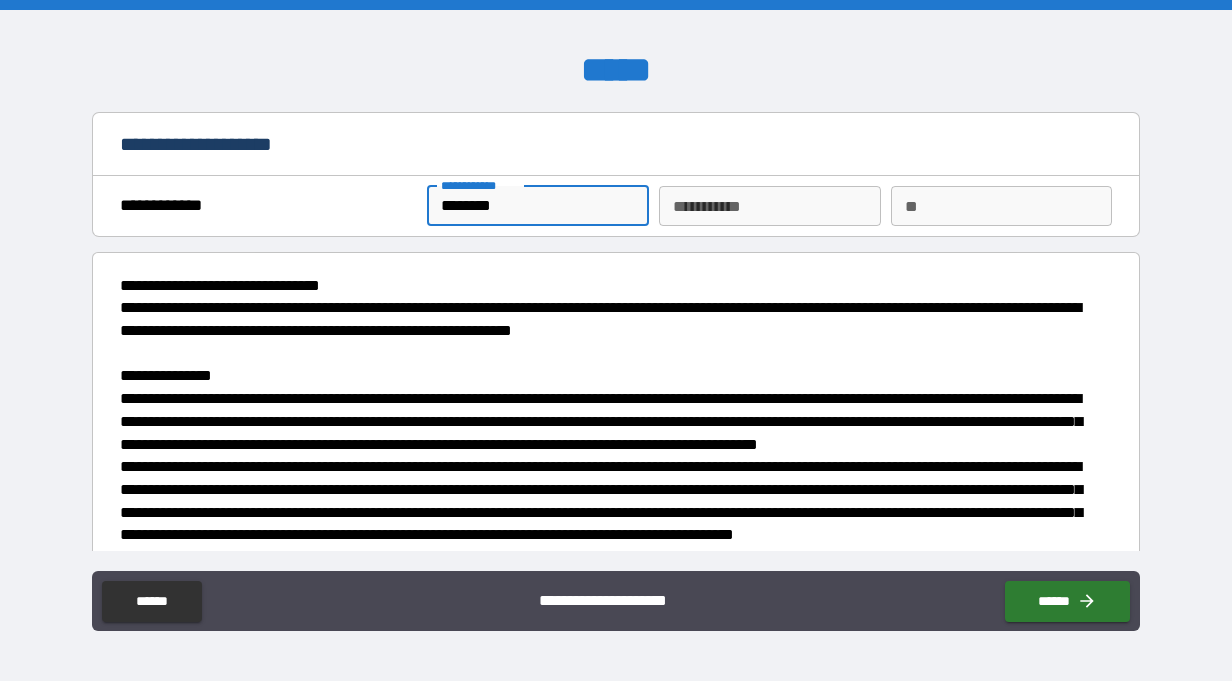 type on "********" 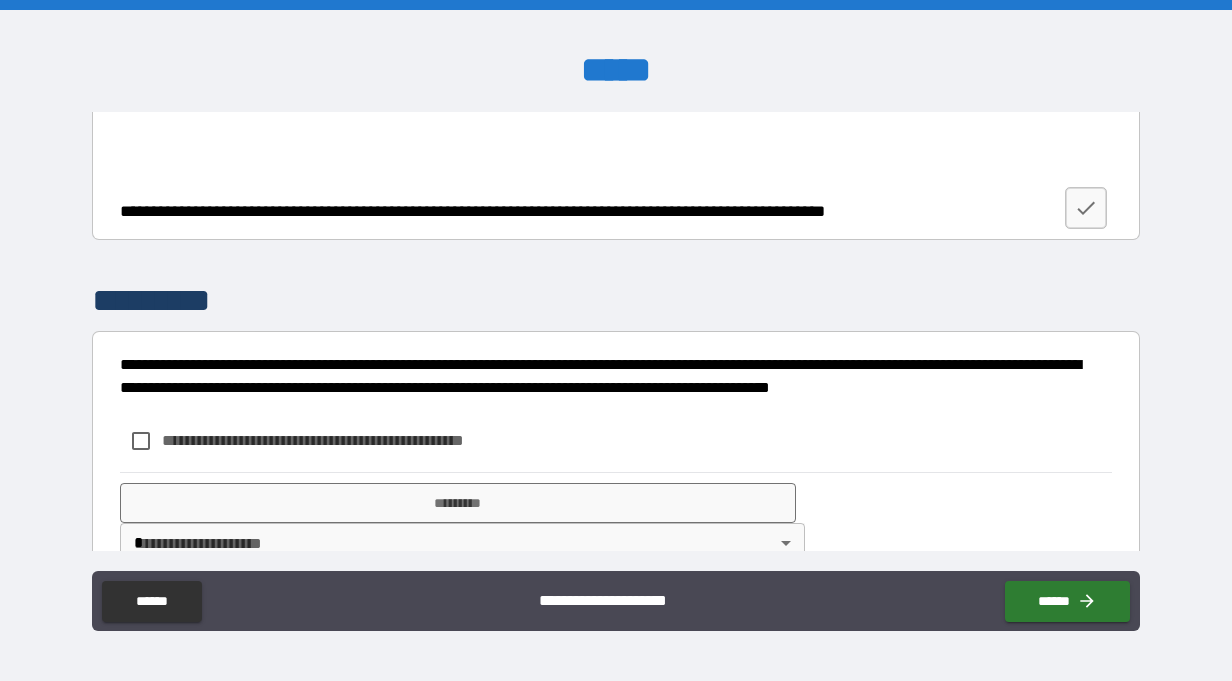 scroll, scrollTop: 3786, scrollLeft: 0, axis: vertical 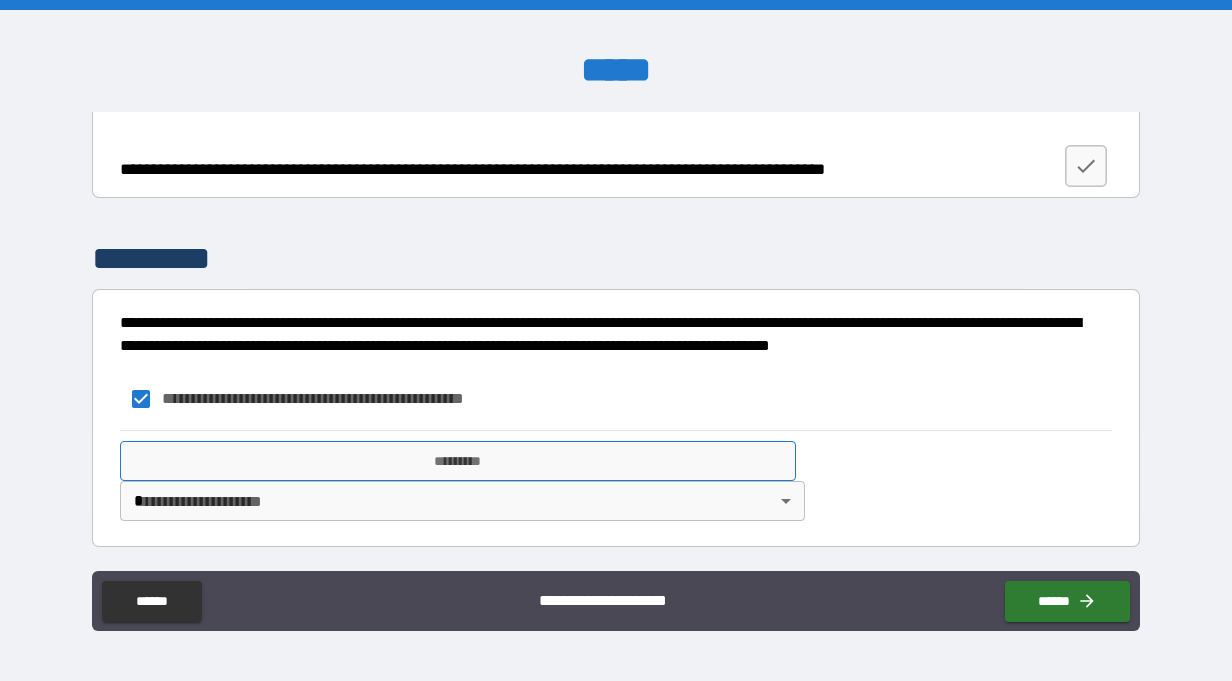 click on "*********" at bounding box center [458, 461] 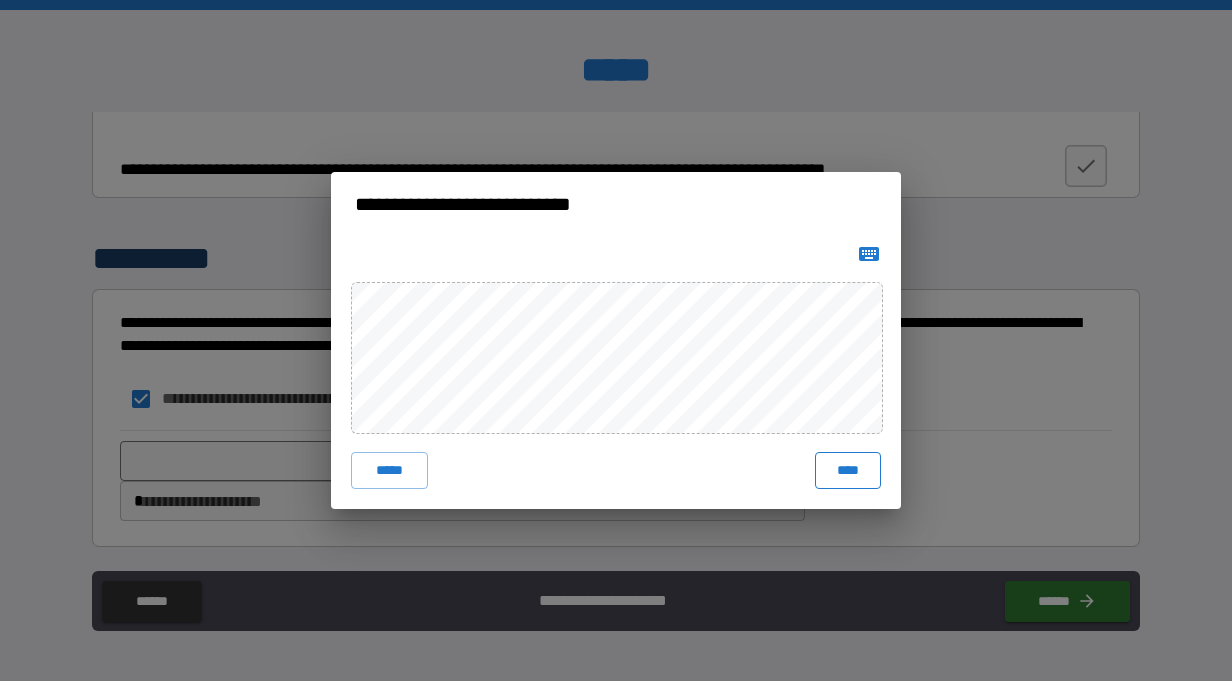 click on "****" at bounding box center (848, 470) 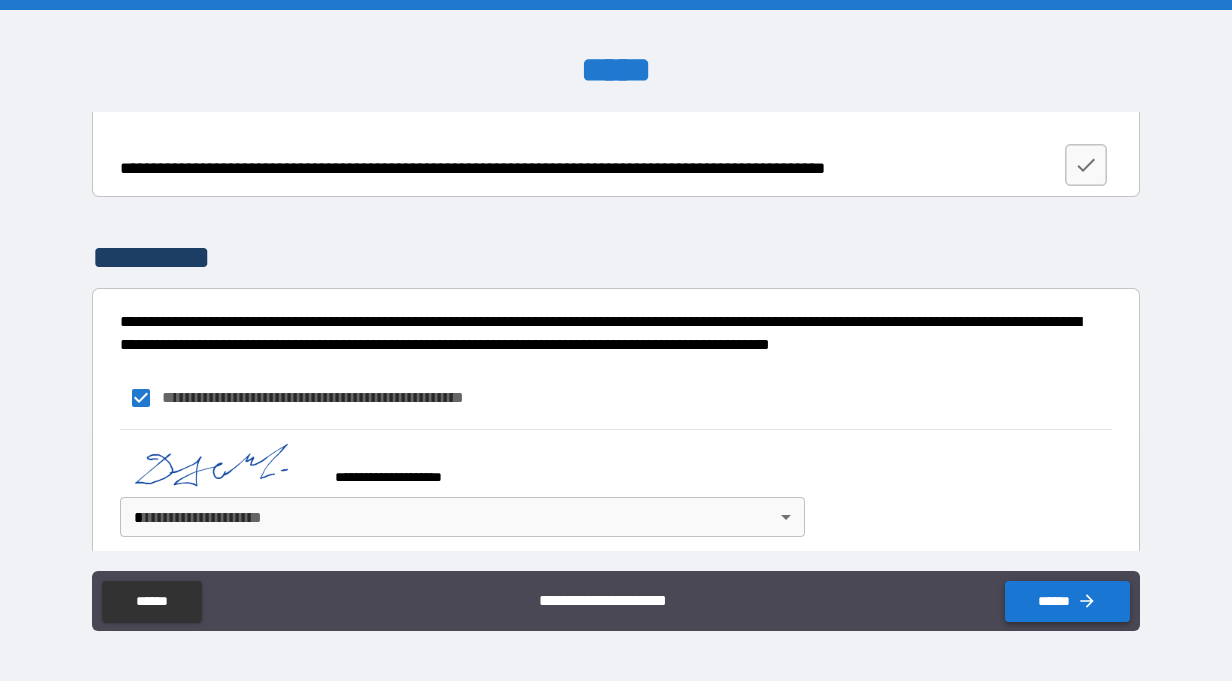 click on "******" at bounding box center (1067, 601) 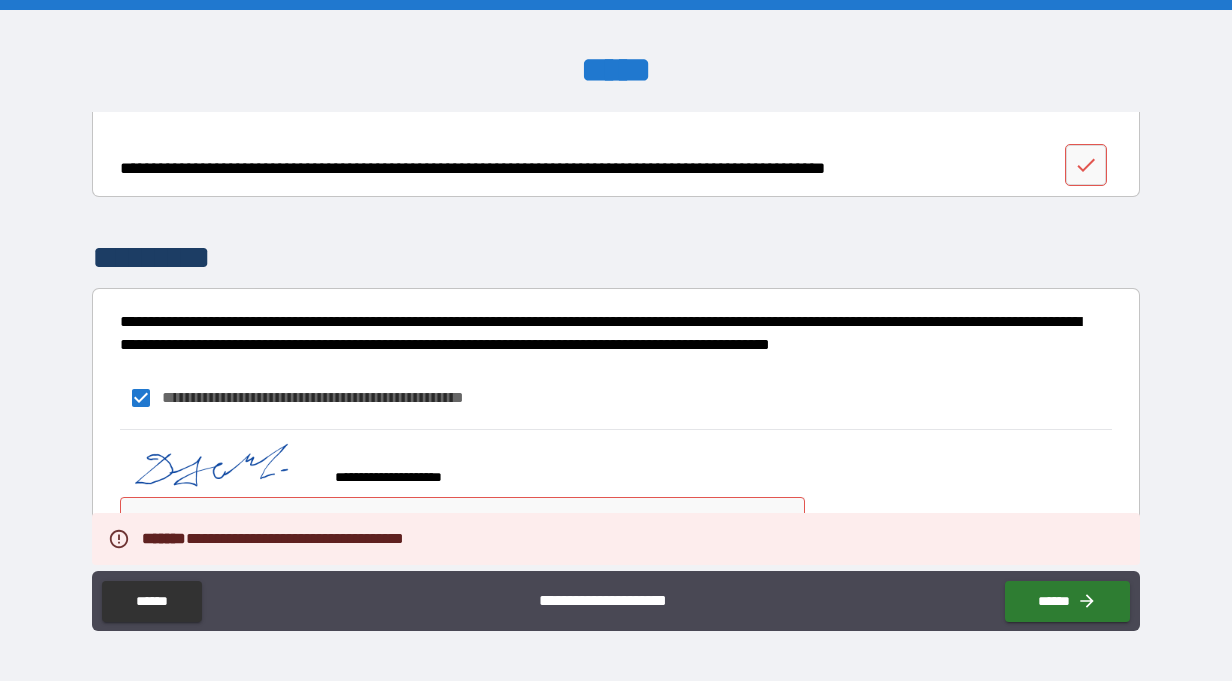 scroll, scrollTop: 3803, scrollLeft: 0, axis: vertical 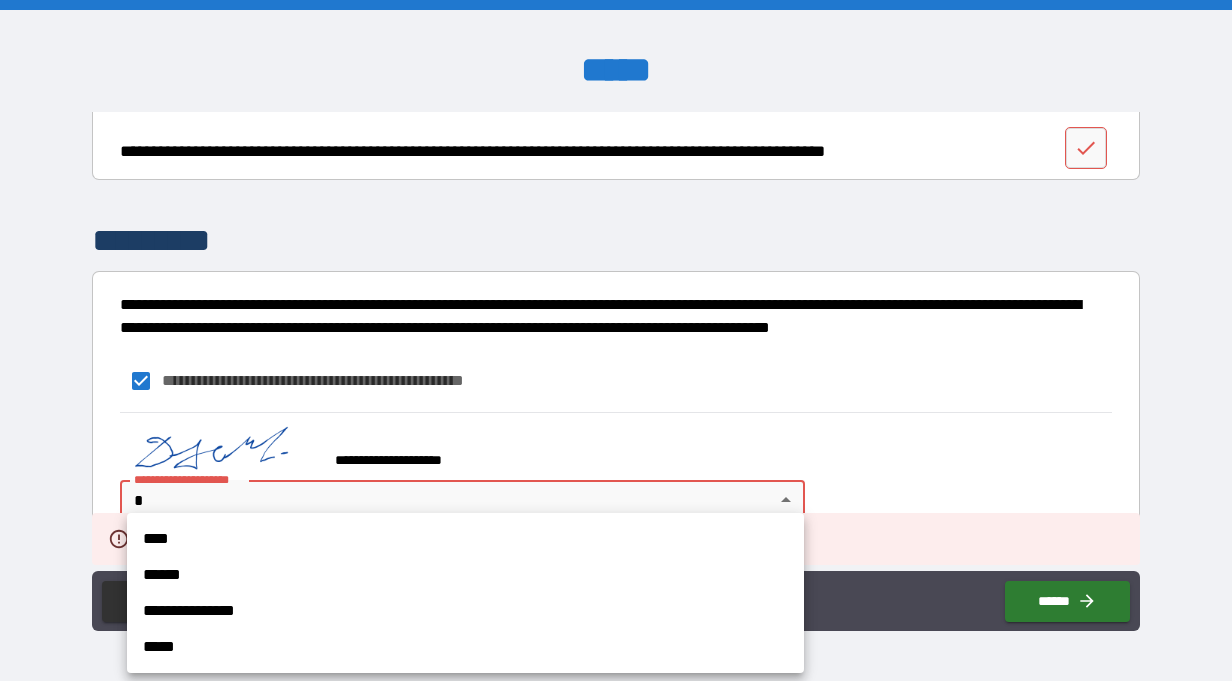 click on "**********" at bounding box center [616, 340] 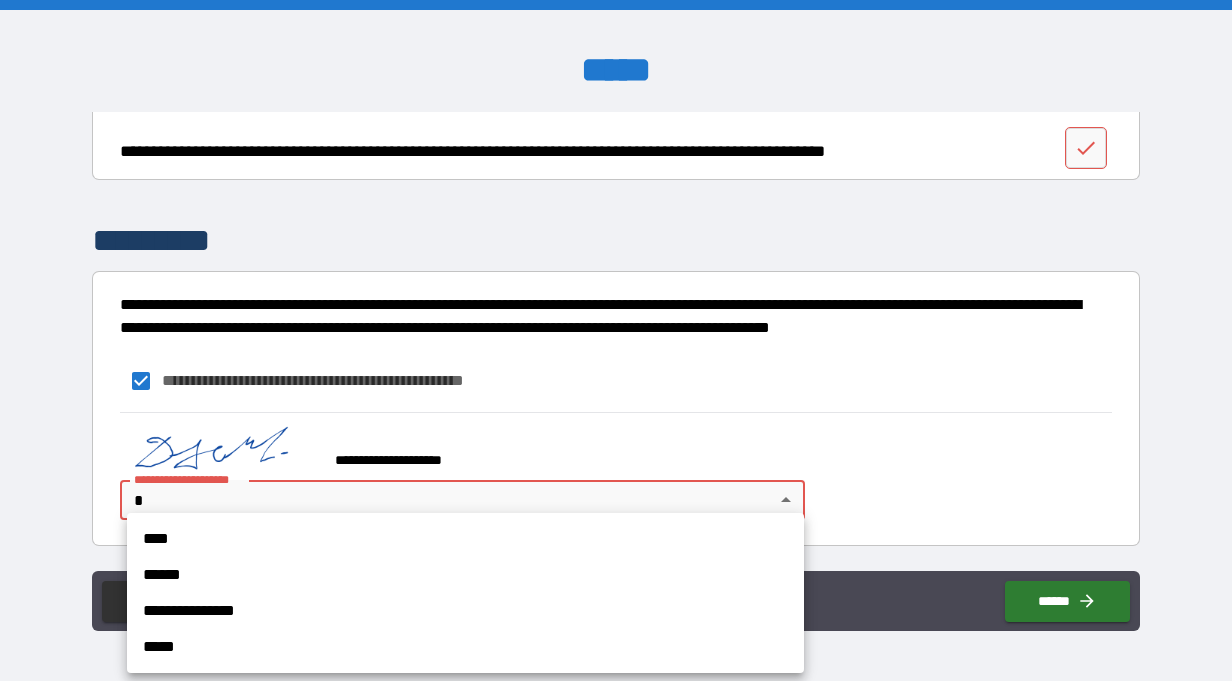 click on "**********" at bounding box center [465, 611] 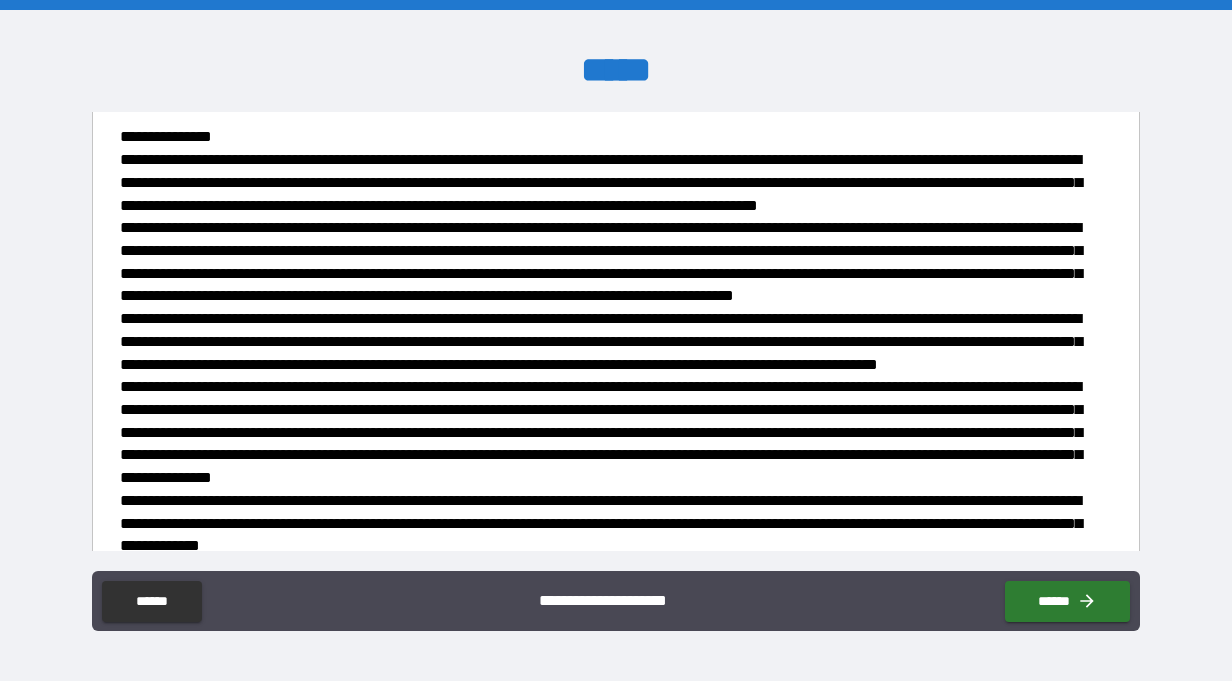 scroll, scrollTop: 0, scrollLeft: 0, axis: both 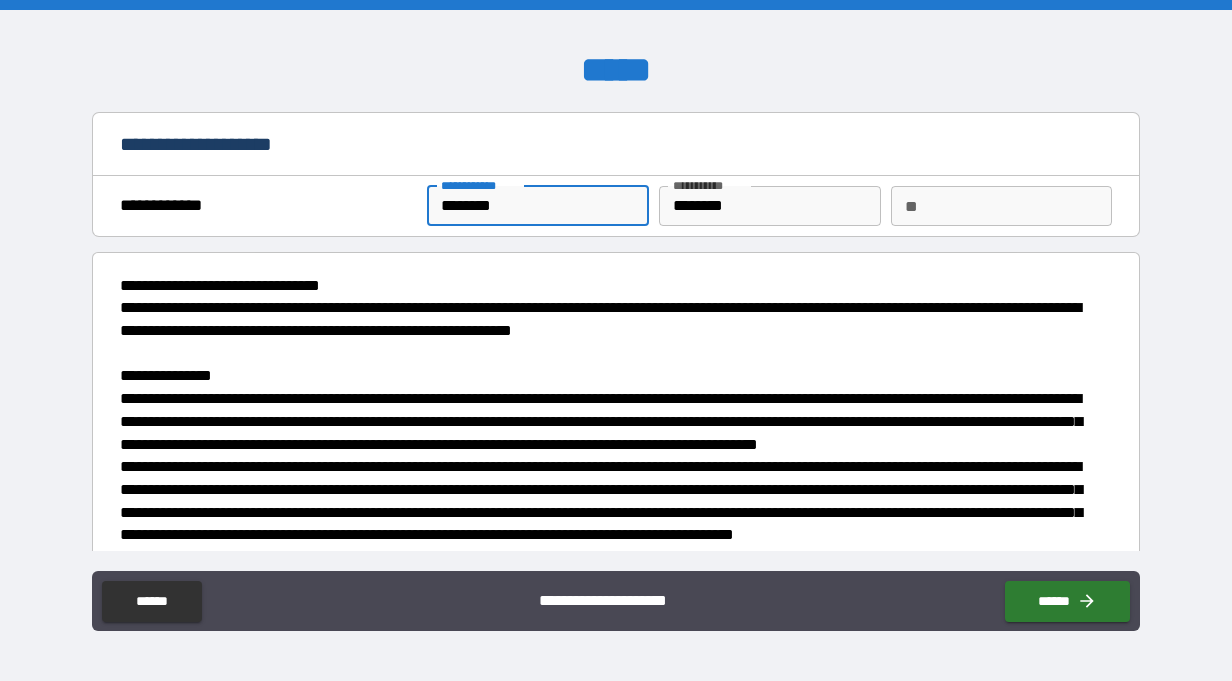 drag, startPoint x: 503, startPoint y: 200, endPoint x: 377, endPoint y: 202, distance: 126.01587 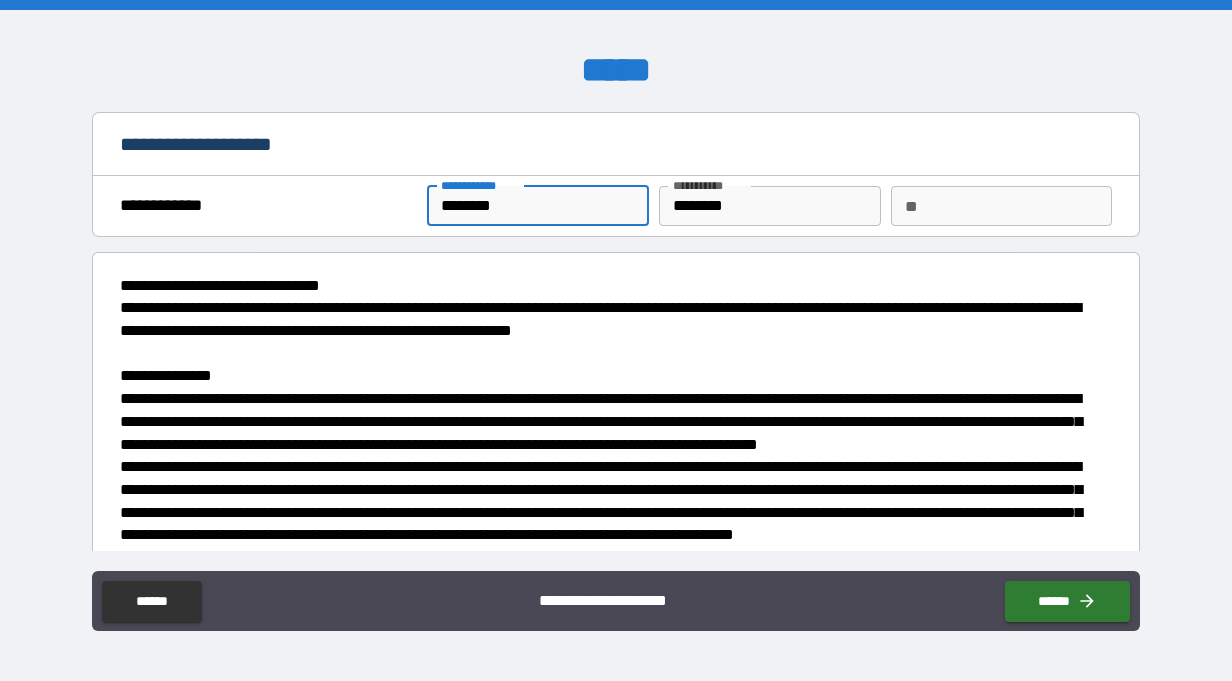 type on "********" 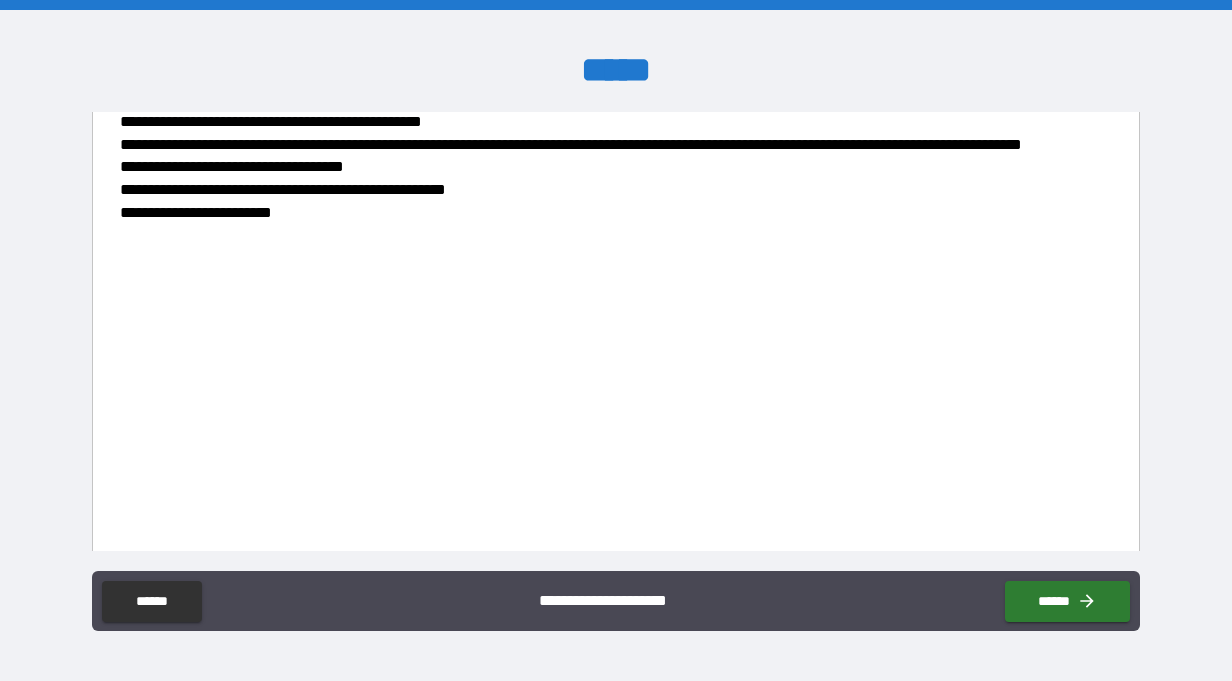 scroll, scrollTop: 3803, scrollLeft: 0, axis: vertical 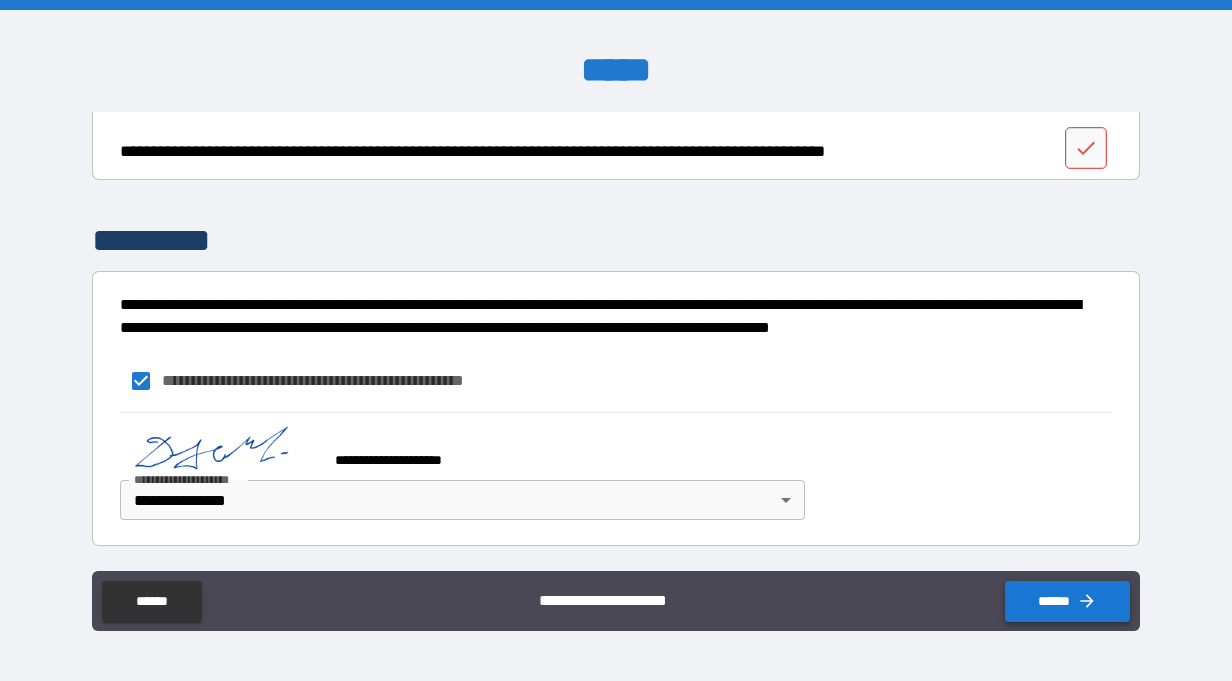 type on "*********" 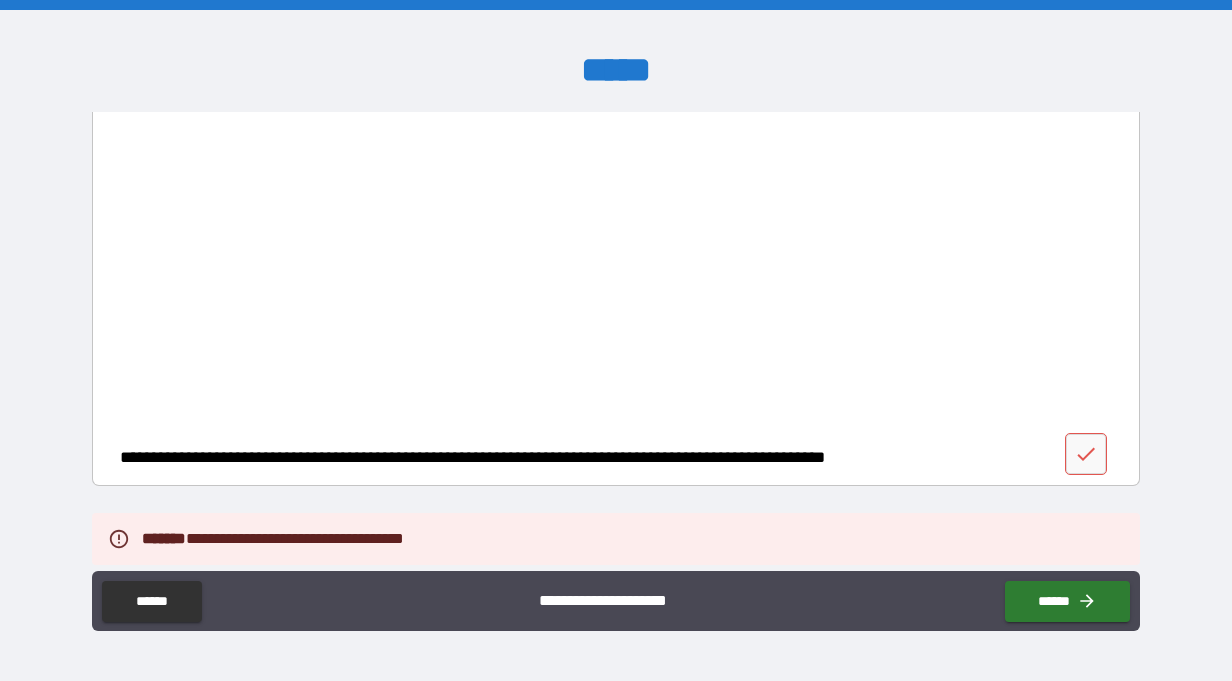 scroll, scrollTop: 3552, scrollLeft: 0, axis: vertical 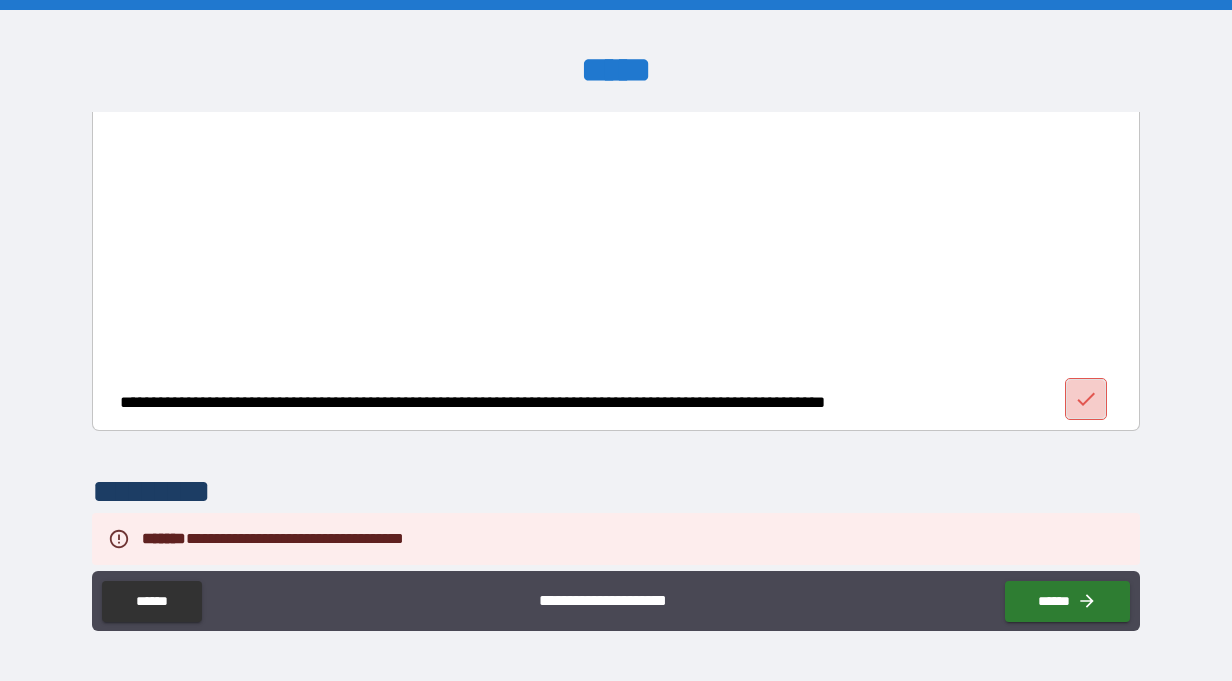 click 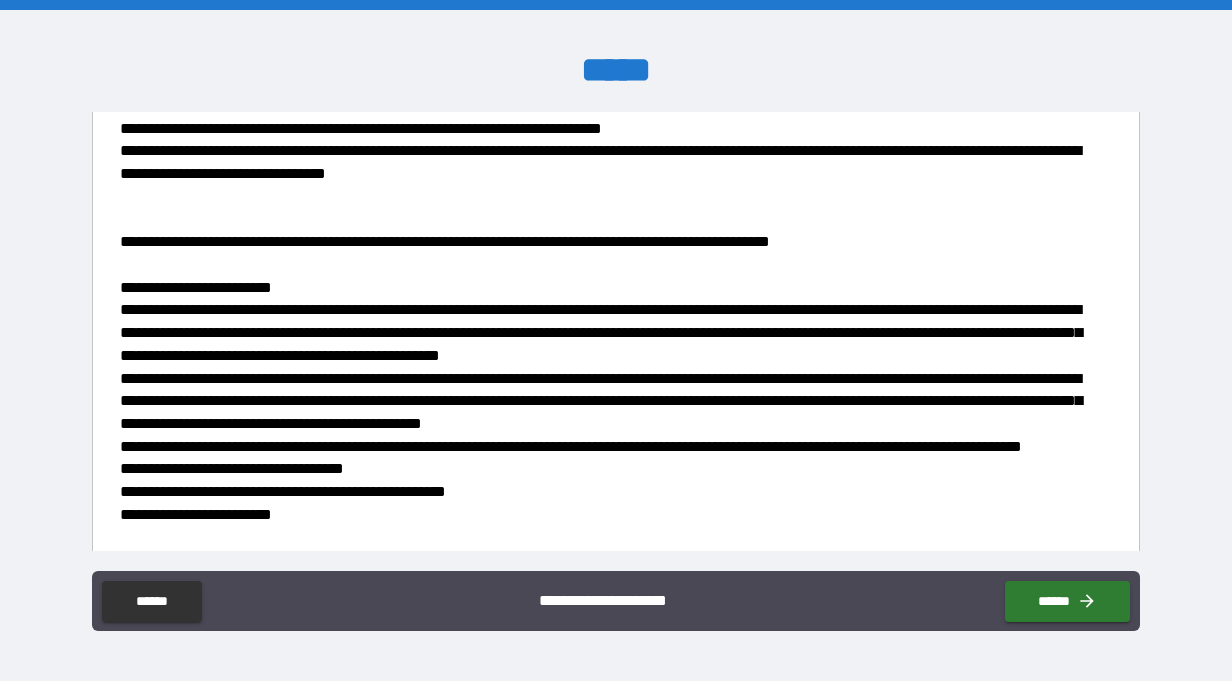 scroll, scrollTop: 3129, scrollLeft: 0, axis: vertical 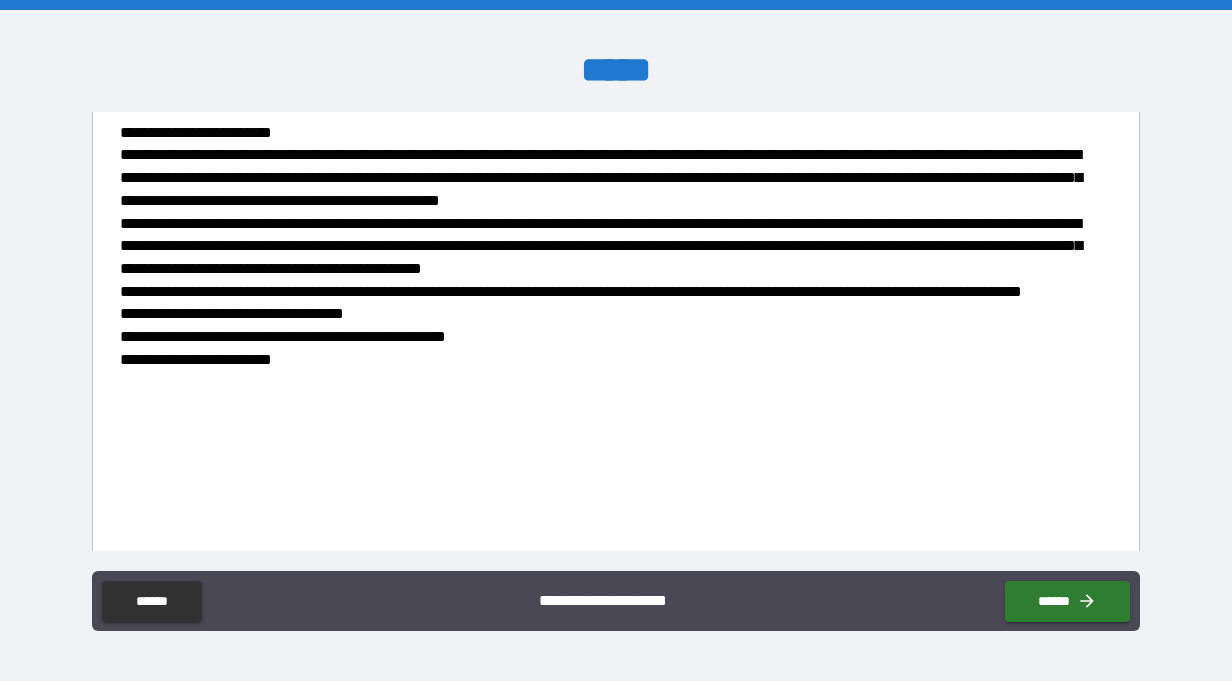 click on "**********" at bounding box center (610, -1037) 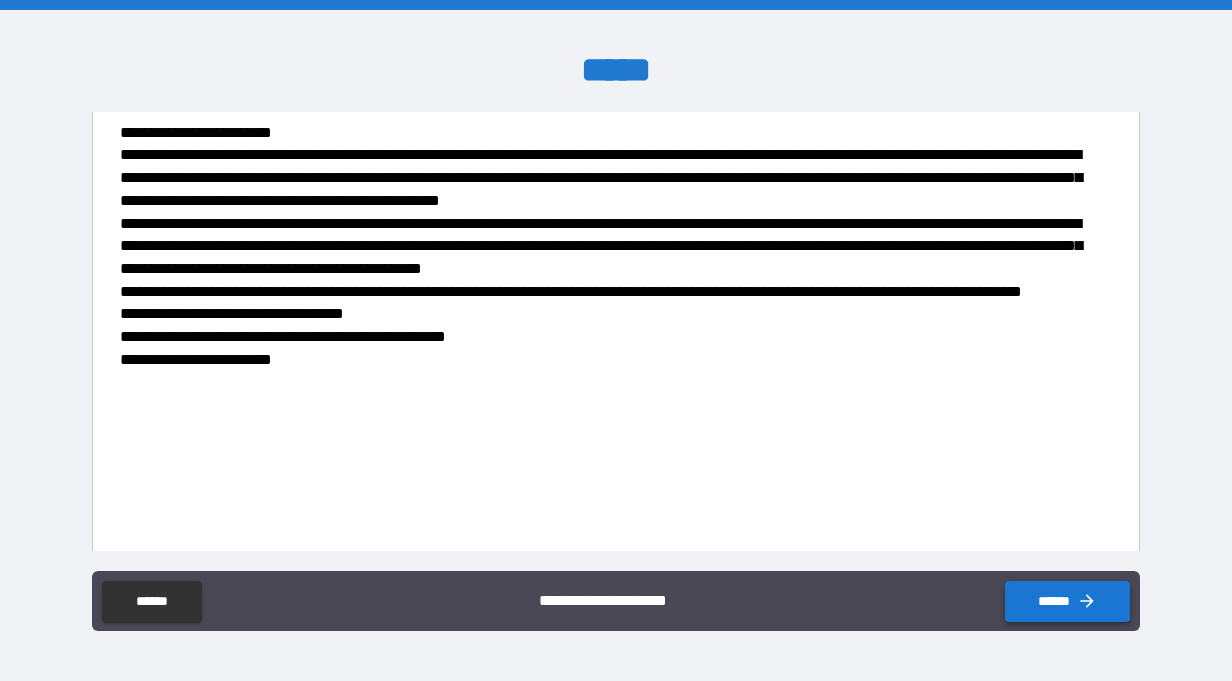 click 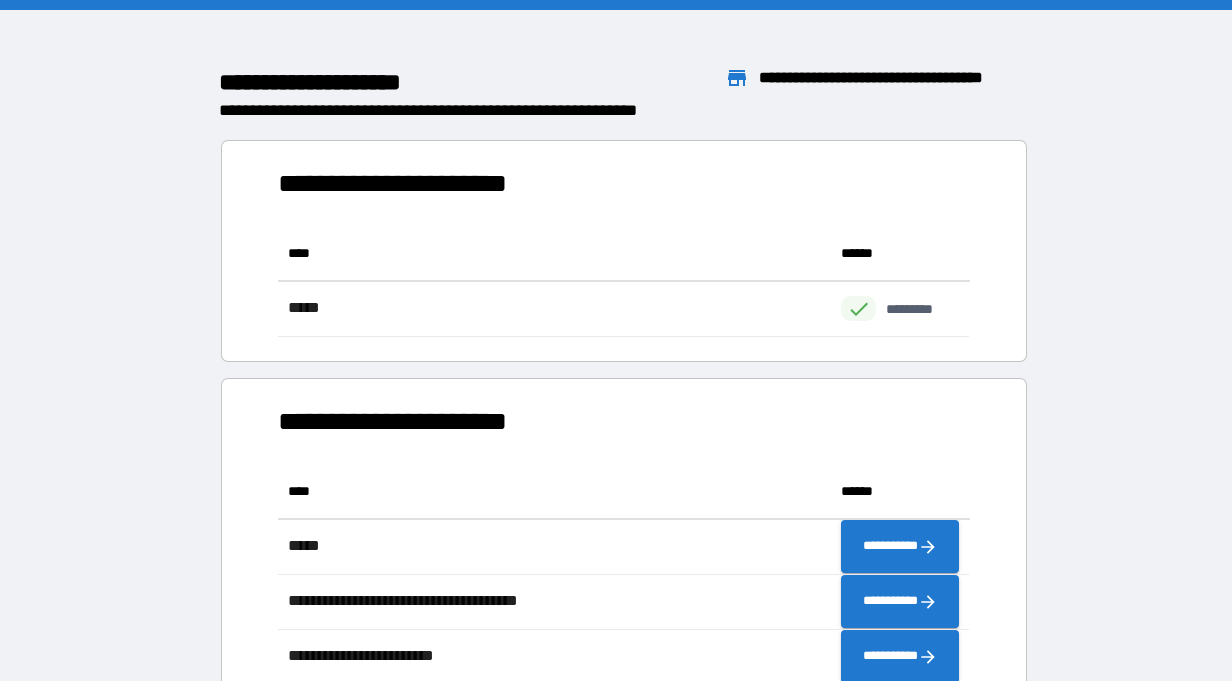 scroll, scrollTop: 1, scrollLeft: 0, axis: vertical 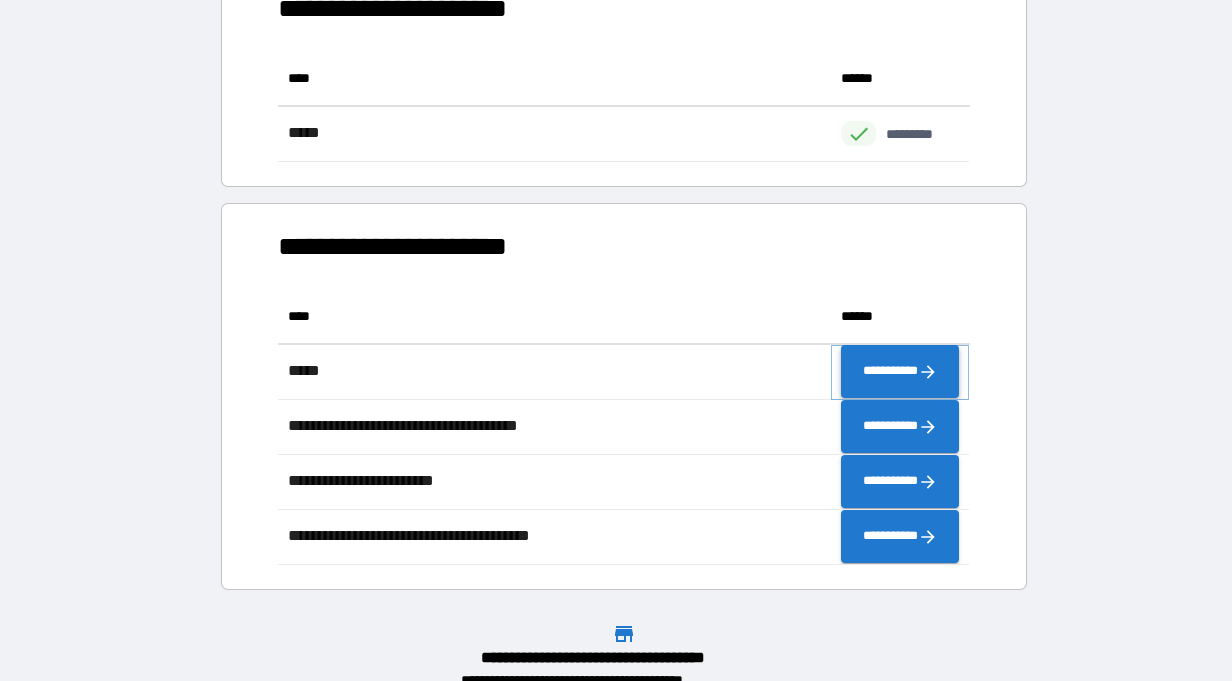 click on "**********" at bounding box center (900, 372) 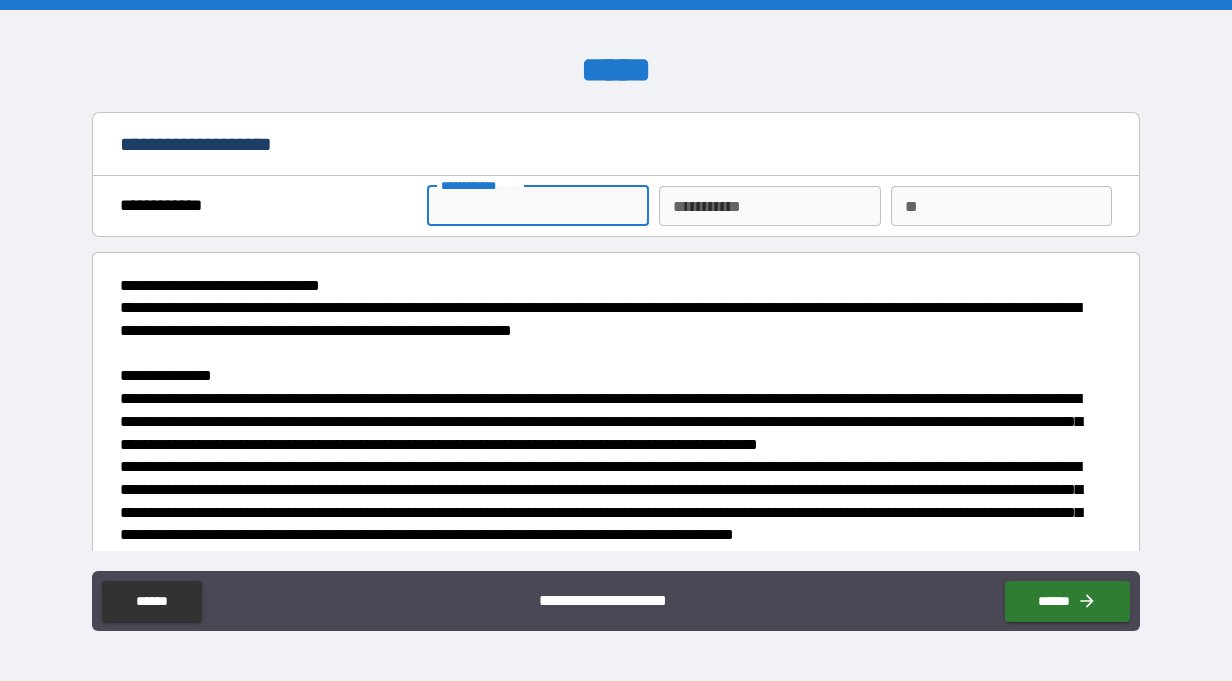click on "**********" at bounding box center [538, 206] 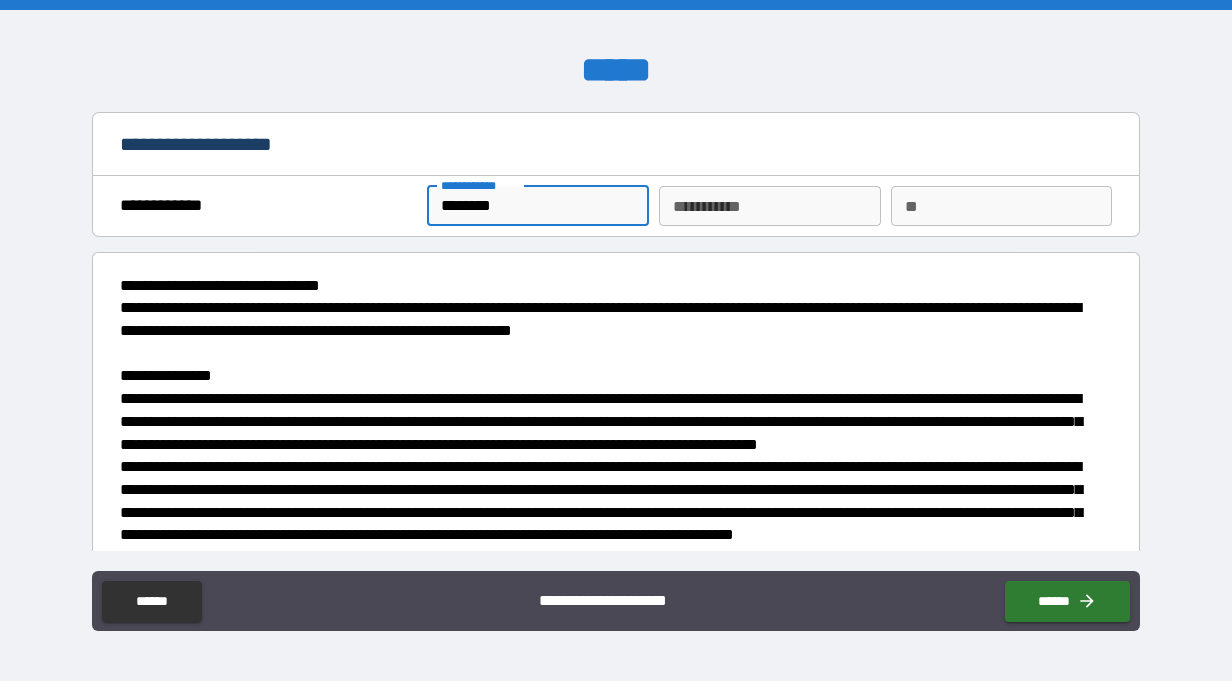 type on "********" 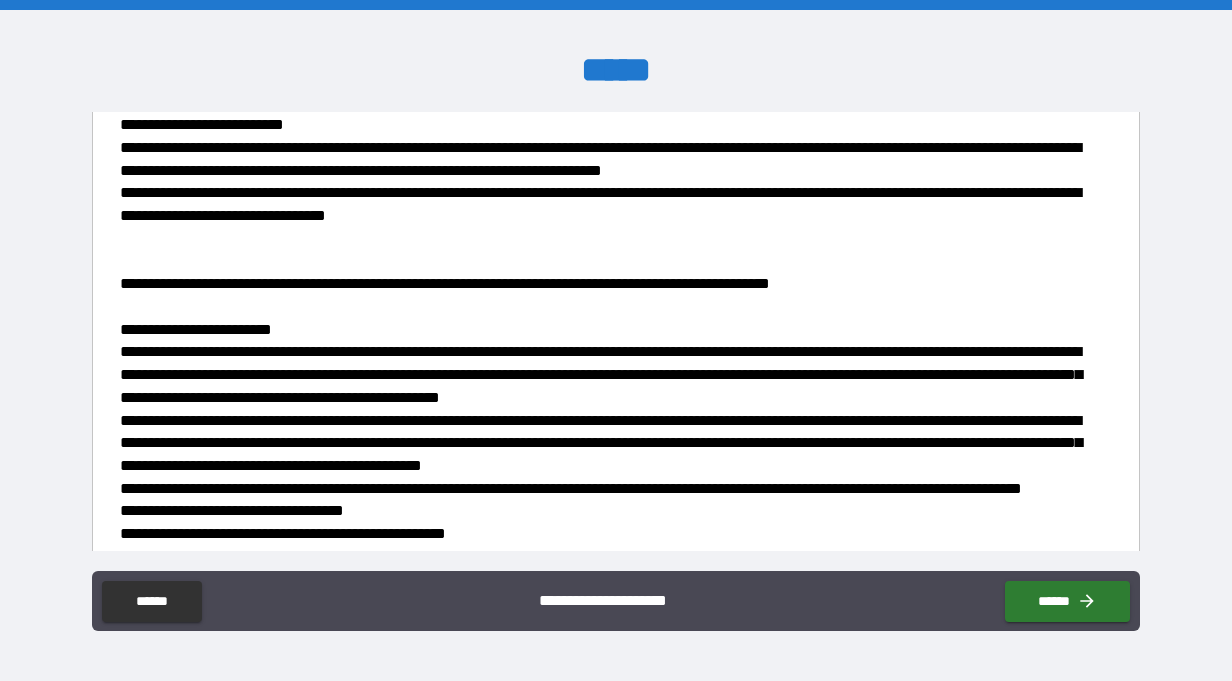 scroll, scrollTop: 3786, scrollLeft: 0, axis: vertical 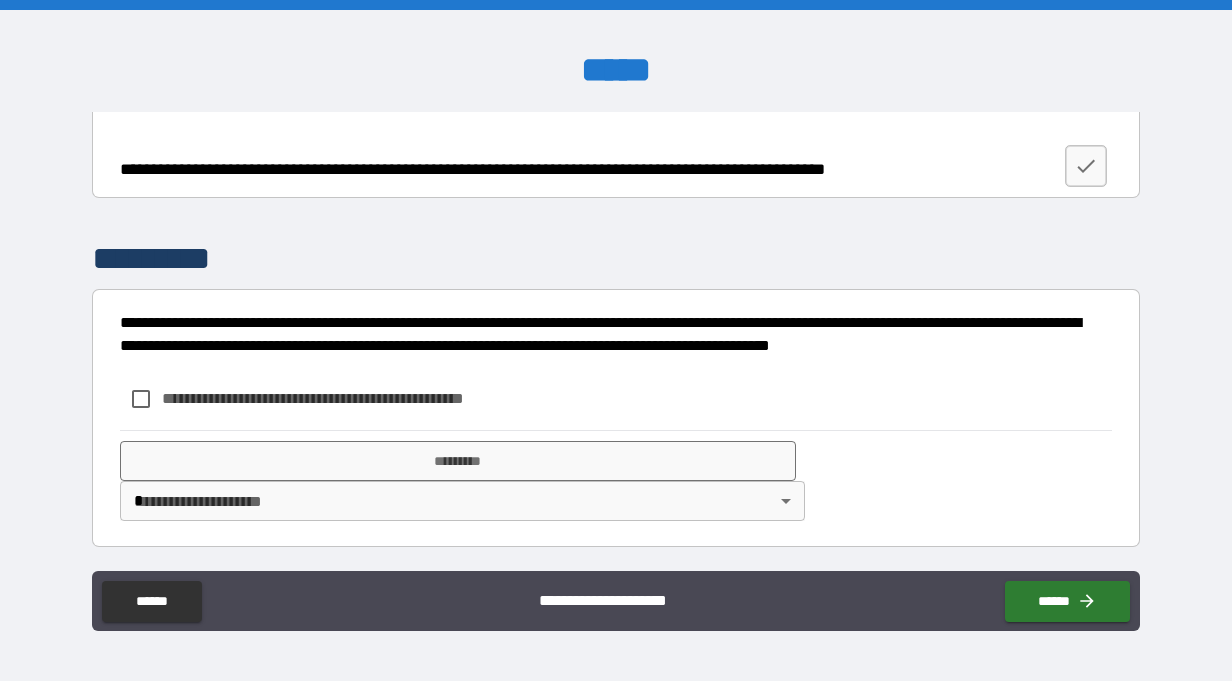 type on "*********" 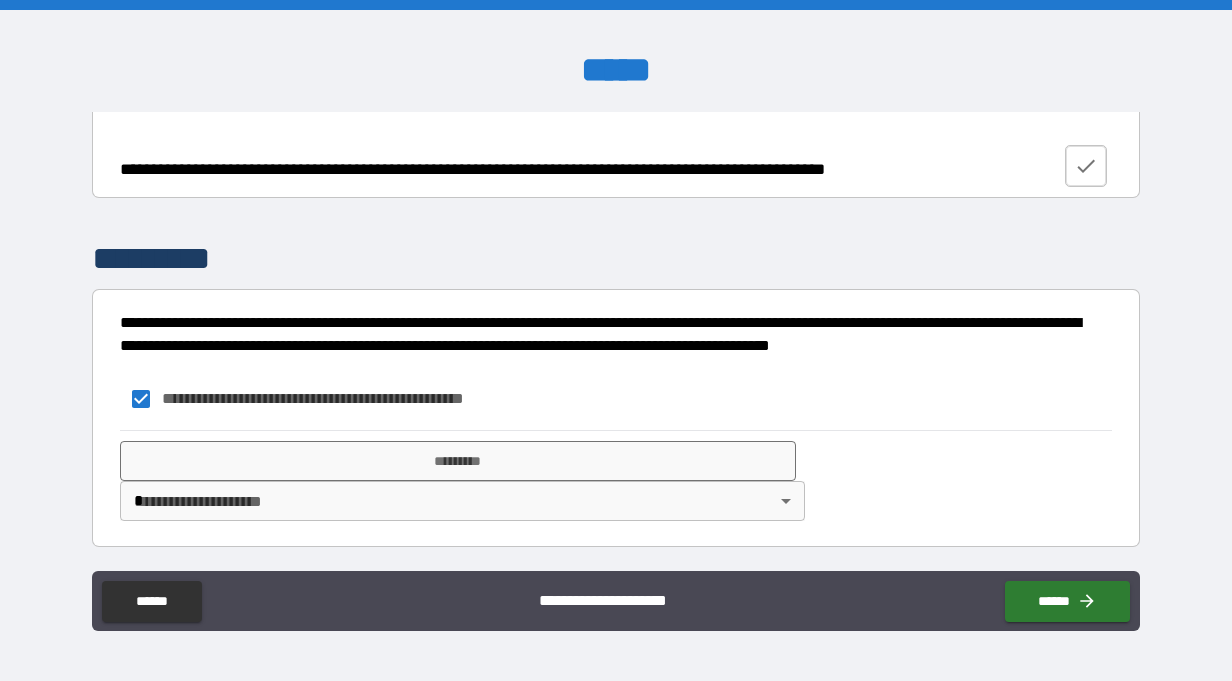click 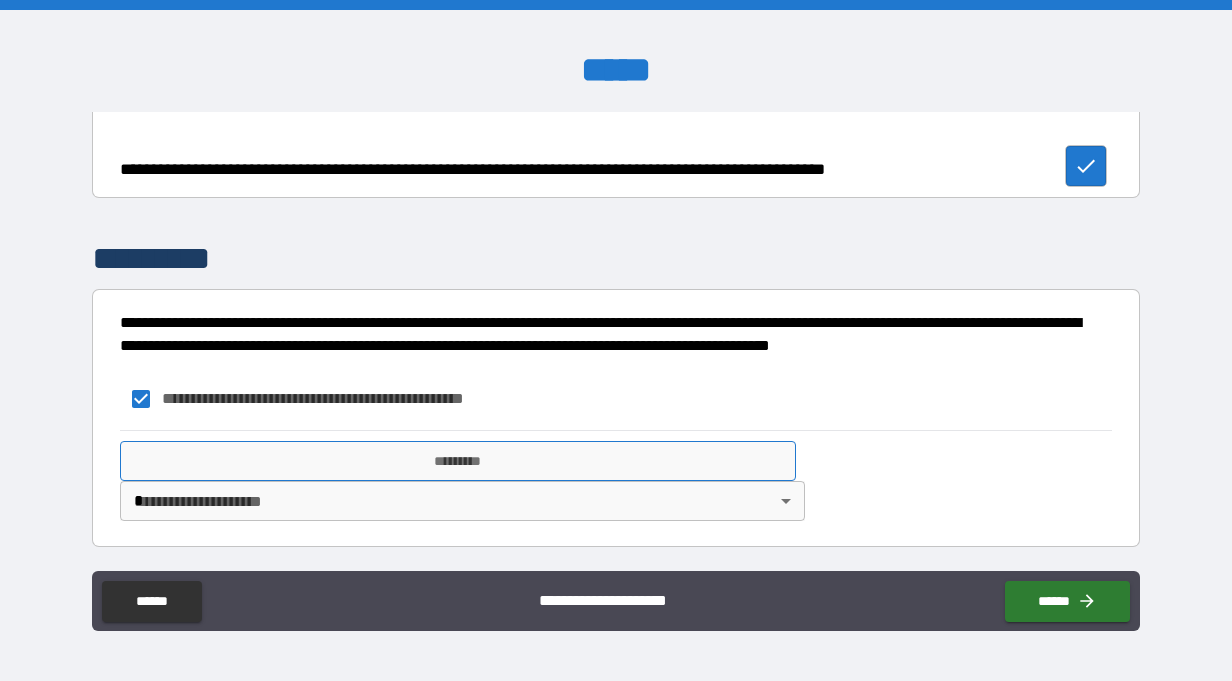 click on "*********" at bounding box center [458, 461] 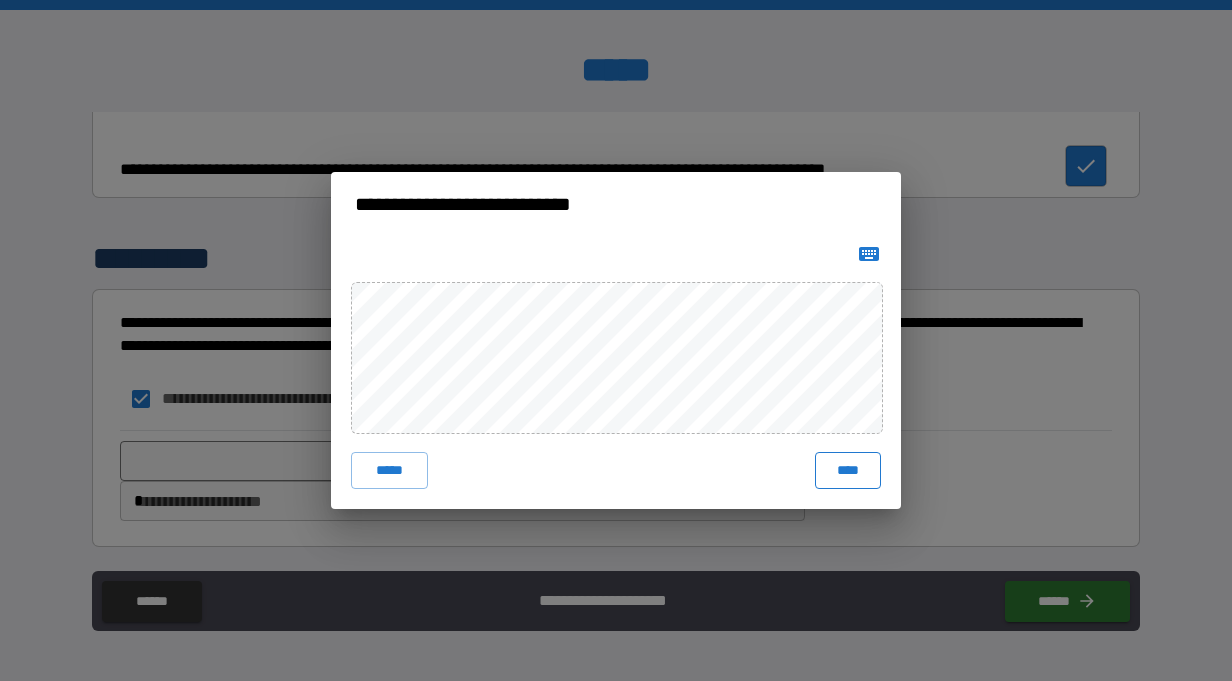 click on "****" at bounding box center [848, 470] 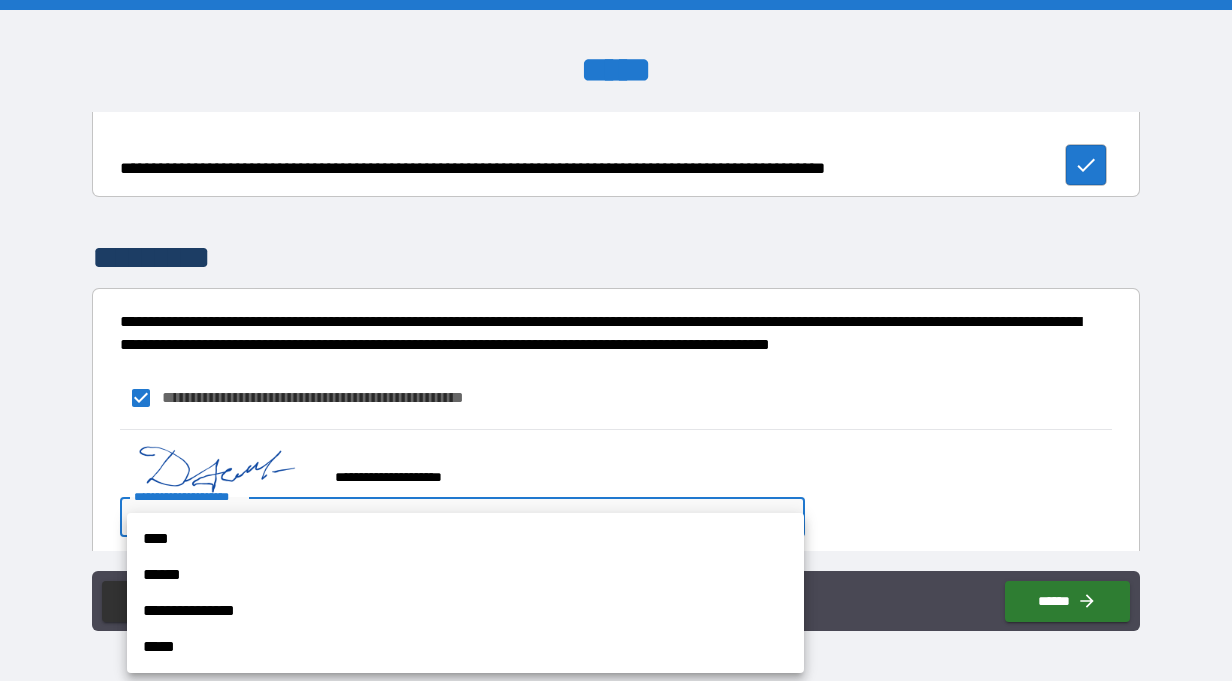 drag, startPoint x: 397, startPoint y: 508, endPoint x: 420, endPoint y: 503, distance: 23.537205 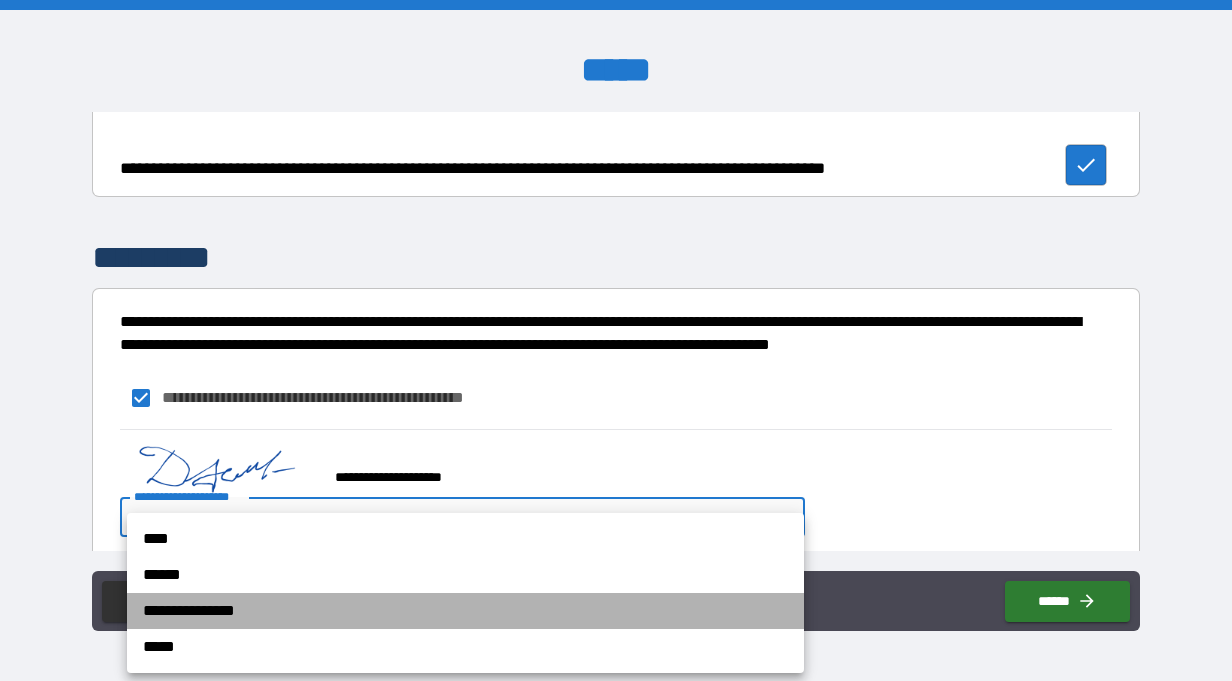 drag, startPoint x: 214, startPoint y: 611, endPoint x: 350, endPoint y: 628, distance: 137.05838 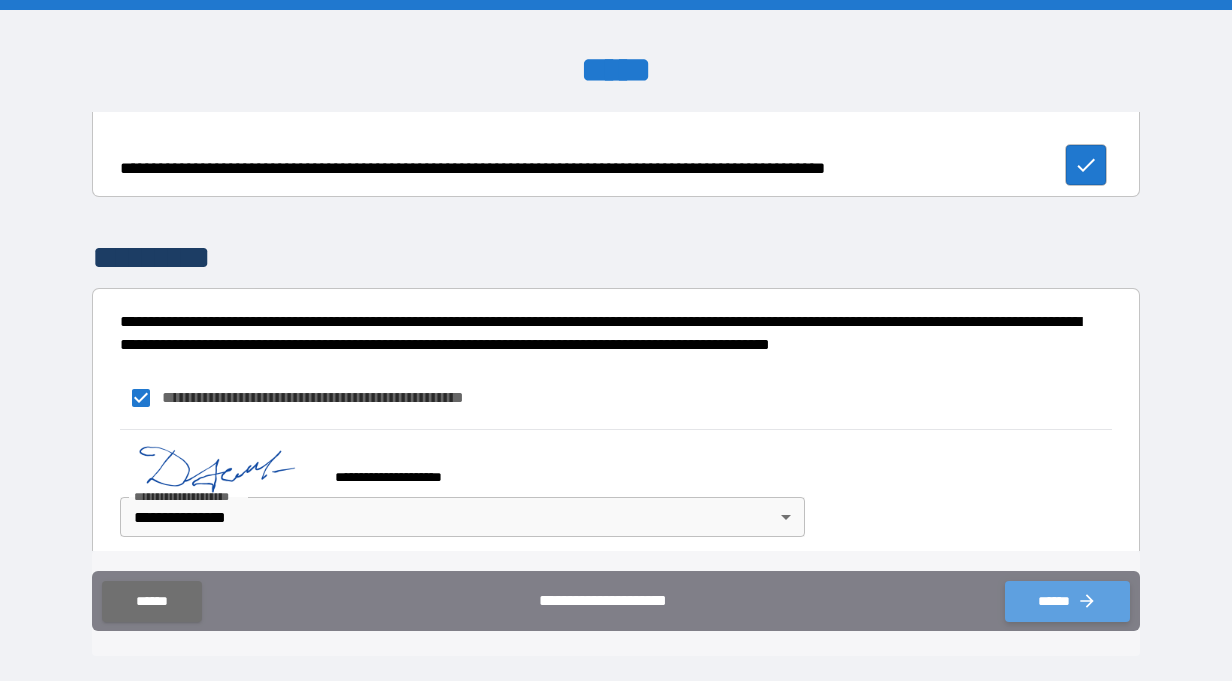 click 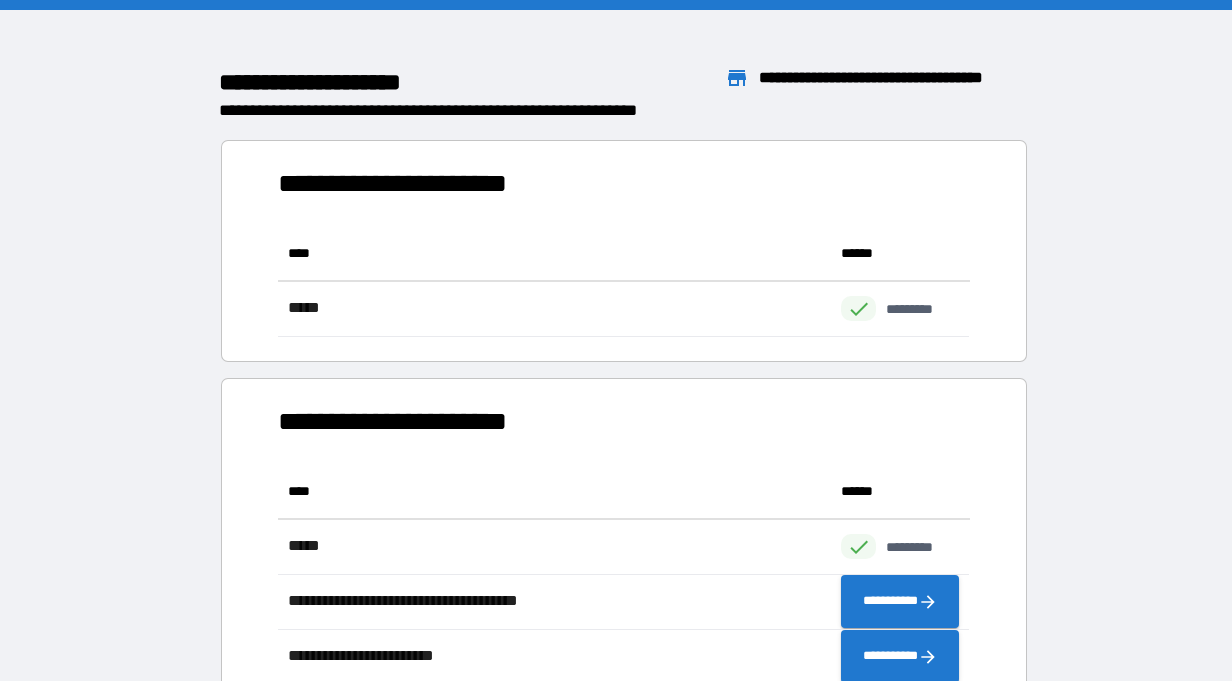 scroll, scrollTop: 1, scrollLeft: 0, axis: vertical 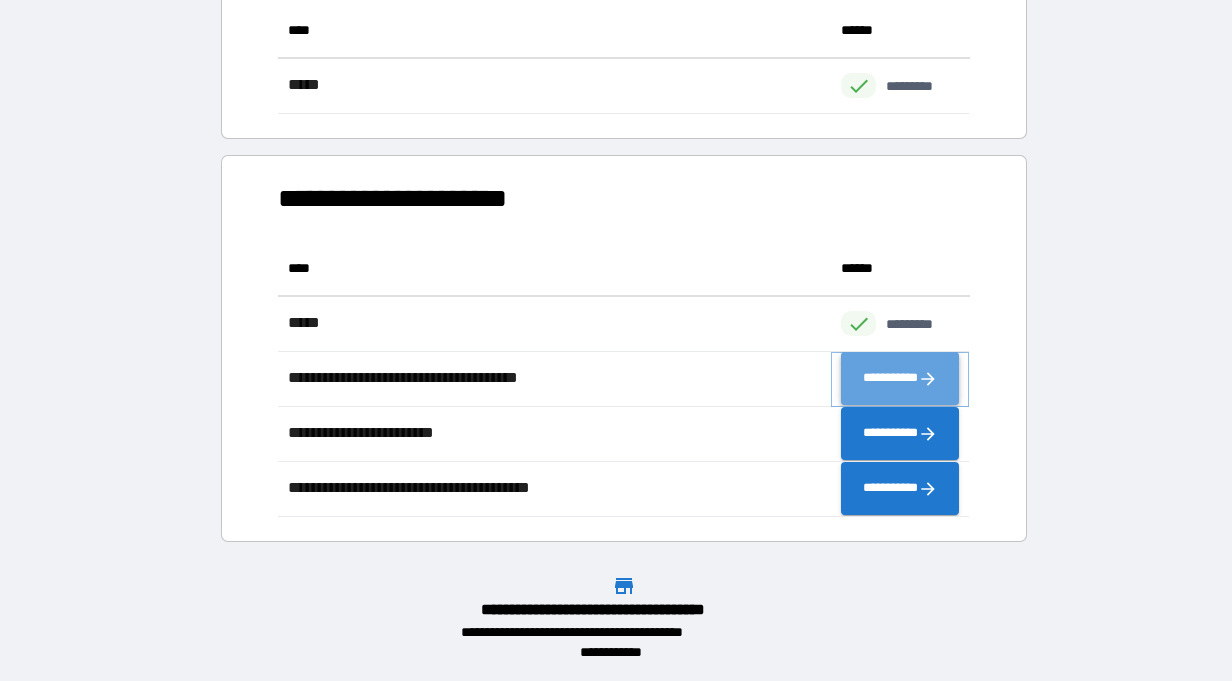 click on "**********" at bounding box center [900, 379] 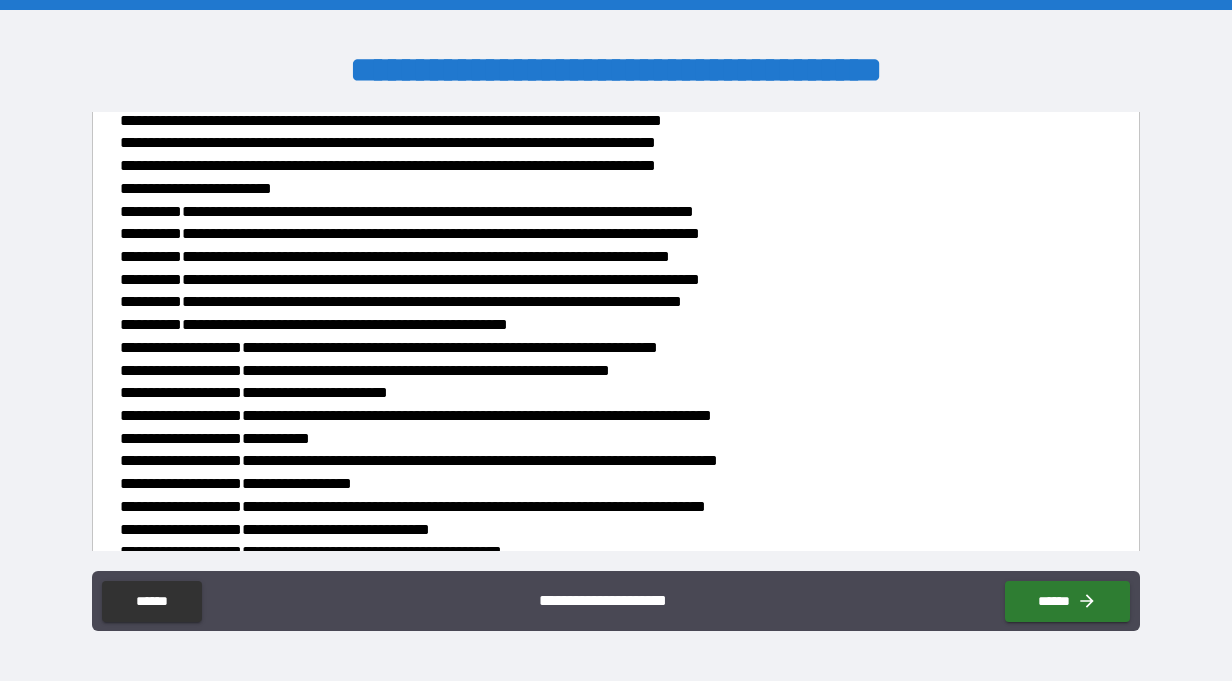 scroll, scrollTop: 1314, scrollLeft: 0, axis: vertical 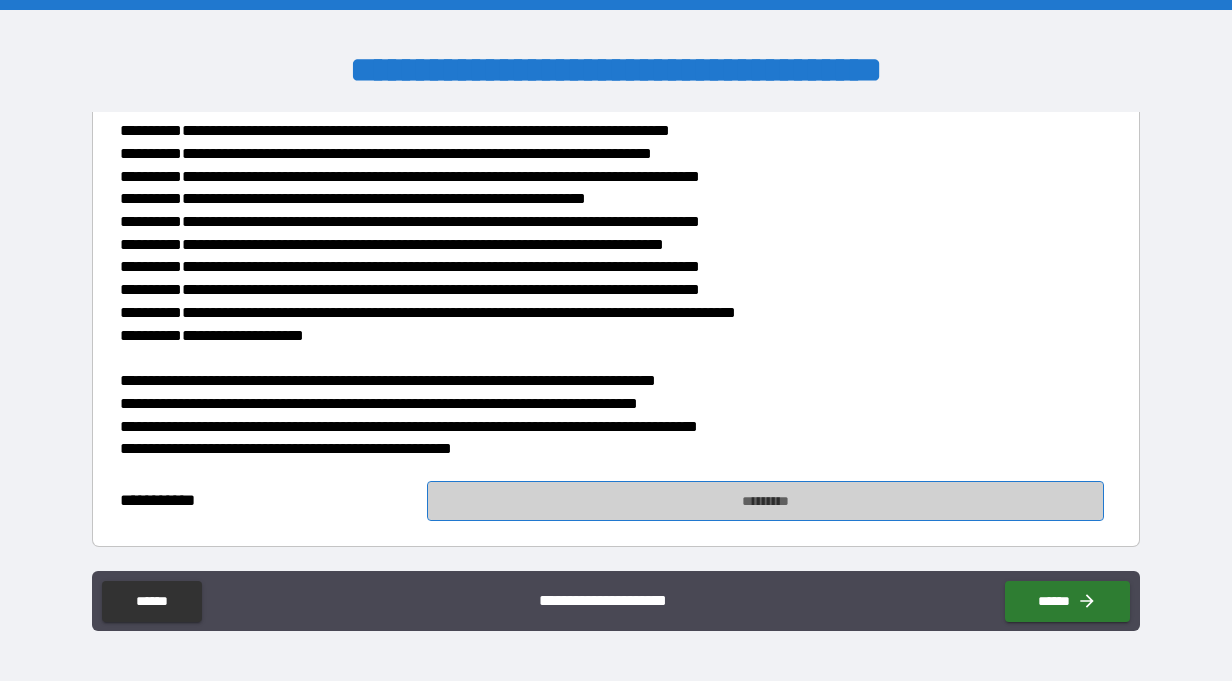 click on "*********" at bounding box center (765, 501) 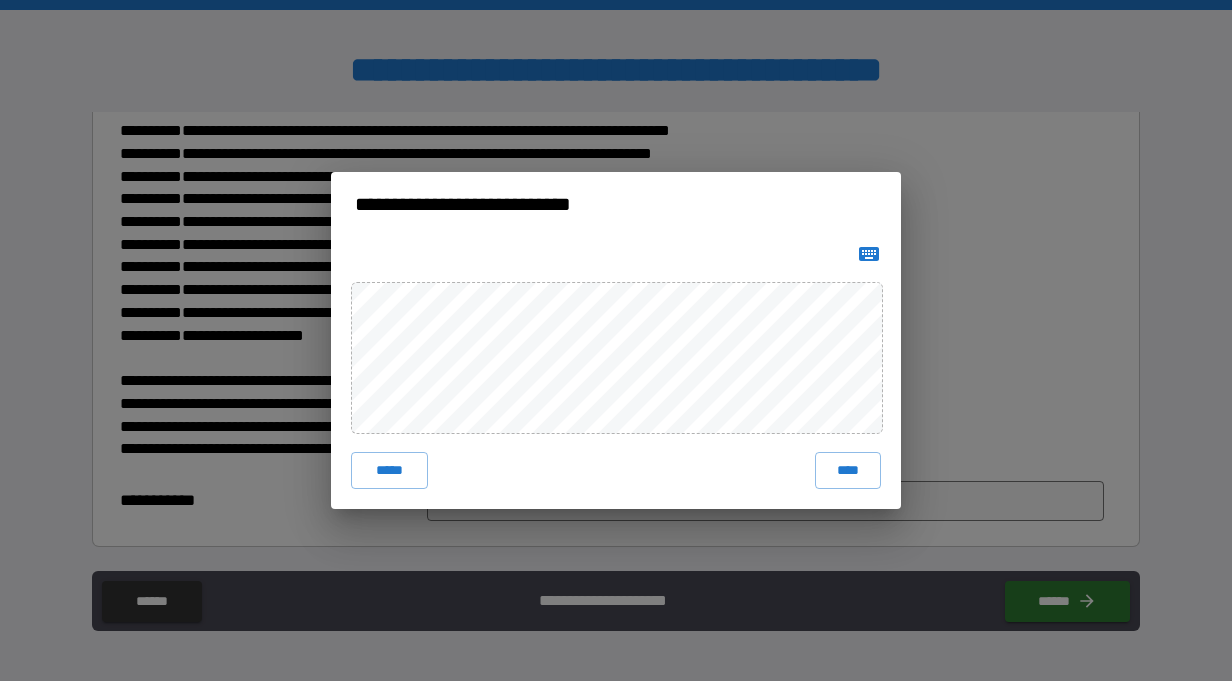click on "****" at bounding box center (848, 470) 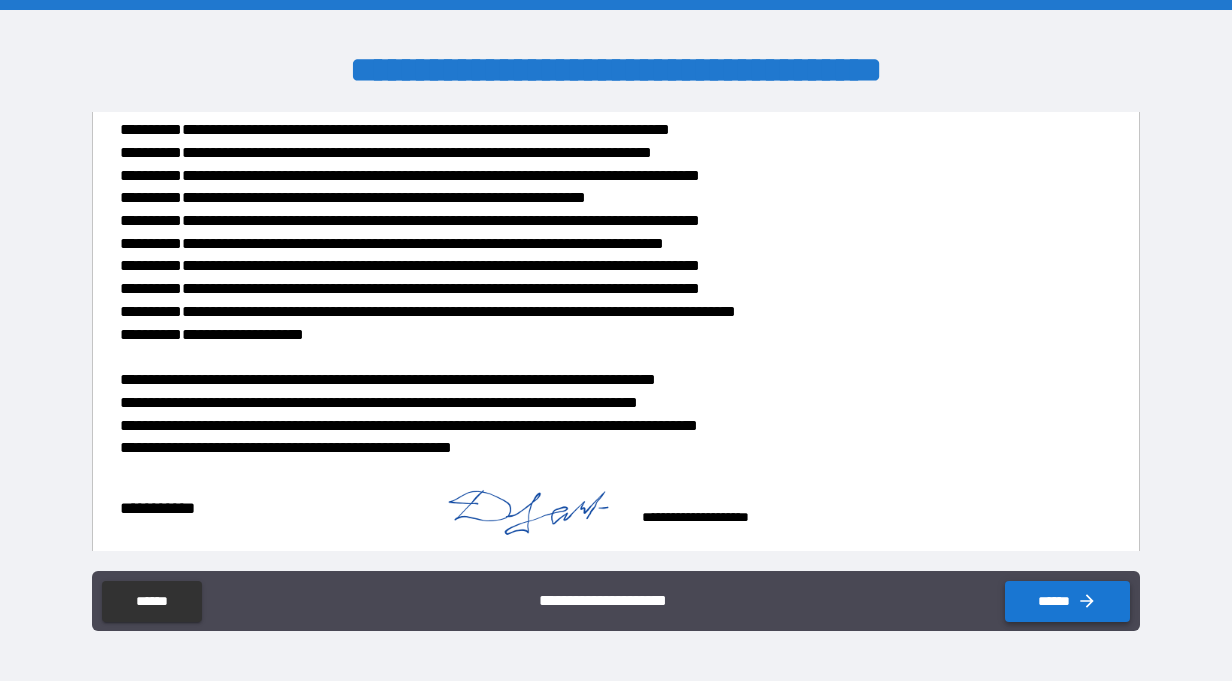 click on "******" at bounding box center [1067, 601] 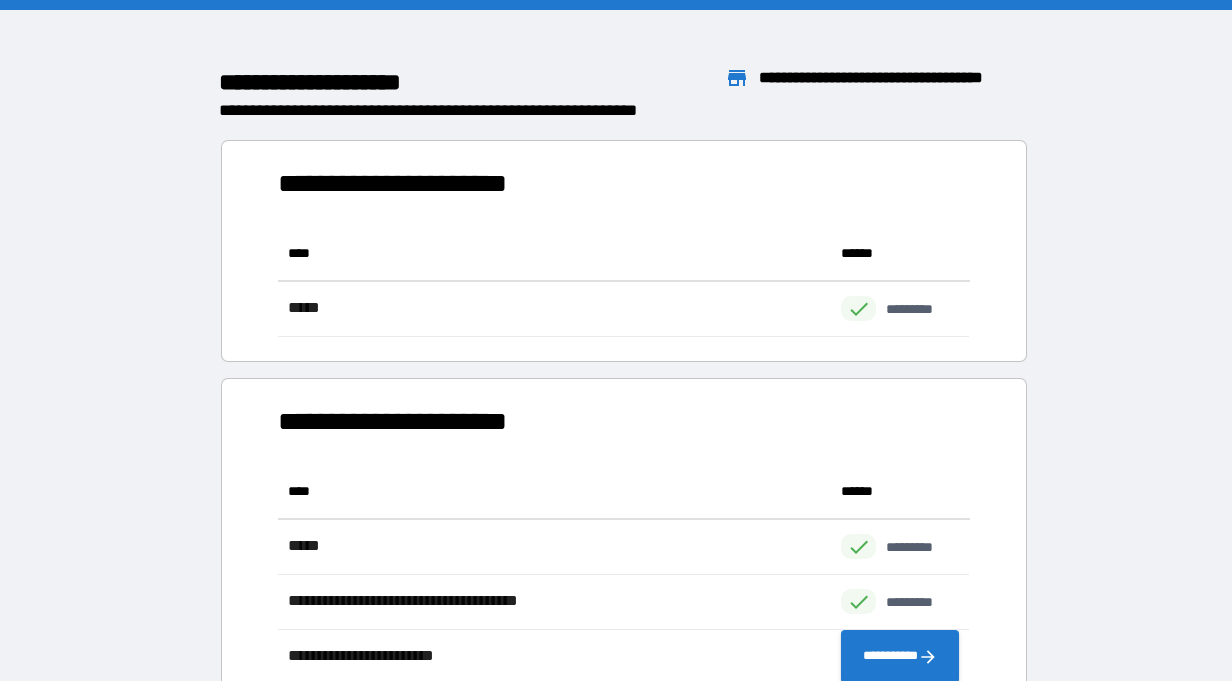 scroll, scrollTop: 1, scrollLeft: 0, axis: vertical 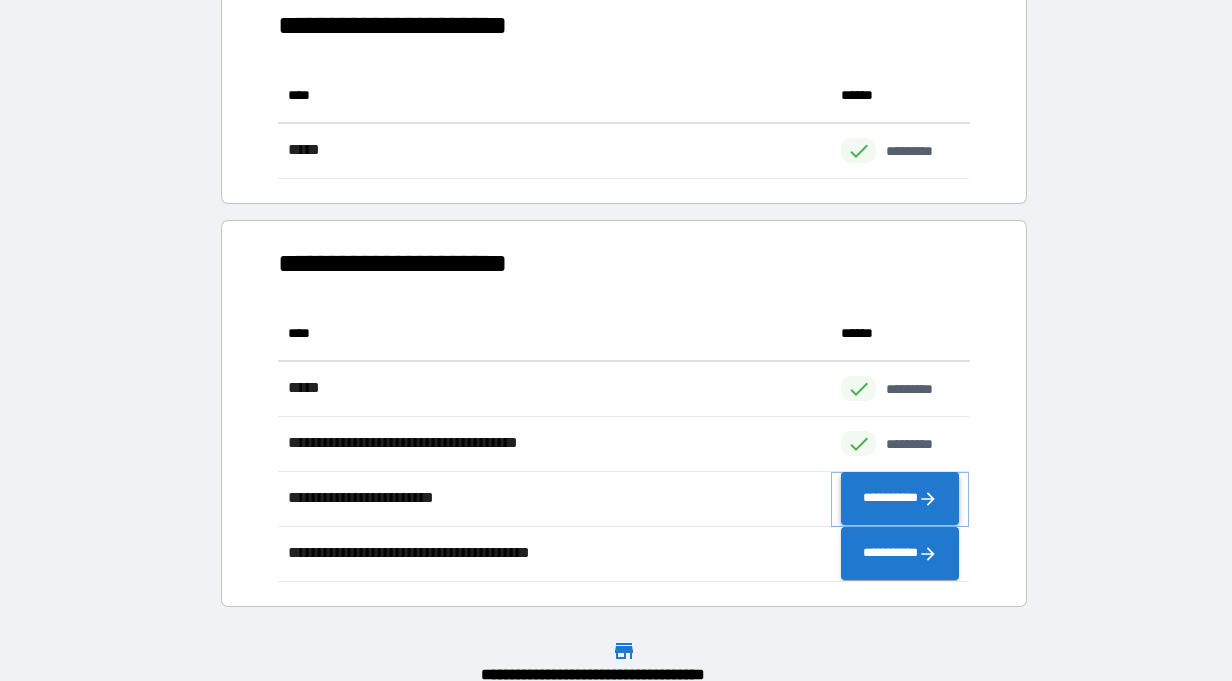 click on "**********" at bounding box center [900, 499] 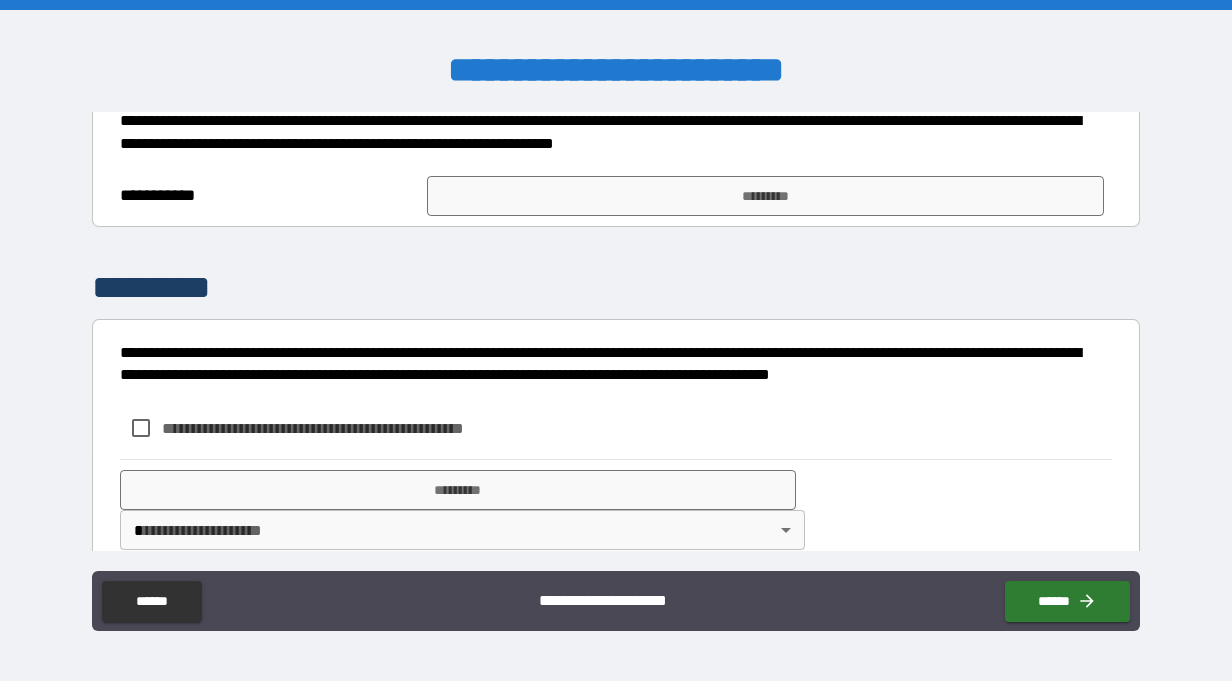 scroll, scrollTop: 621, scrollLeft: 0, axis: vertical 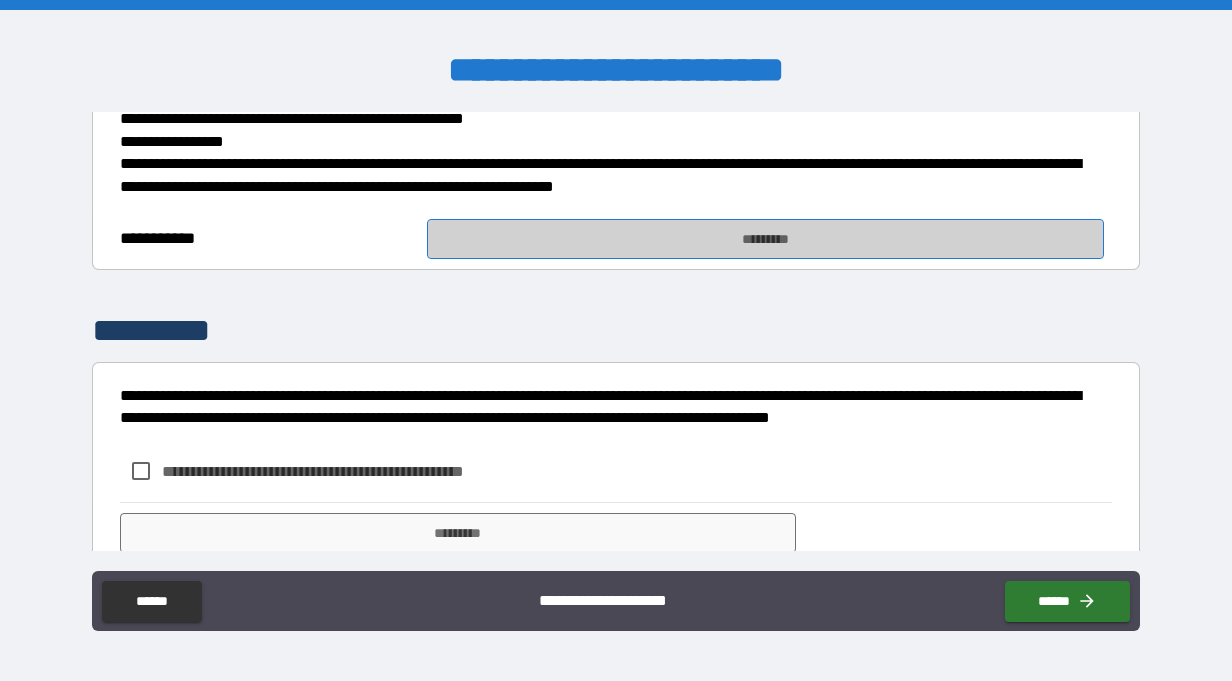 click on "*********" at bounding box center (765, 239) 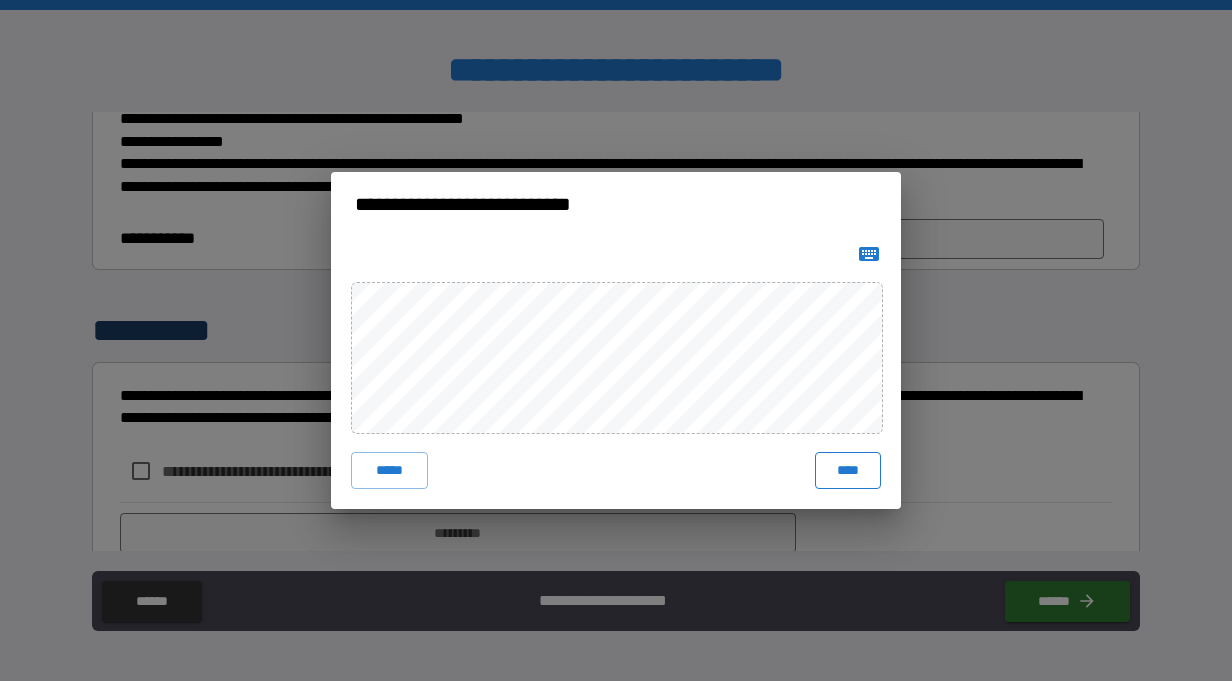 click on "****" at bounding box center [848, 470] 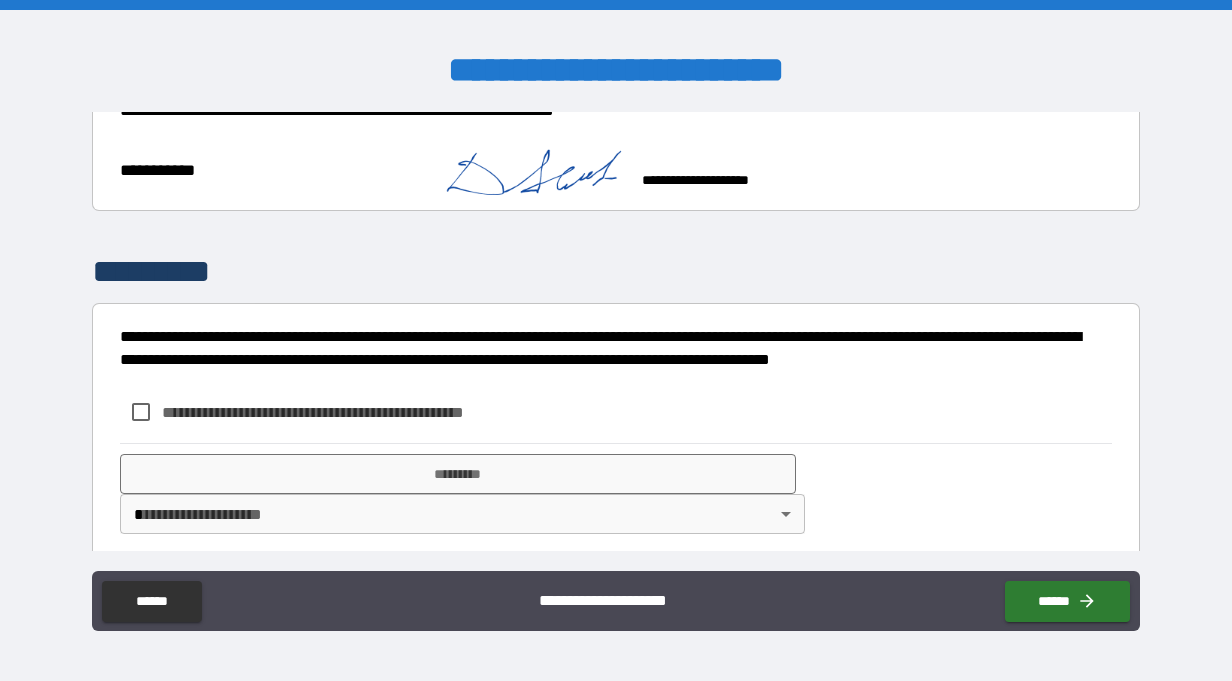 scroll, scrollTop: 736, scrollLeft: 0, axis: vertical 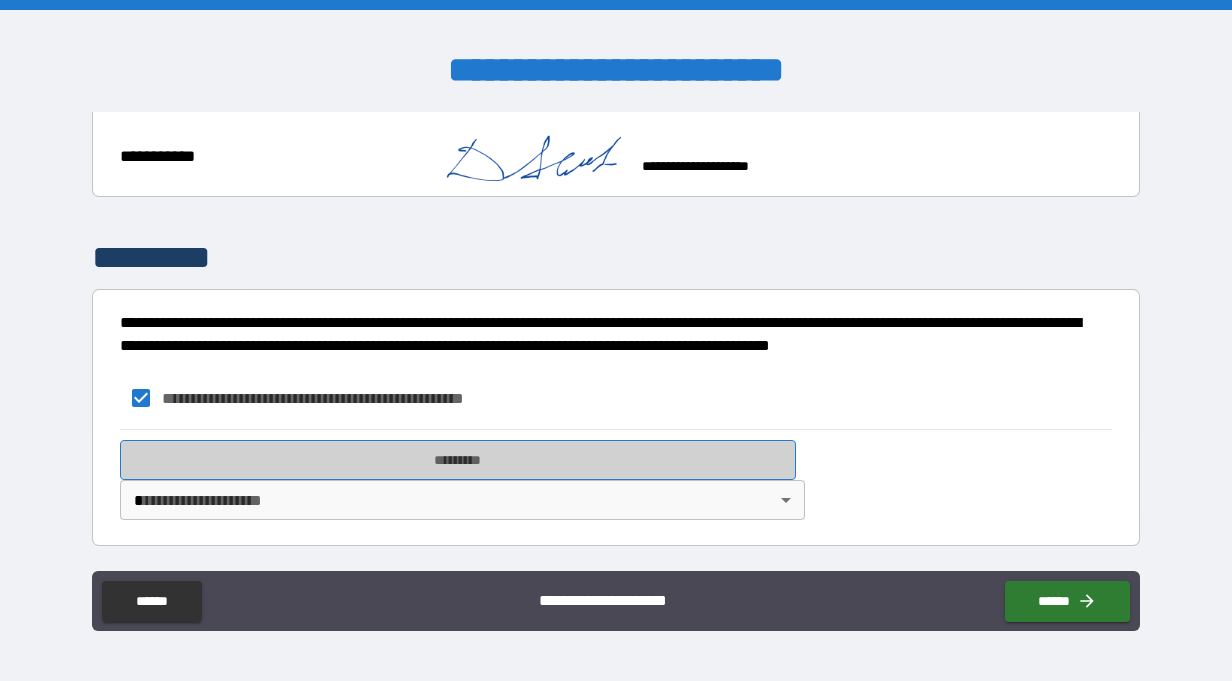 click on "*********" at bounding box center [458, 460] 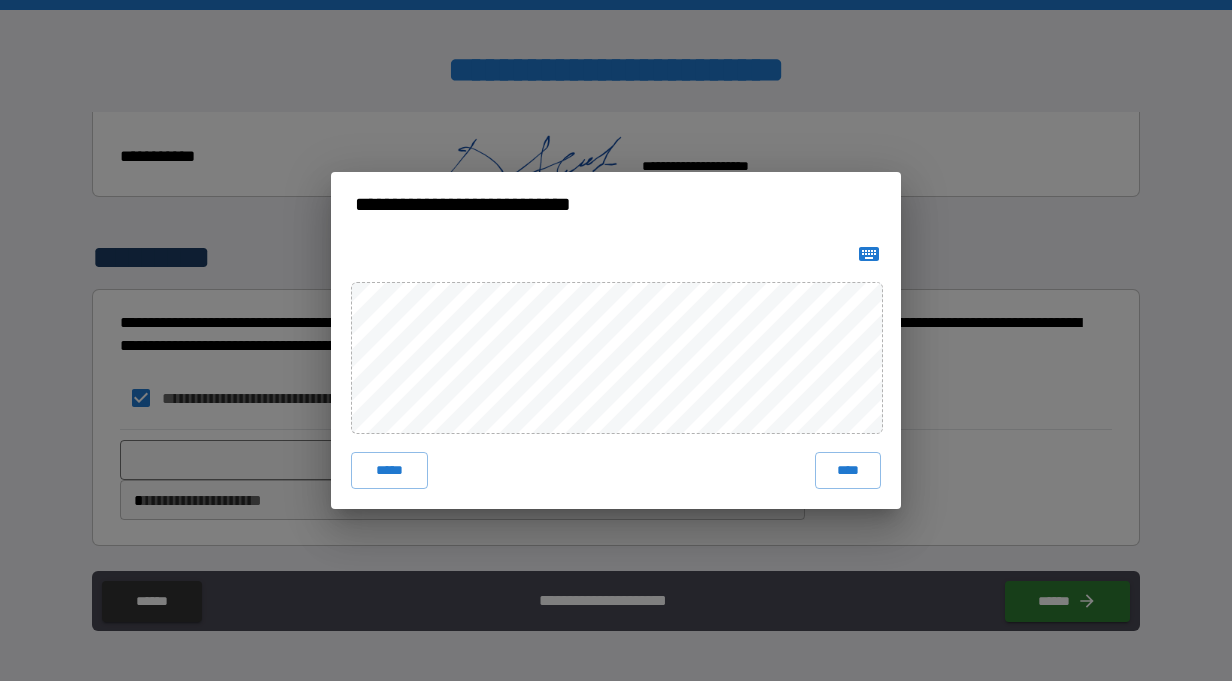 click on "****" at bounding box center (848, 470) 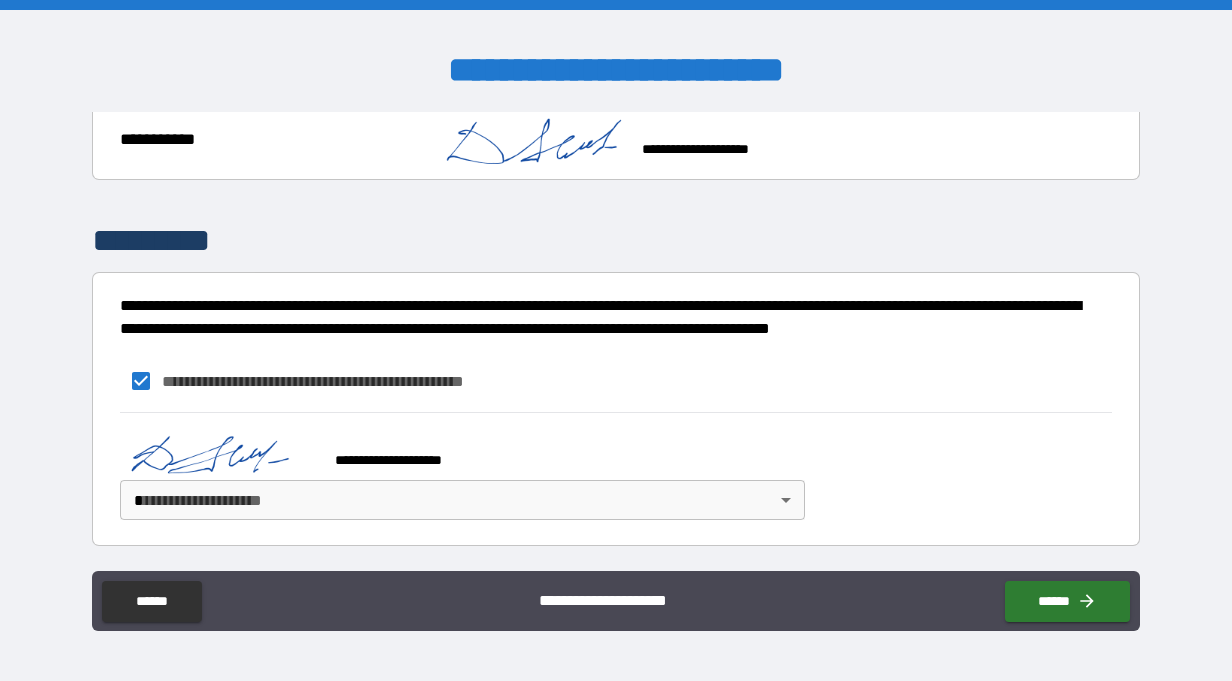 click on "**********" at bounding box center [616, 340] 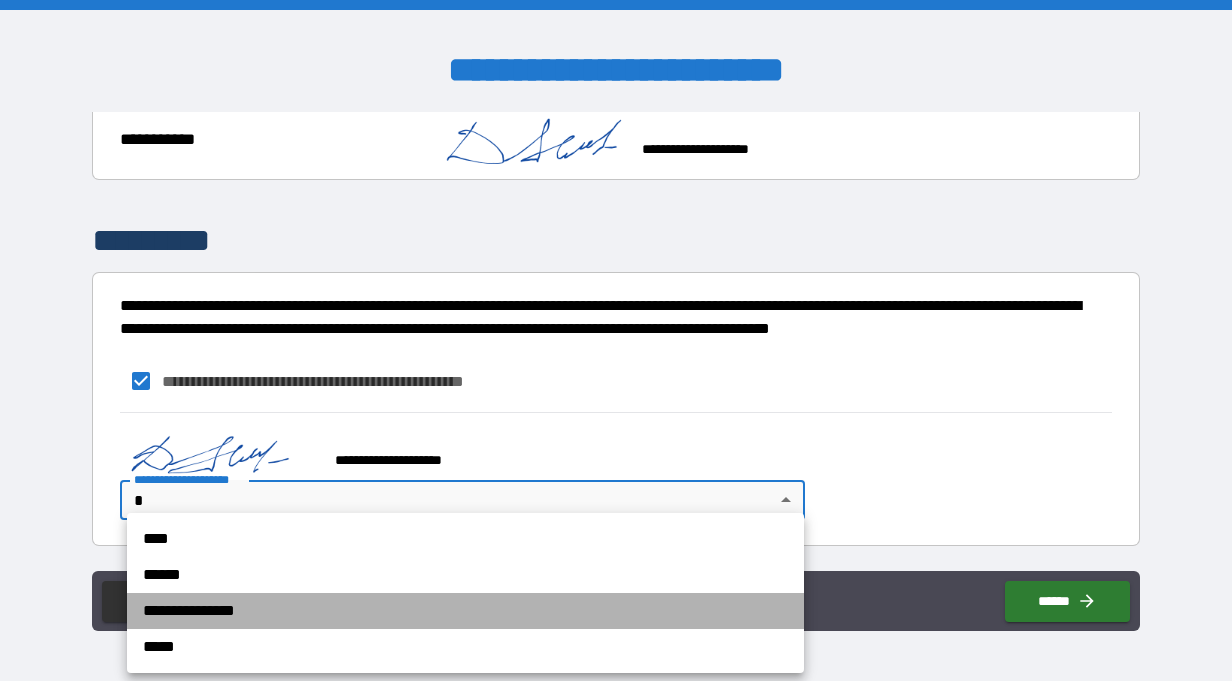 click on "**********" at bounding box center [465, 611] 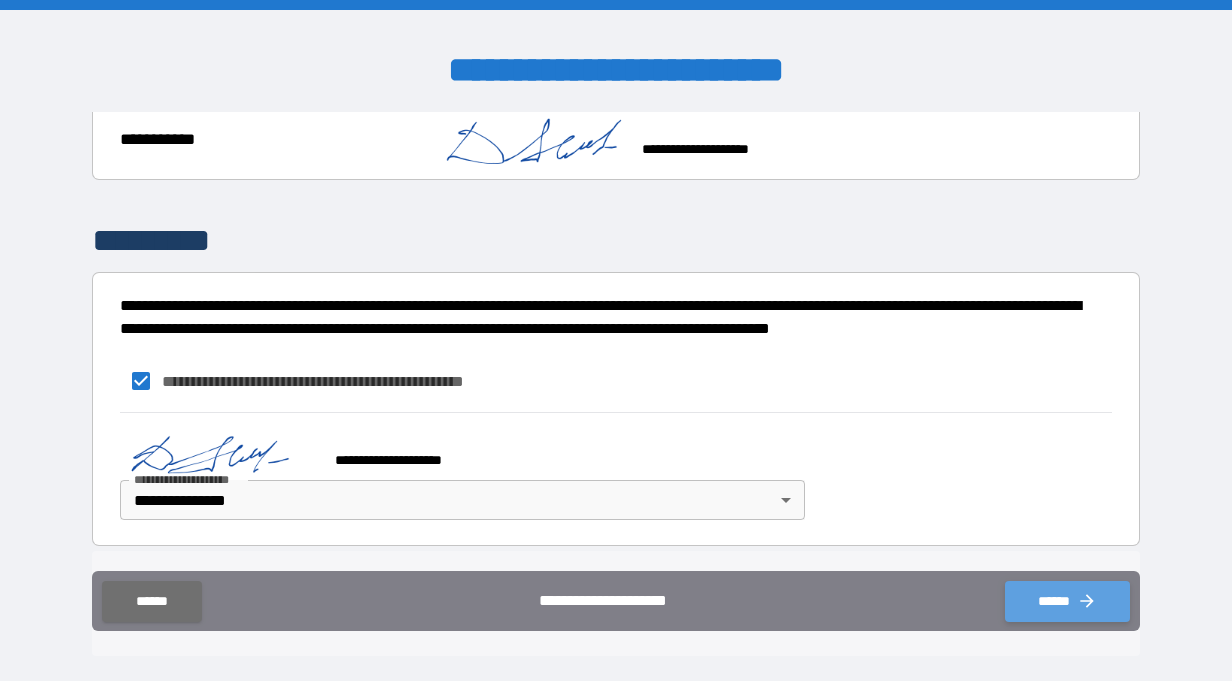 click on "******" at bounding box center [1067, 601] 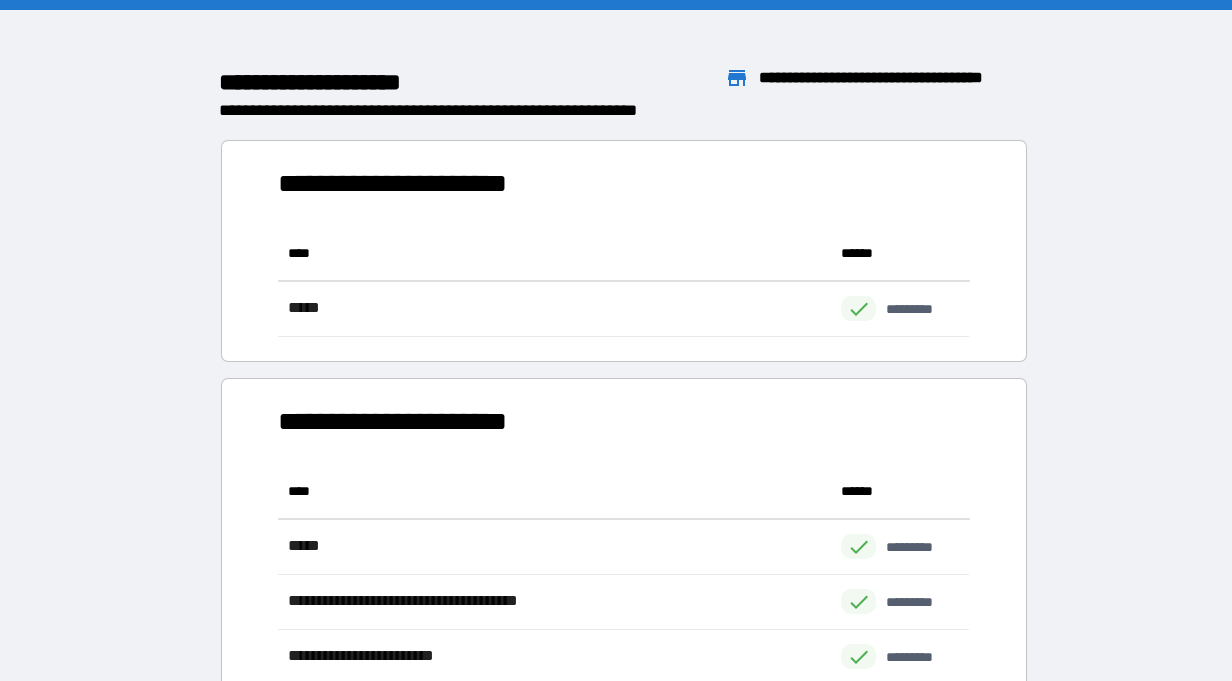 scroll, scrollTop: 1, scrollLeft: 0, axis: vertical 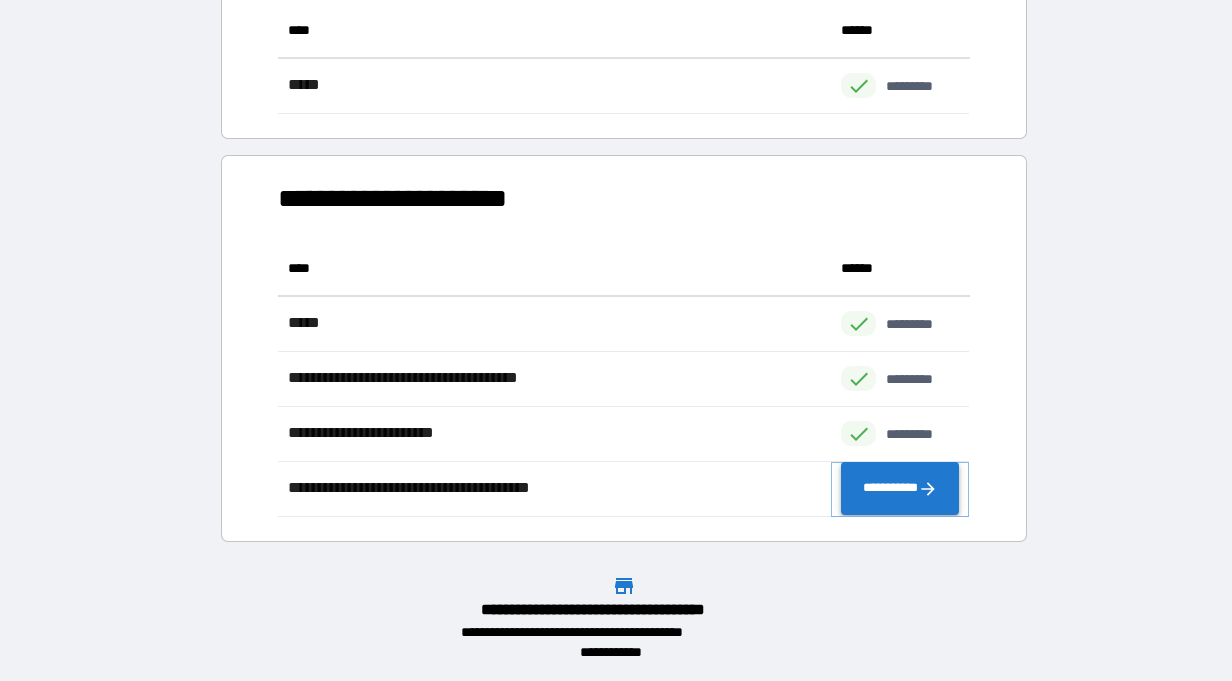 click on "**********" at bounding box center (900, 489) 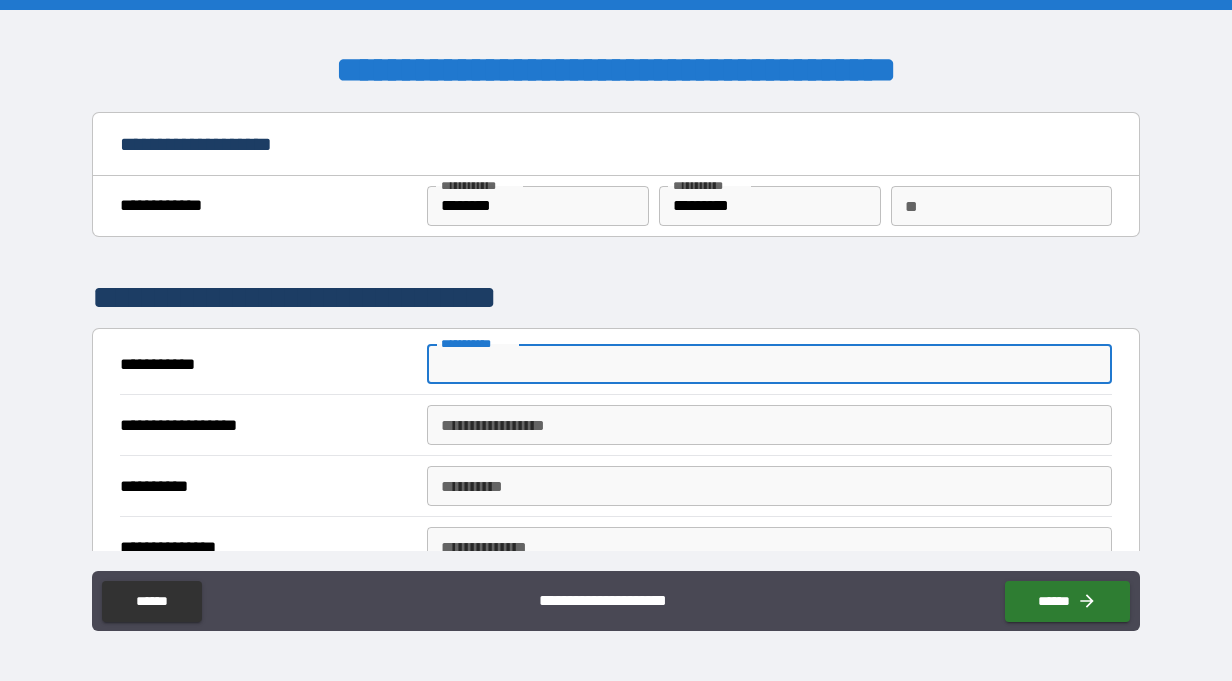 click on "**********" at bounding box center (769, 364) 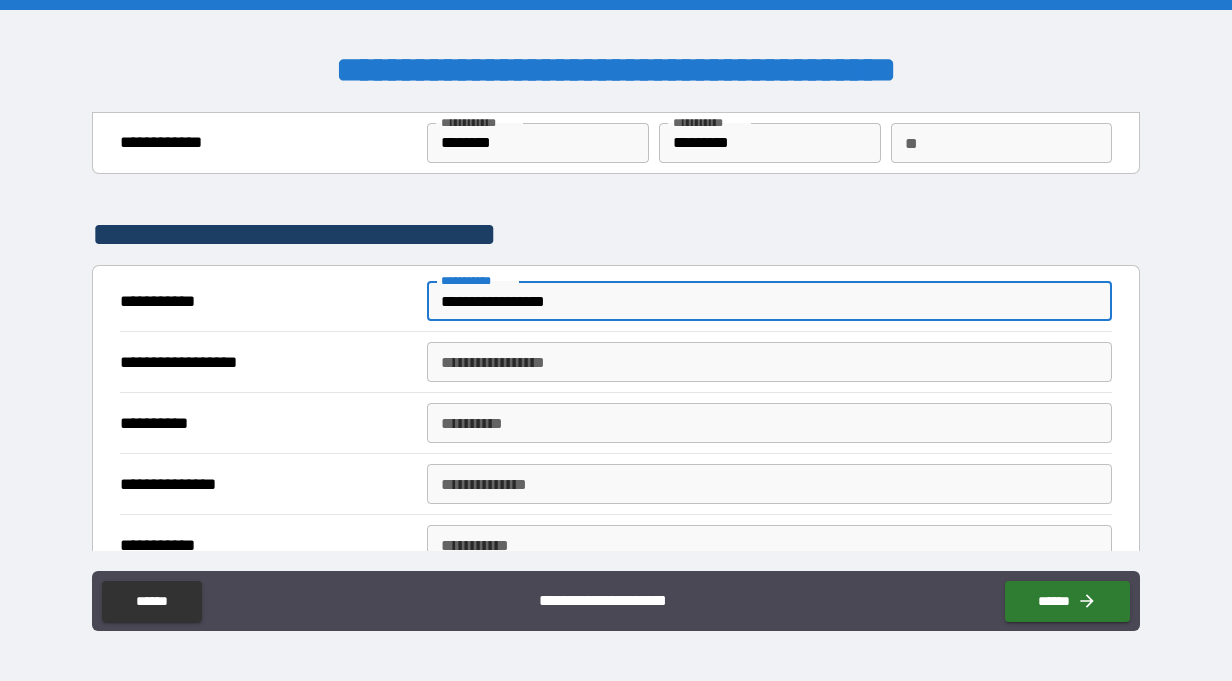 scroll, scrollTop: 74, scrollLeft: 0, axis: vertical 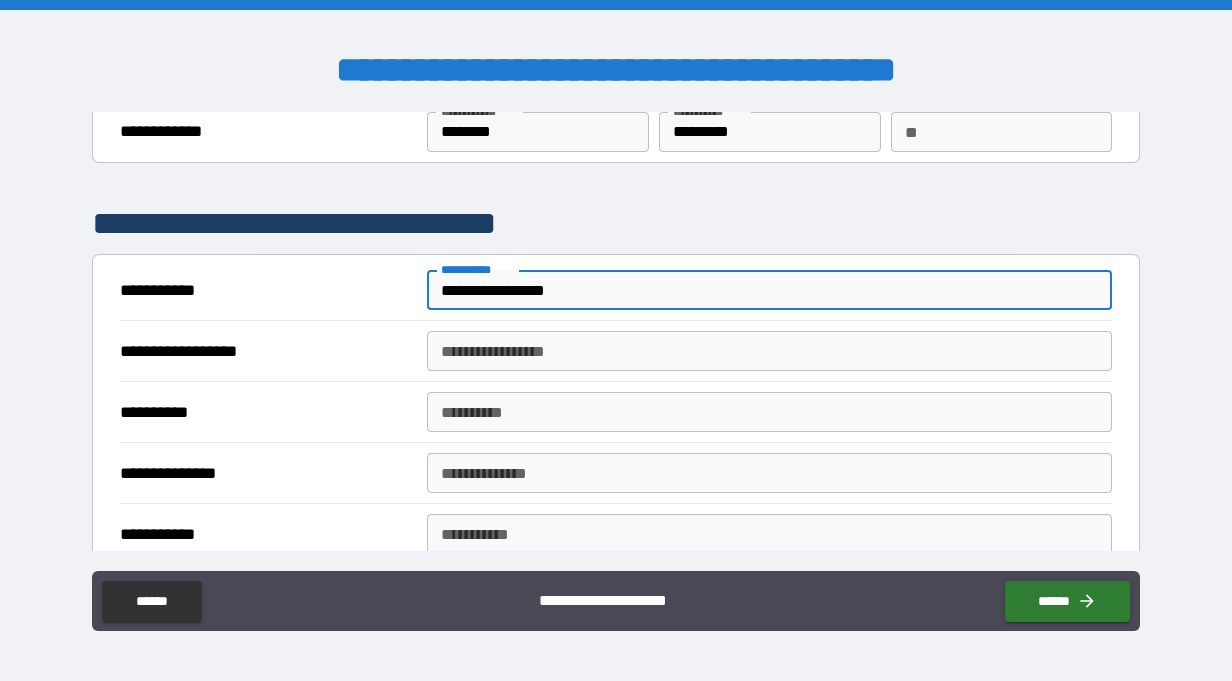 type on "**********" 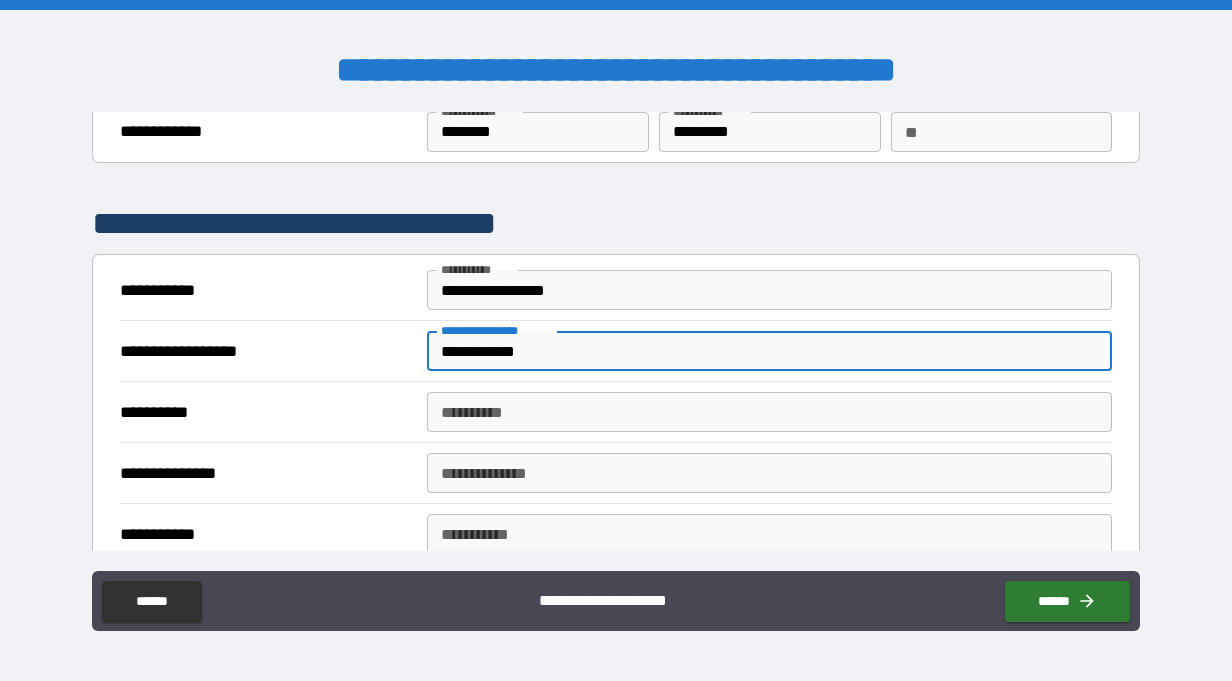 type on "**********" 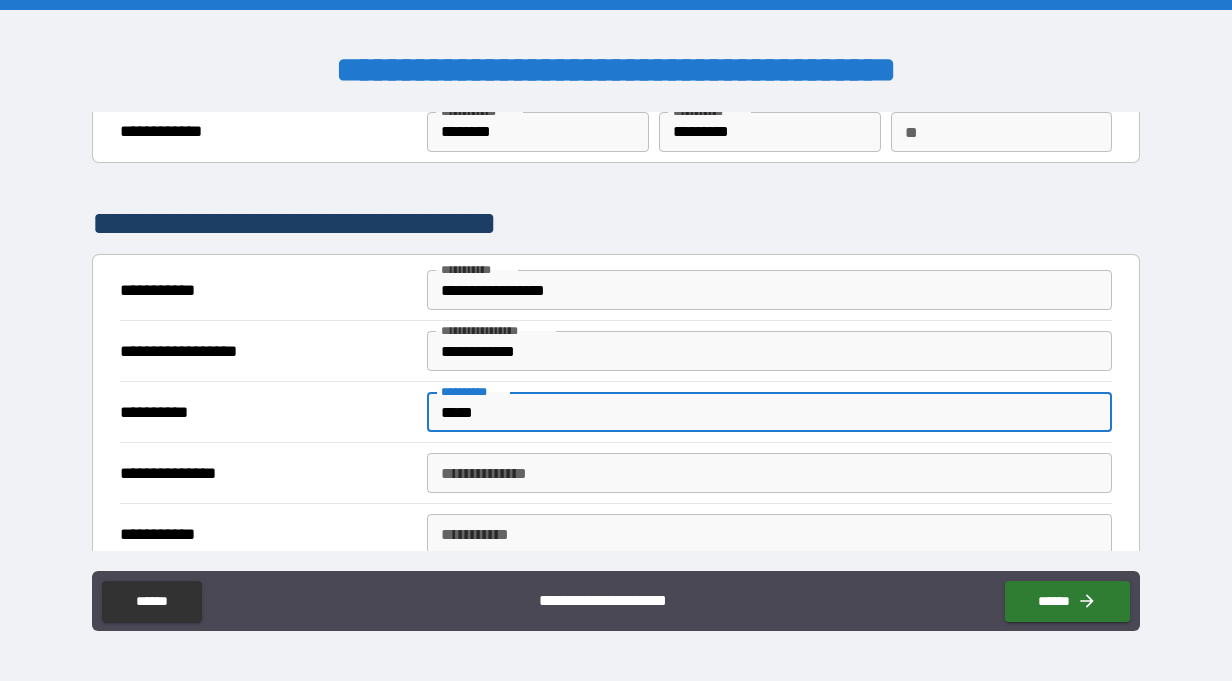 type on "*****" 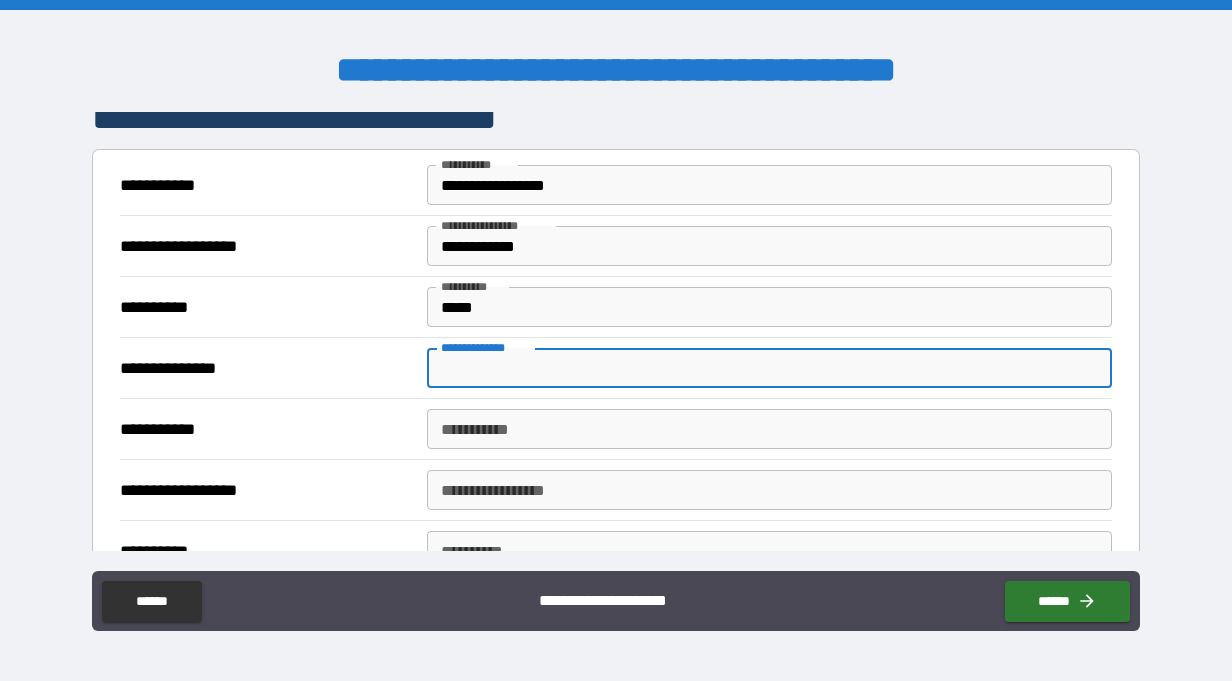 scroll, scrollTop: 182, scrollLeft: 0, axis: vertical 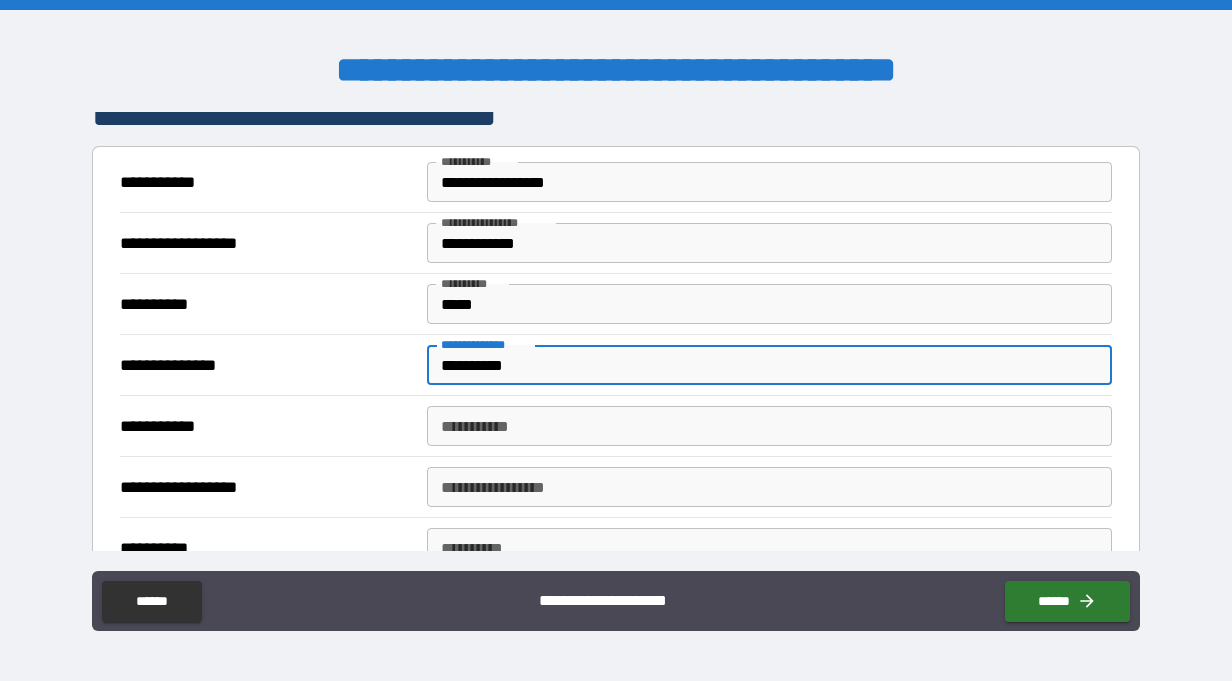 type on "**********" 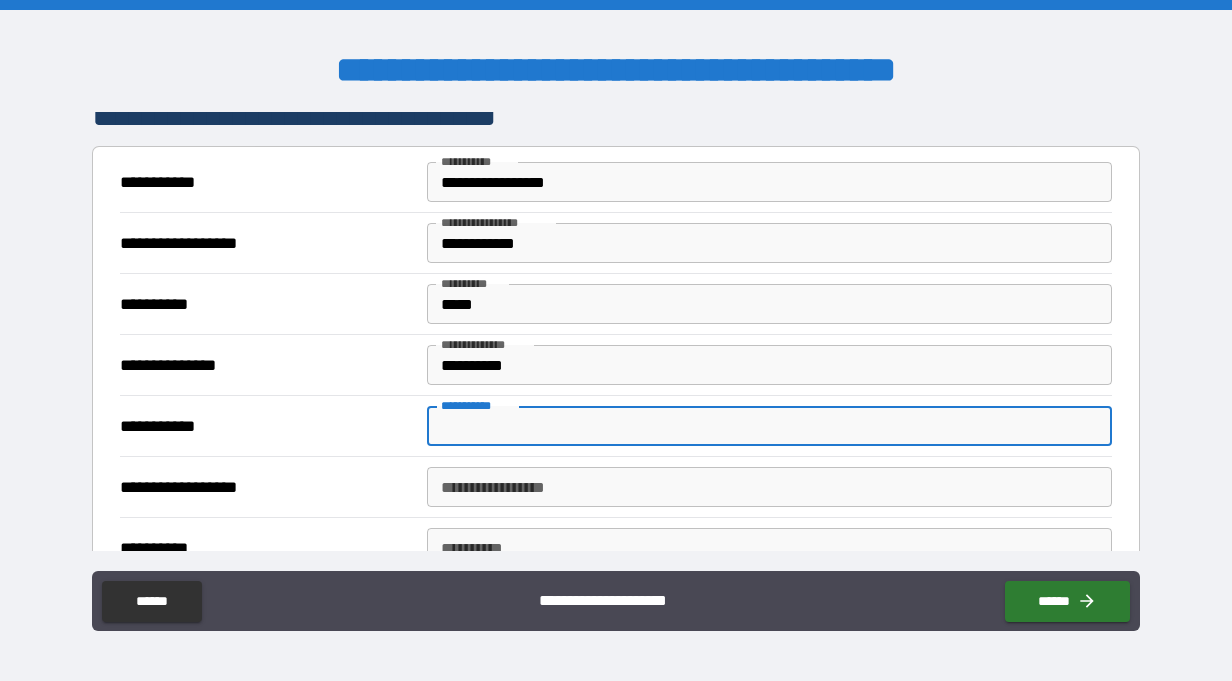 click on "**********" at bounding box center (769, 426) 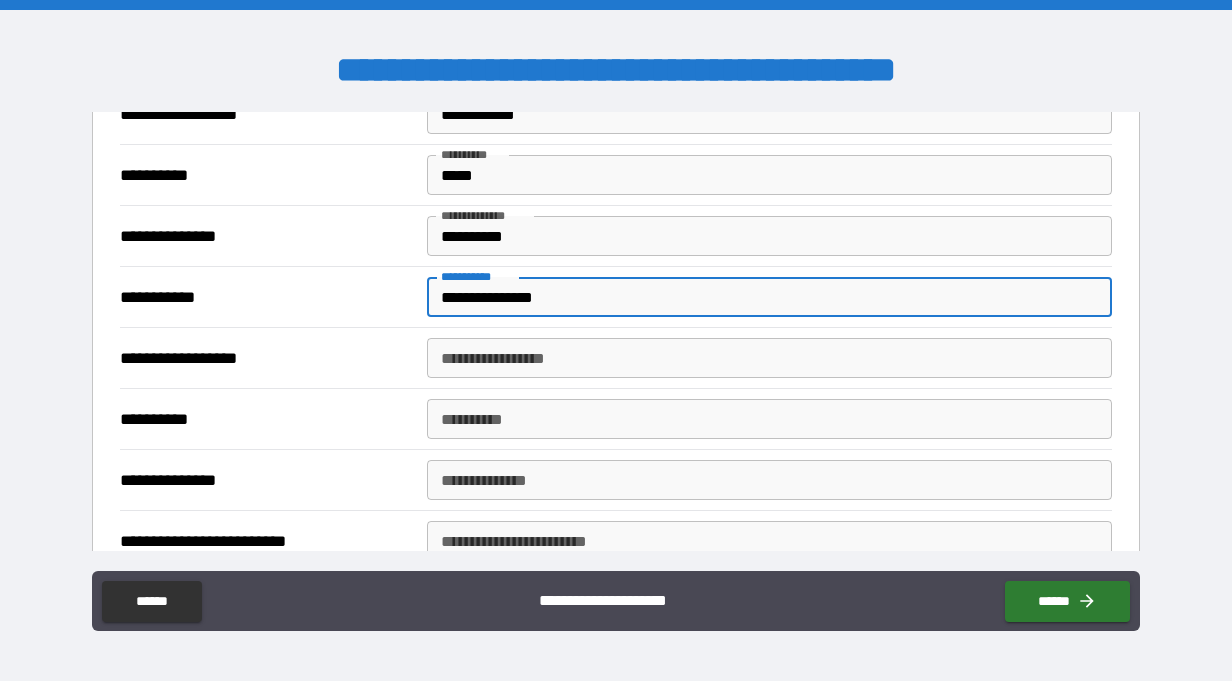 scroll, scrollTop: 326, scrollLeft: 0, axis: vertical 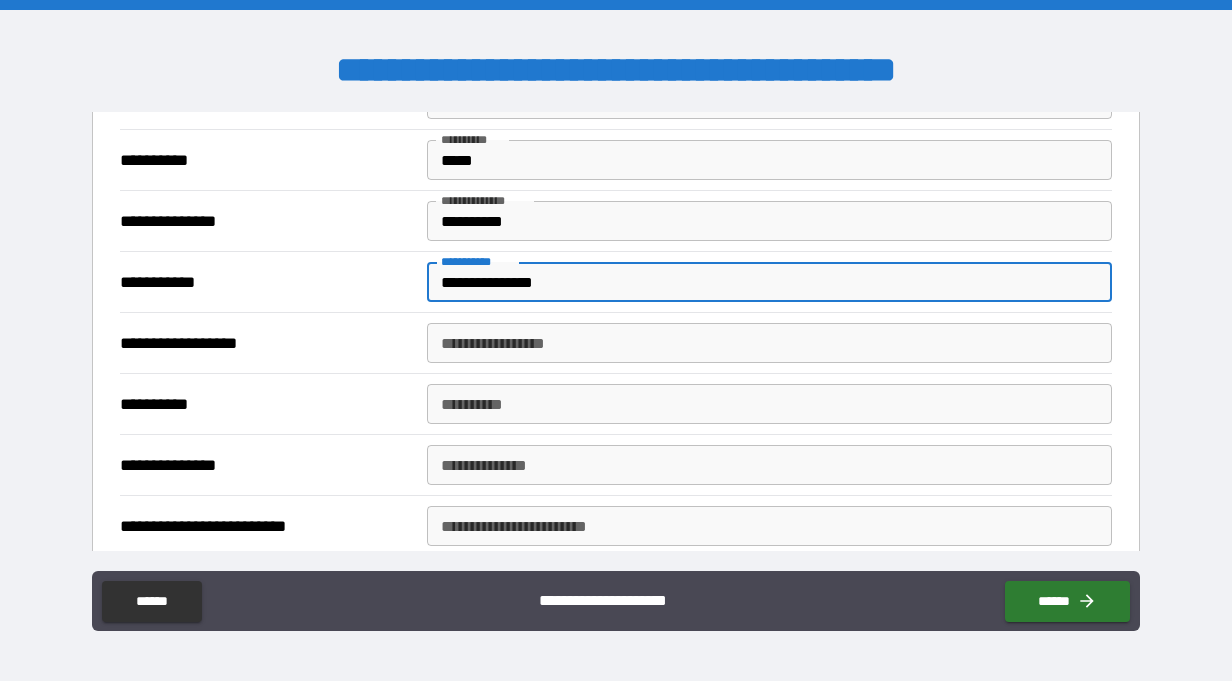 type on "**********" 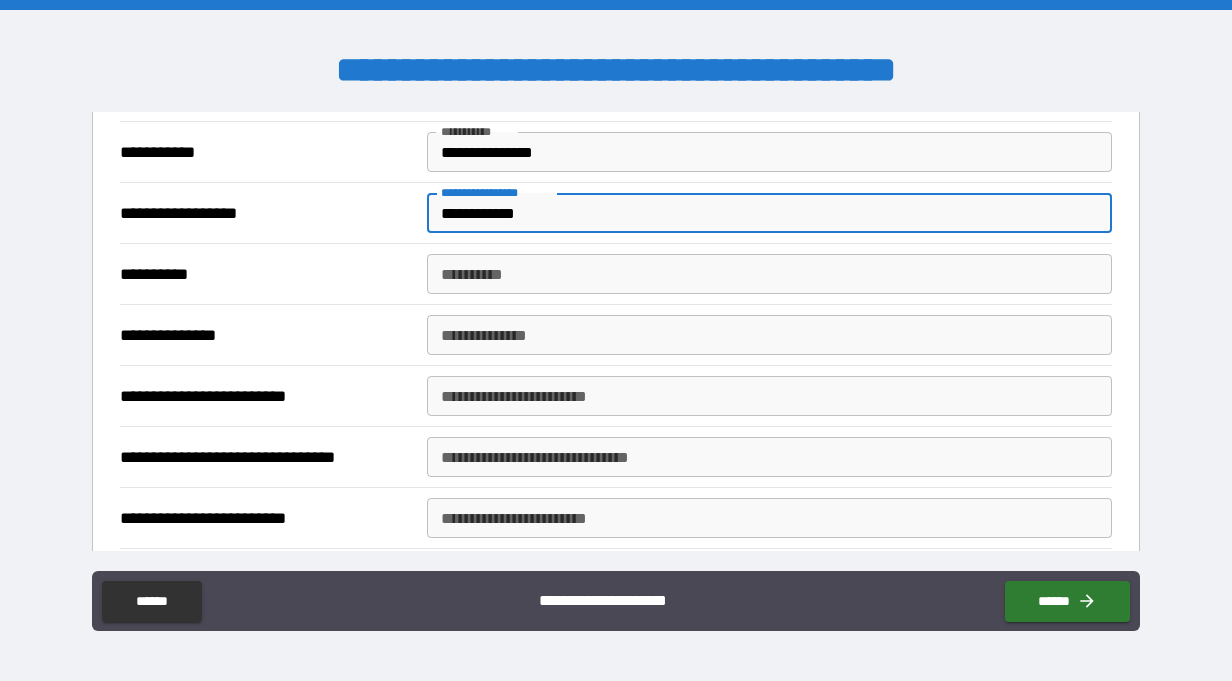 scroll, scrollTop: 459, scrollLeft: 0, axis: vertical 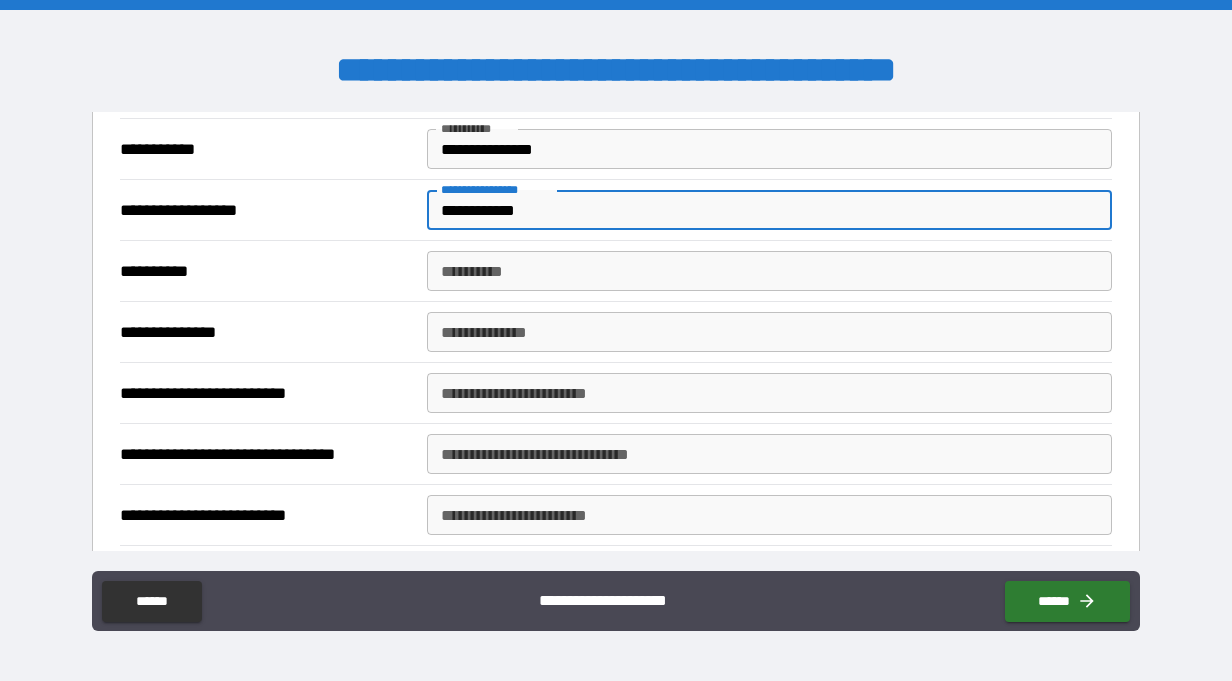 type on "**********" 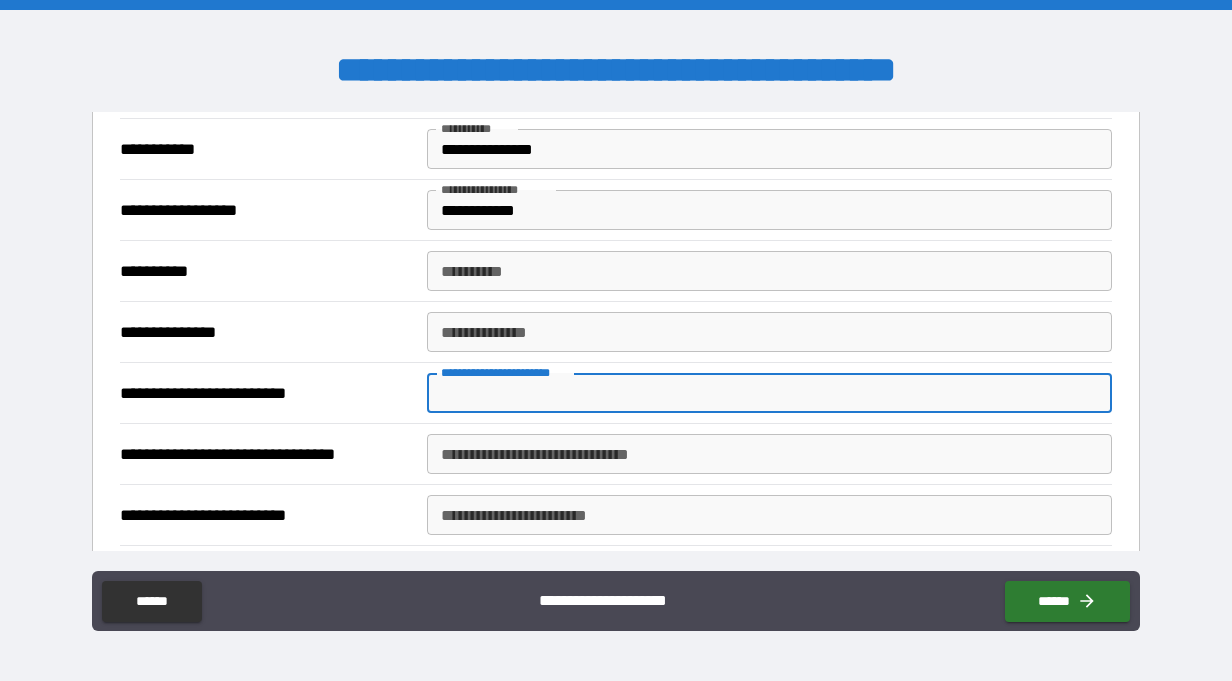 scroll, scrollTop: 457, scrollLeft: 0, axis: vertical 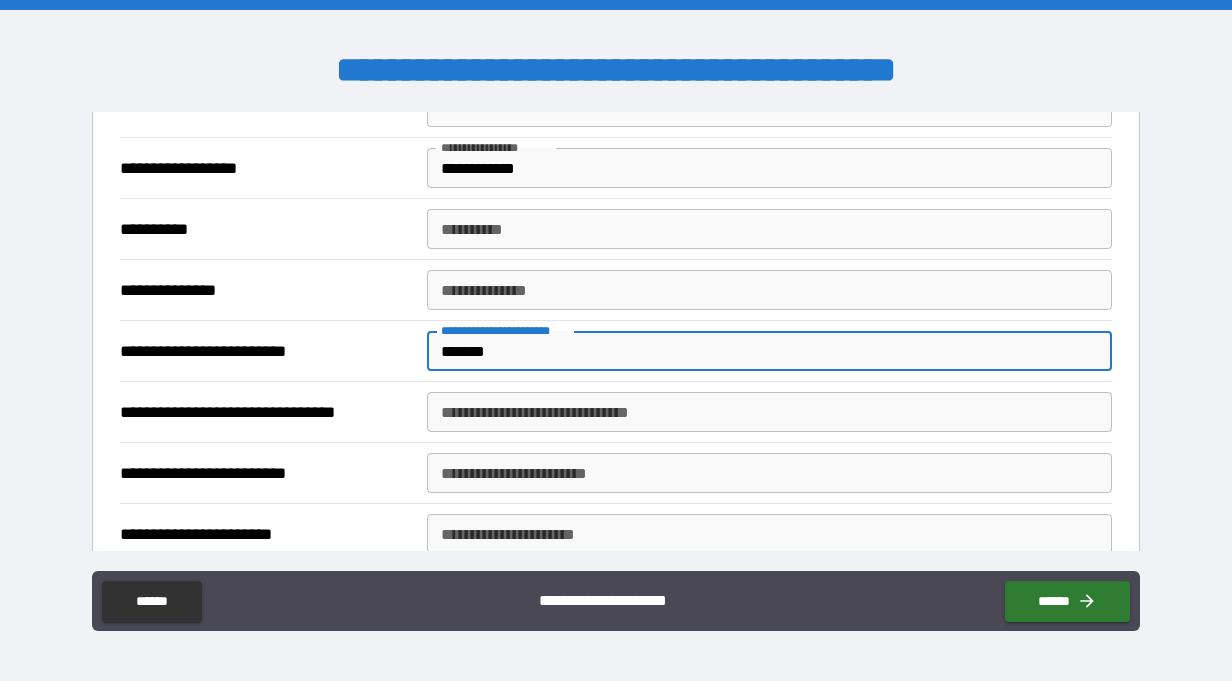 type on "*******" 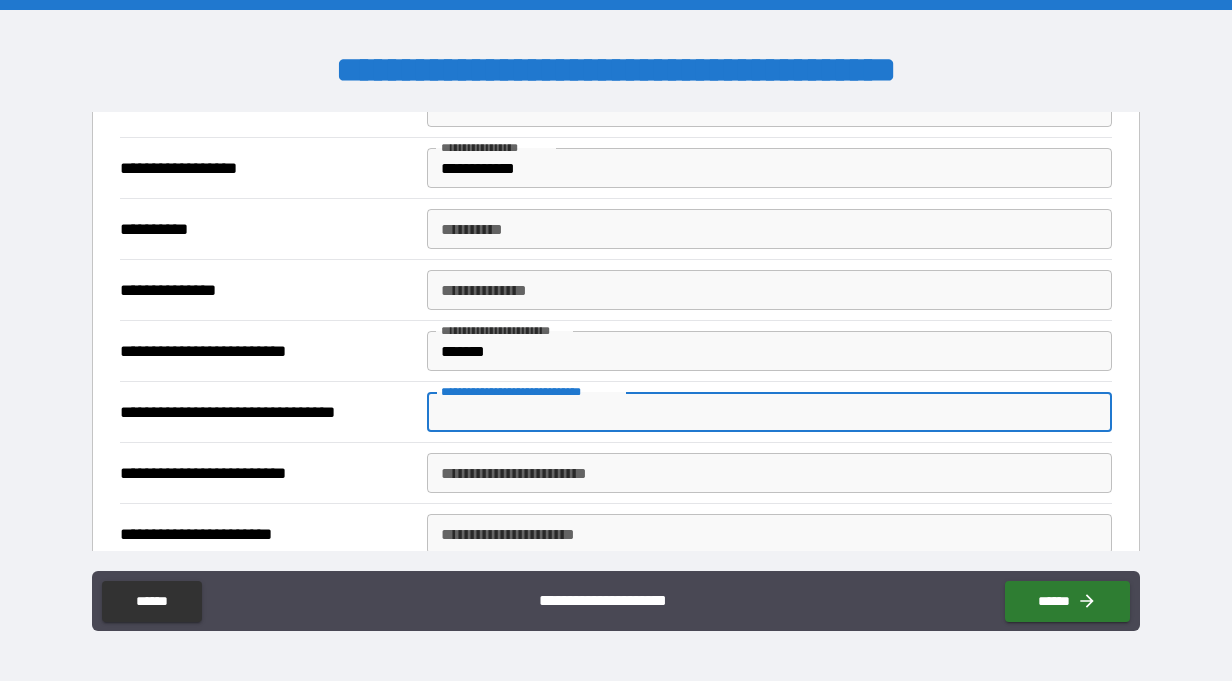 click on "**********" at bounding box center [769, 412] 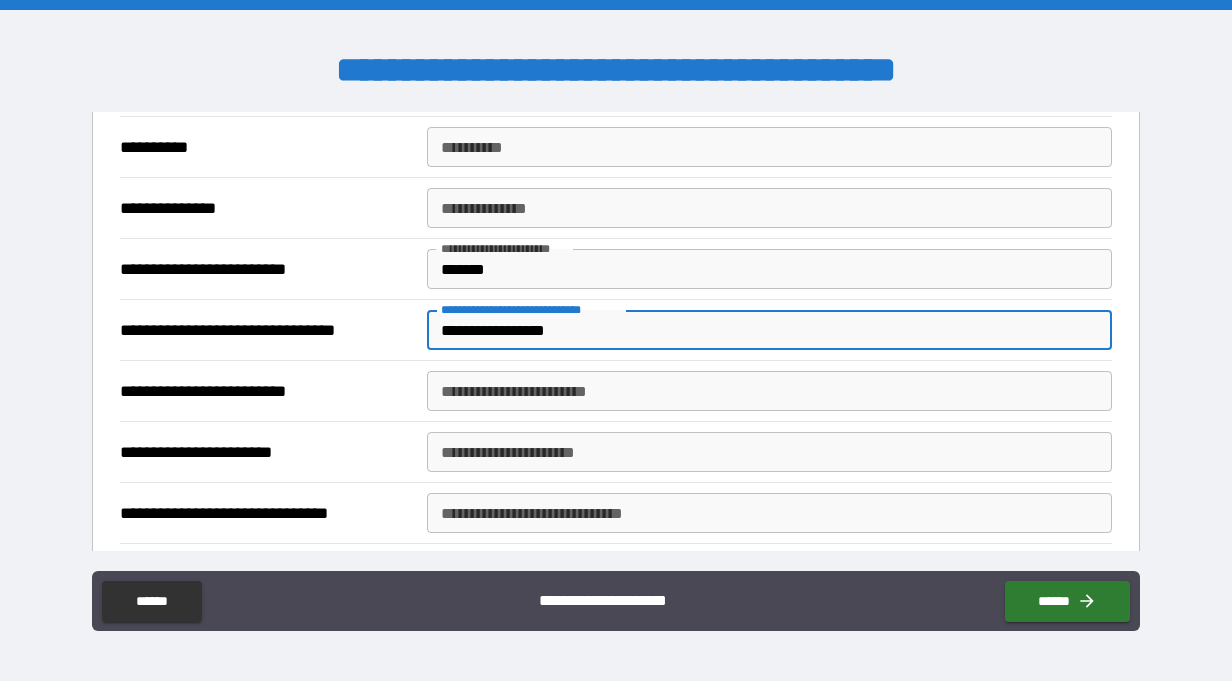 scroll, scrollTop: 621, scrollLeft: 0, axis: vertical 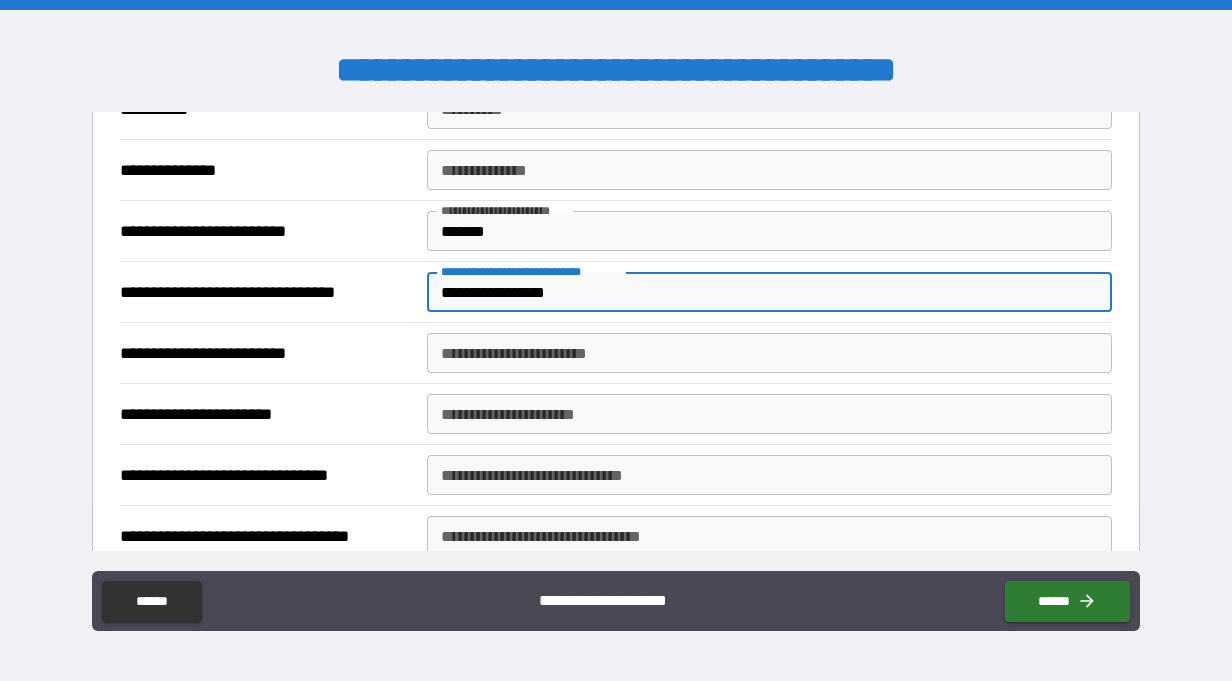 type on "**********" 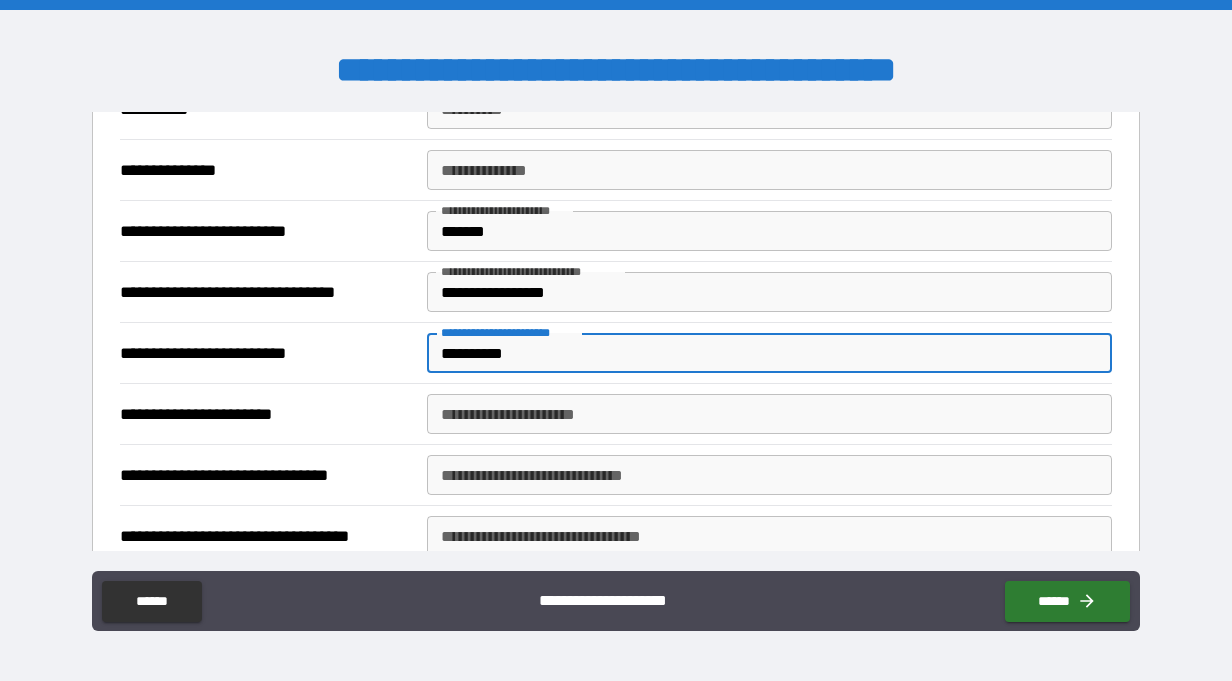 type on "**********" 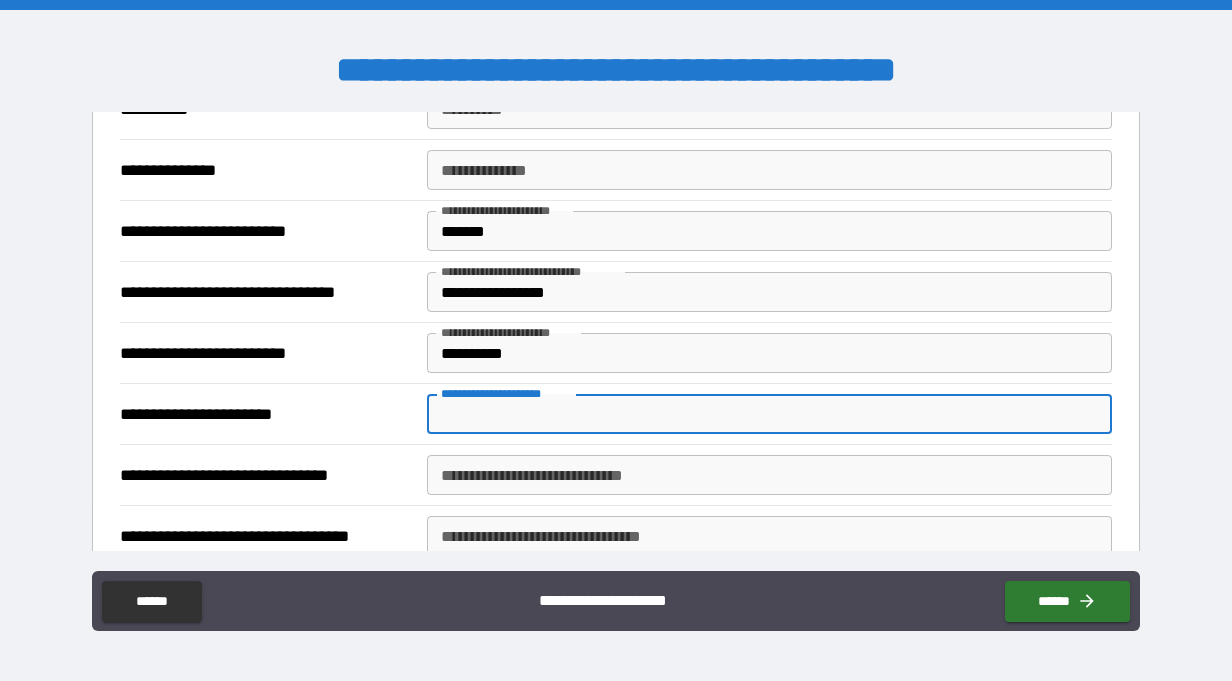 click on "**********" at bounding box center (769, 414) 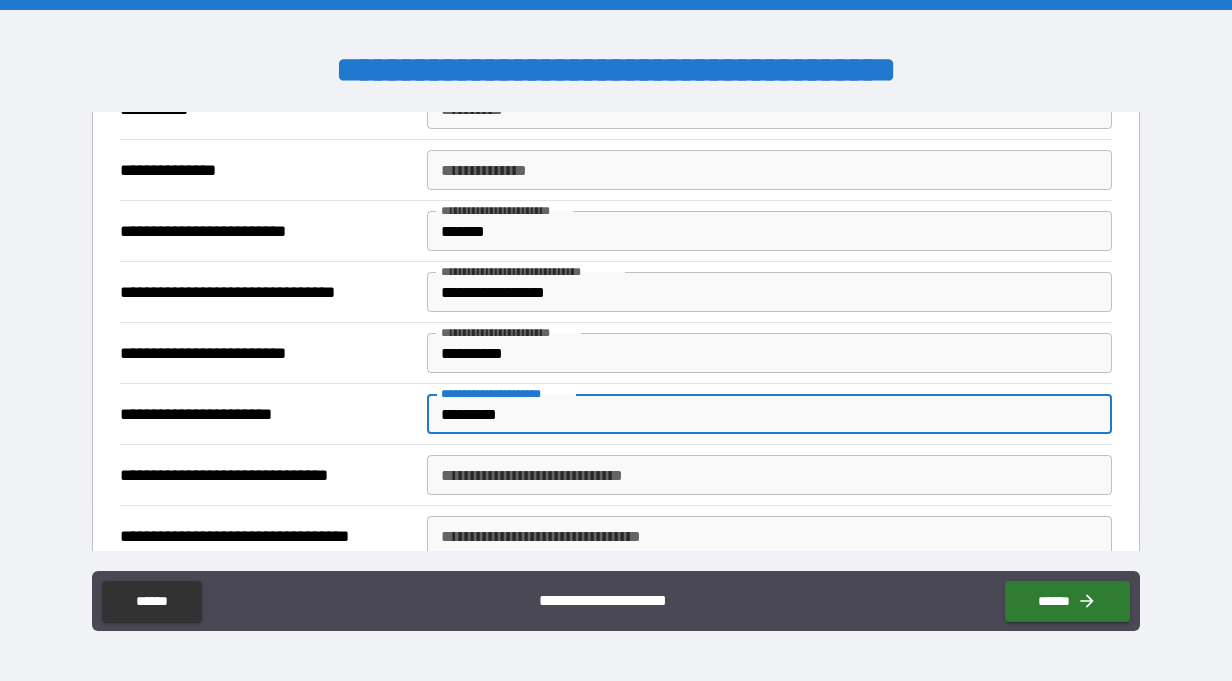drag, startPoint x: 457, startPoint y: 414, endPoint x: 446, endPoint y: 415, distance: 11.045361 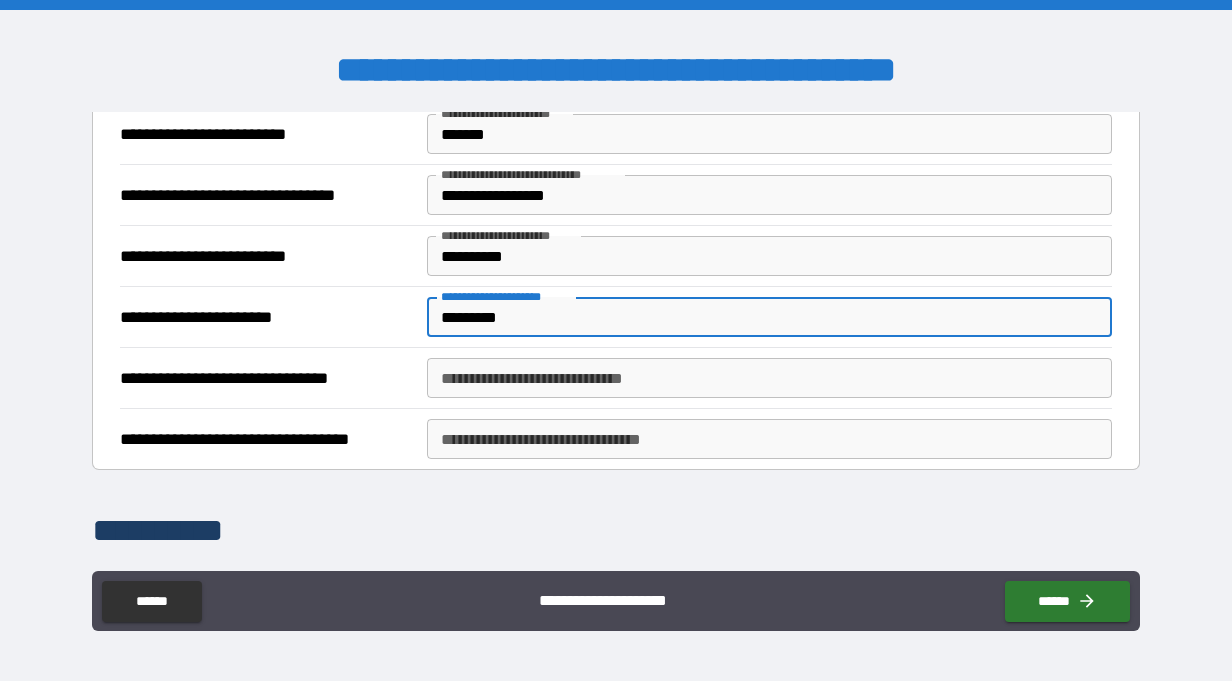 scroll, scrollTop: 727, scrollLeft: 0, axis: vertical 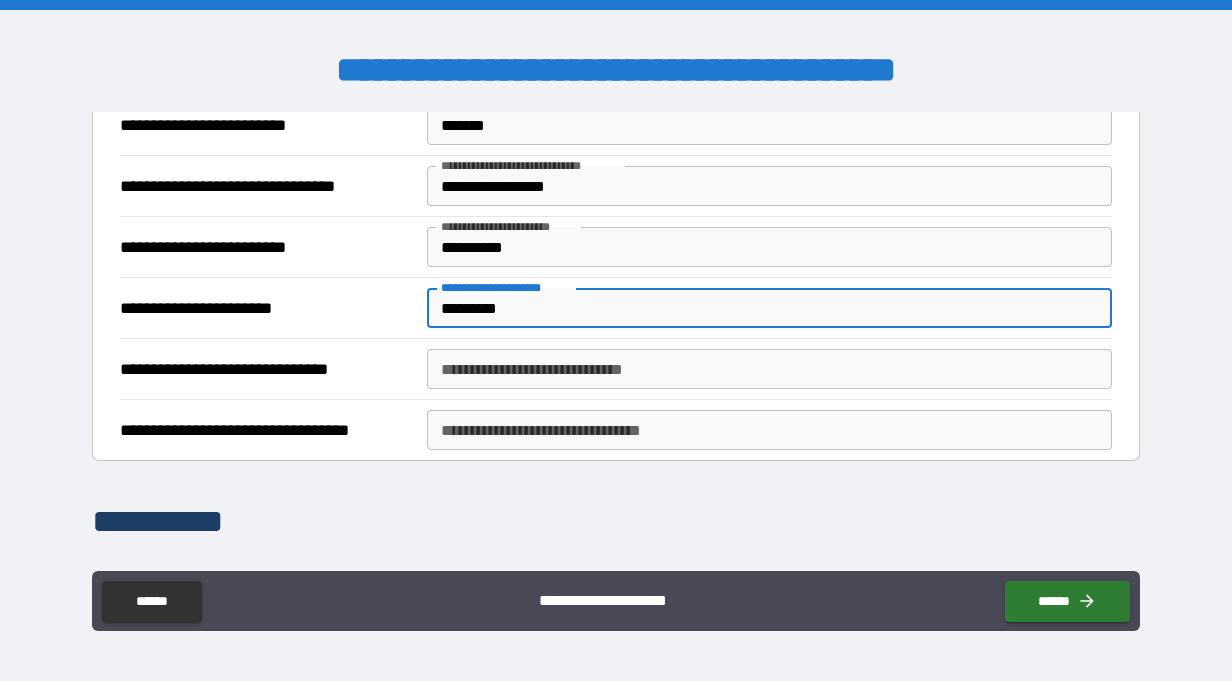 type on "*********" 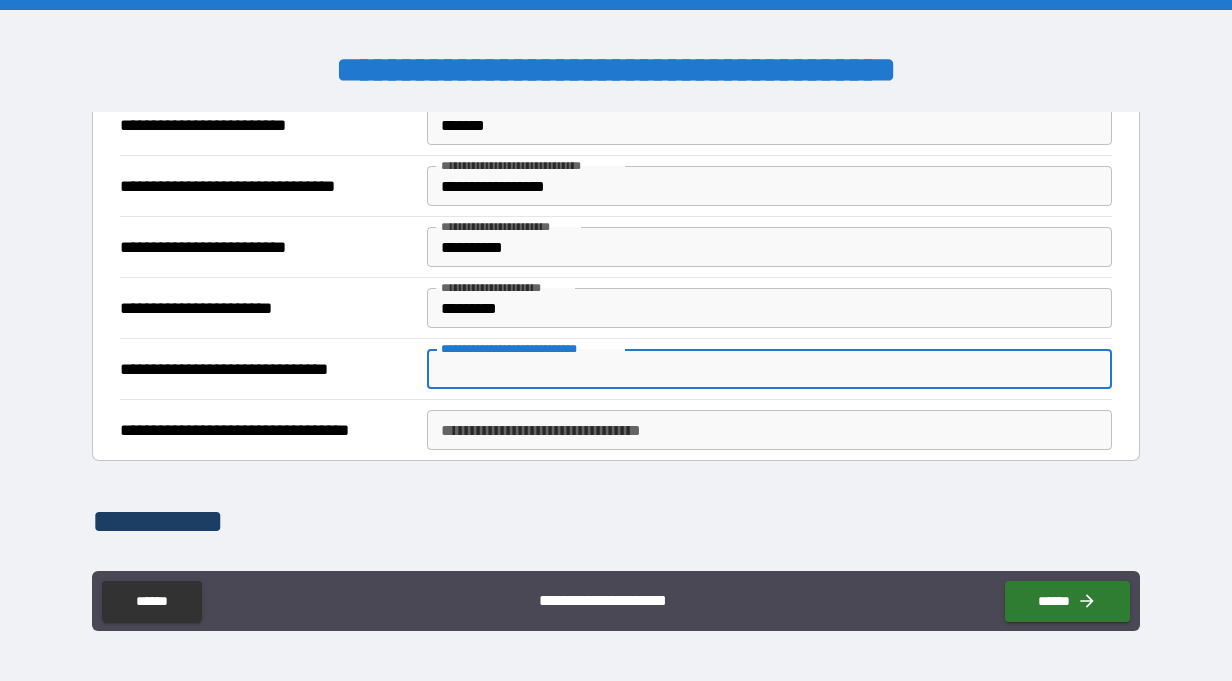 click on "**********" at bounding box center [769, 369] 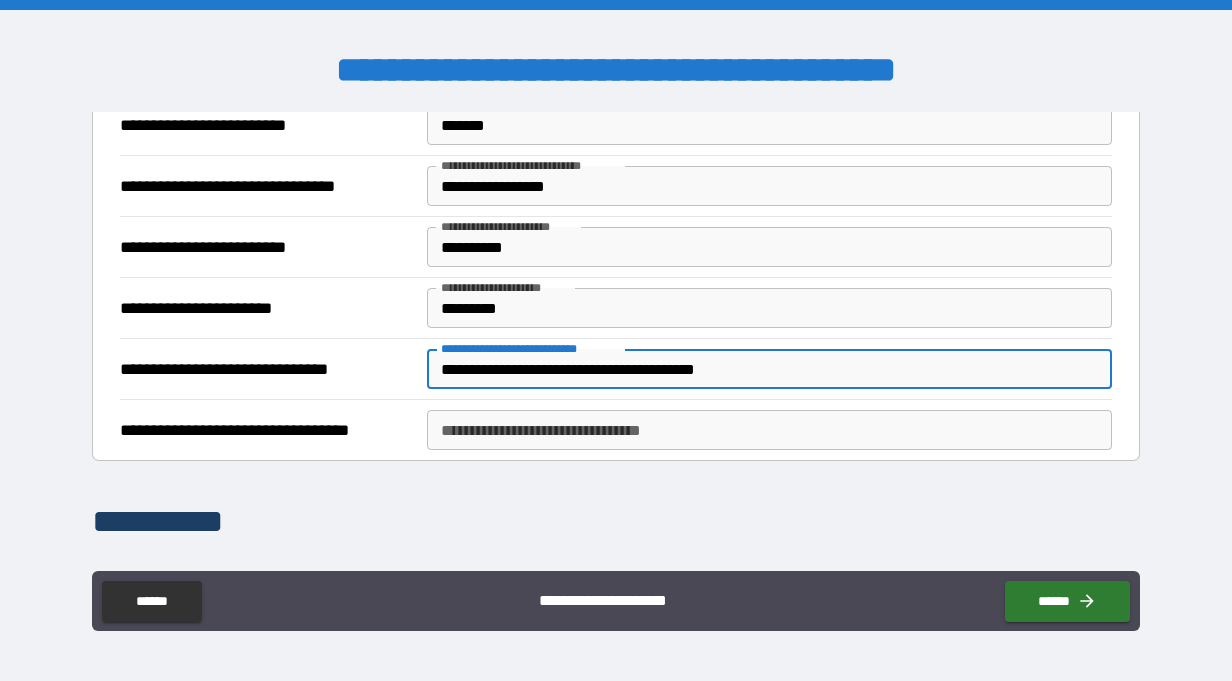 type on "**********" 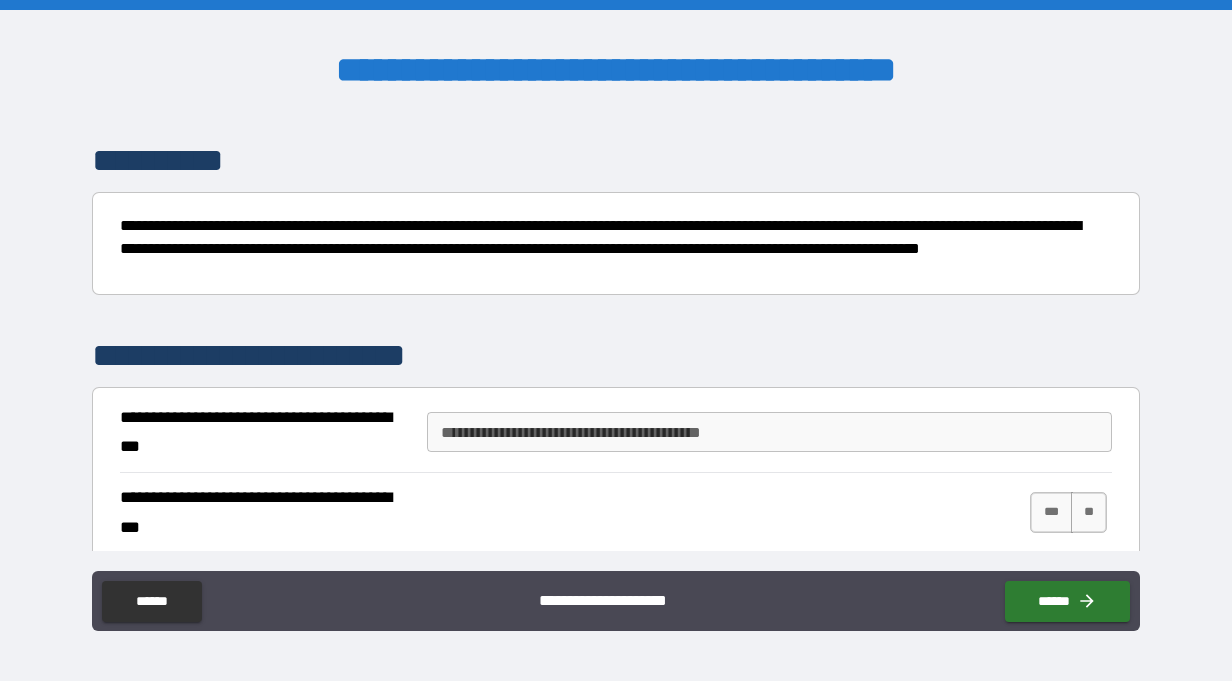 scroll, scrollTop: 1105, scrollLeft: 0, axis: vertical 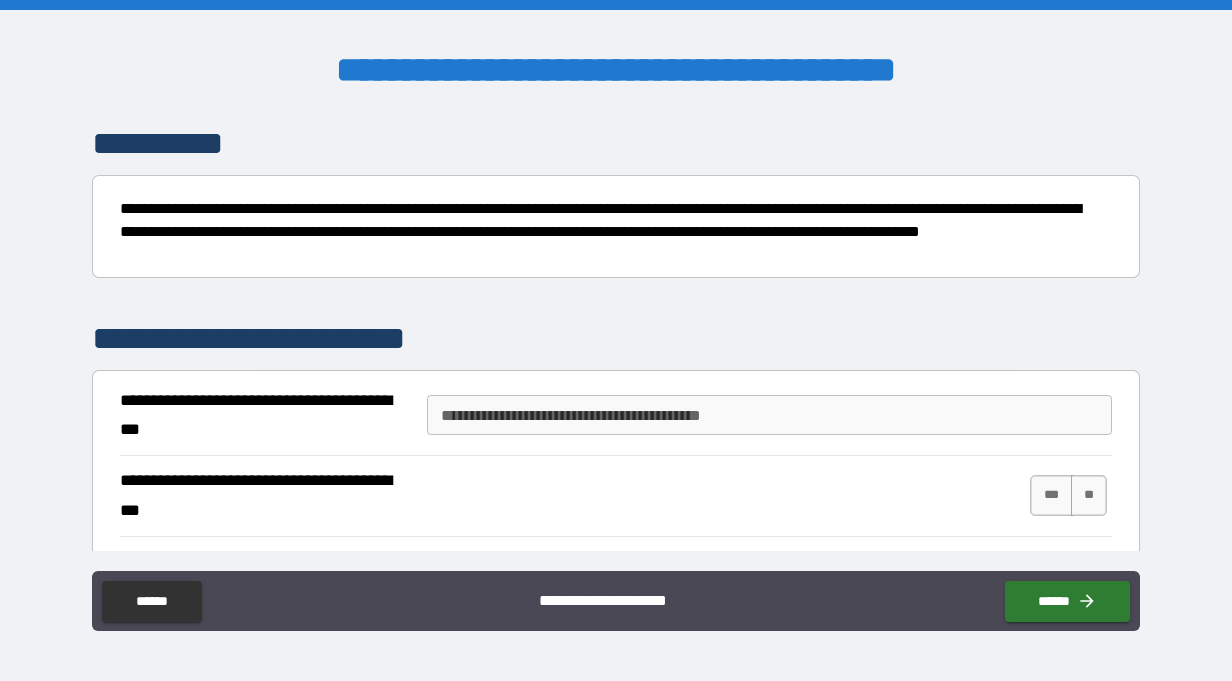 type on "**********" 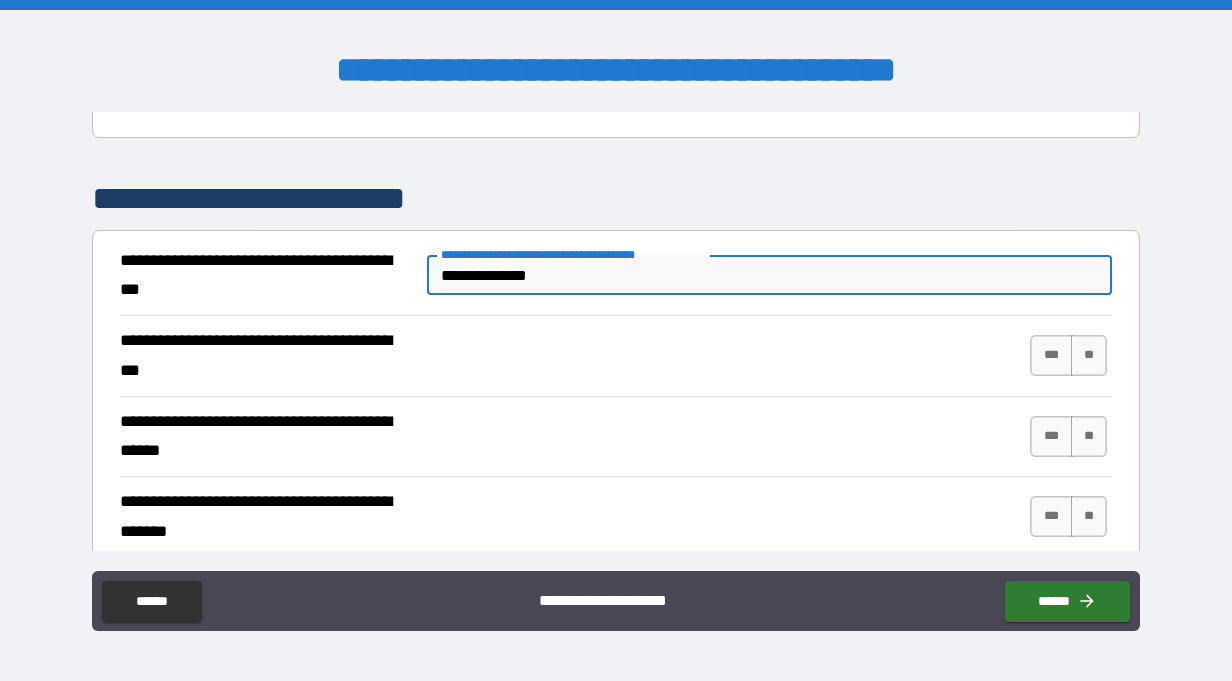 scroll, scrollTop: 1246, scrollLeft: 0, axis: vertical 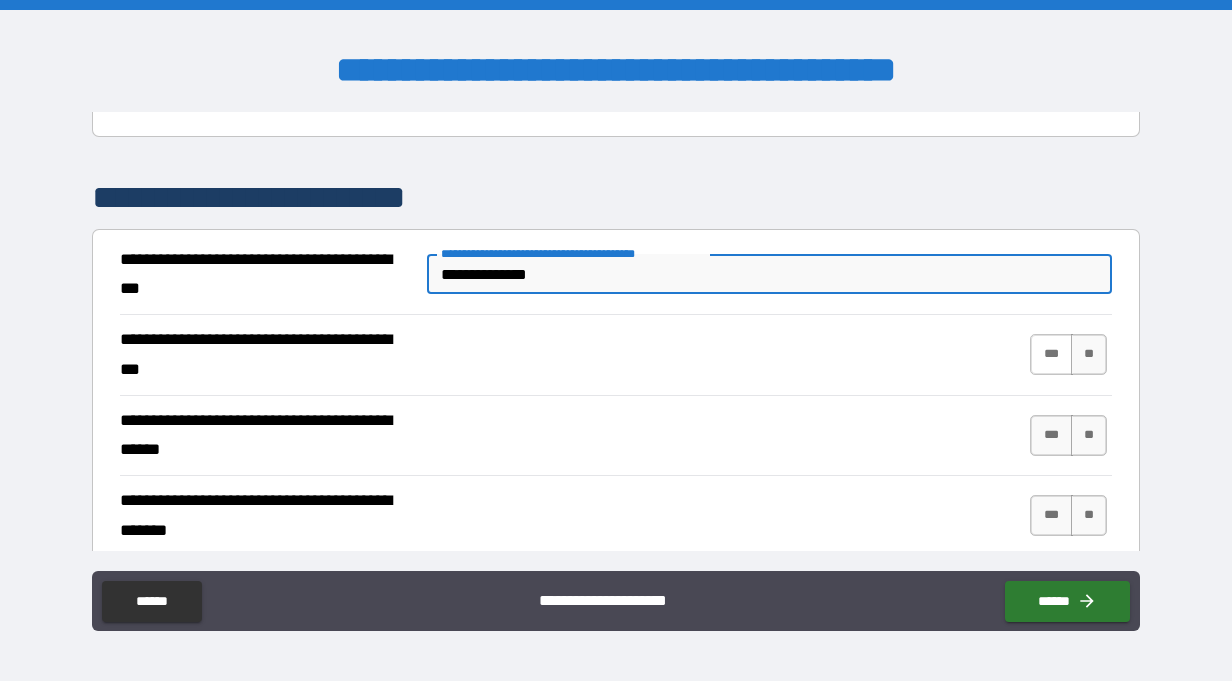 type on "**********" 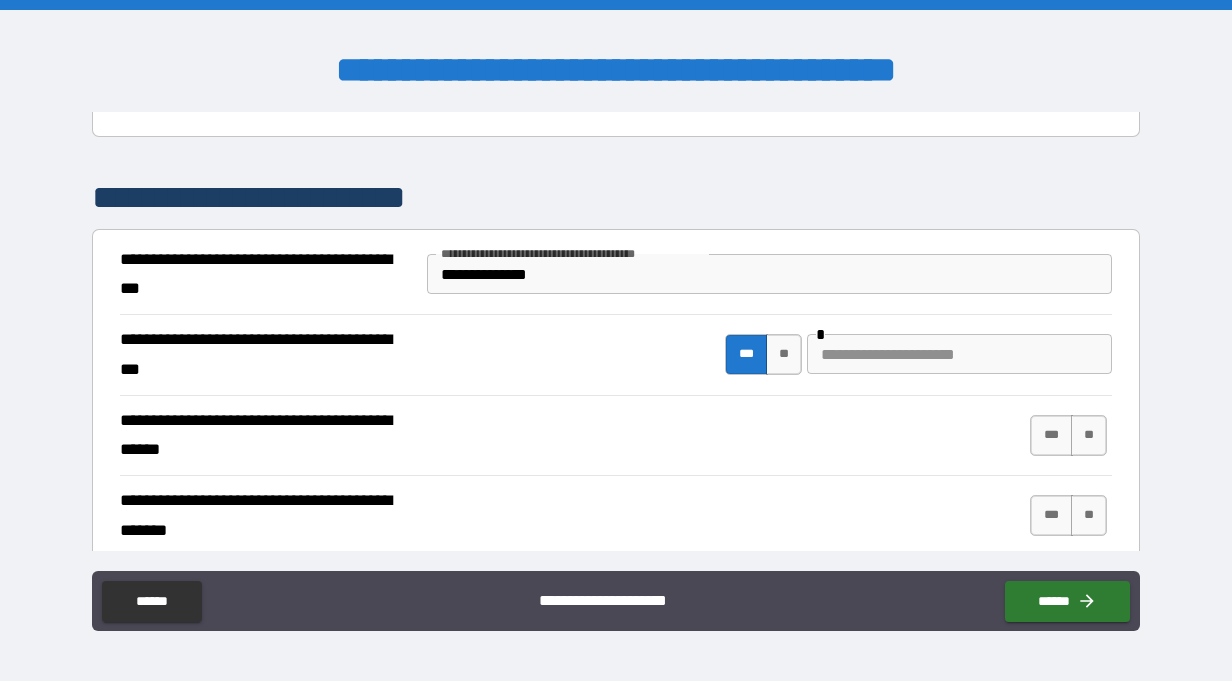 click at bounding box center (959, 354) 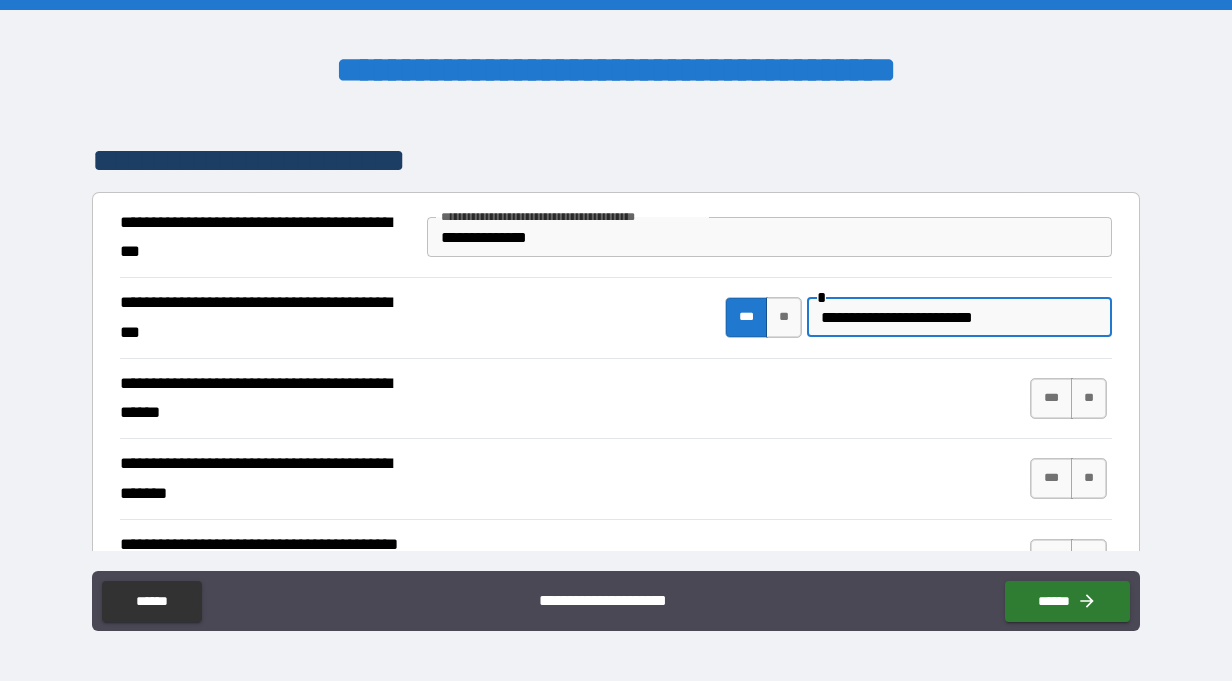 scroll, scrollTop: 1287, scrollLeft: 0, axis: vertical 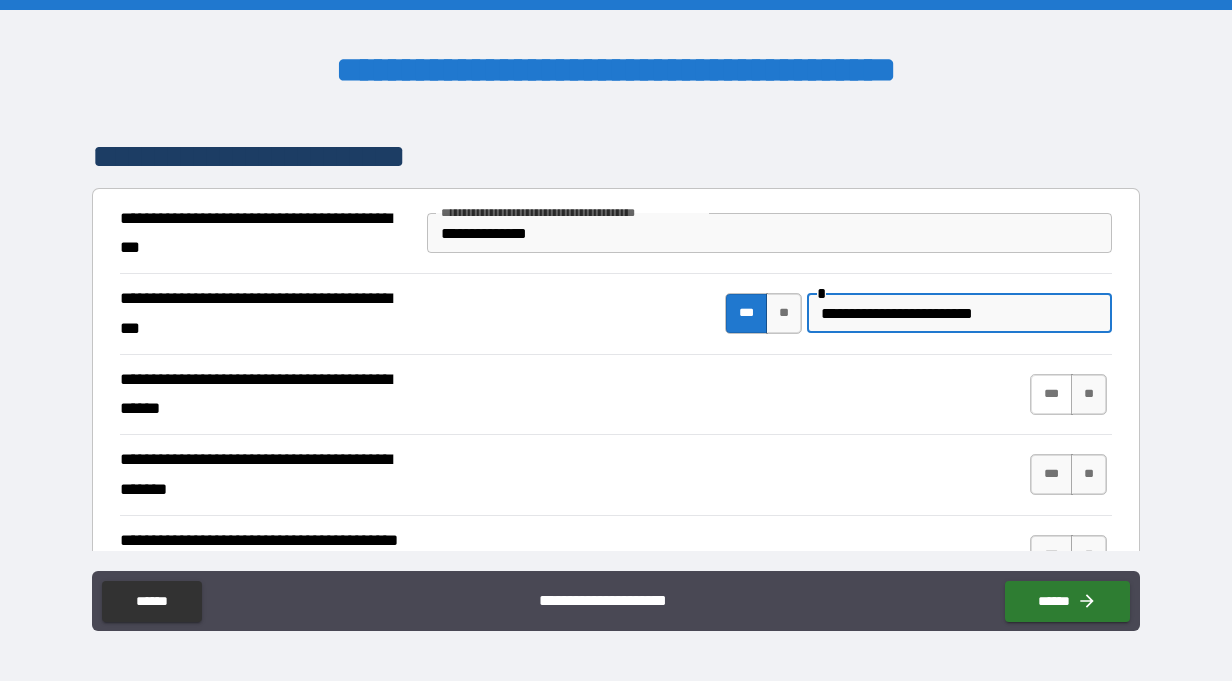 type on "**********" 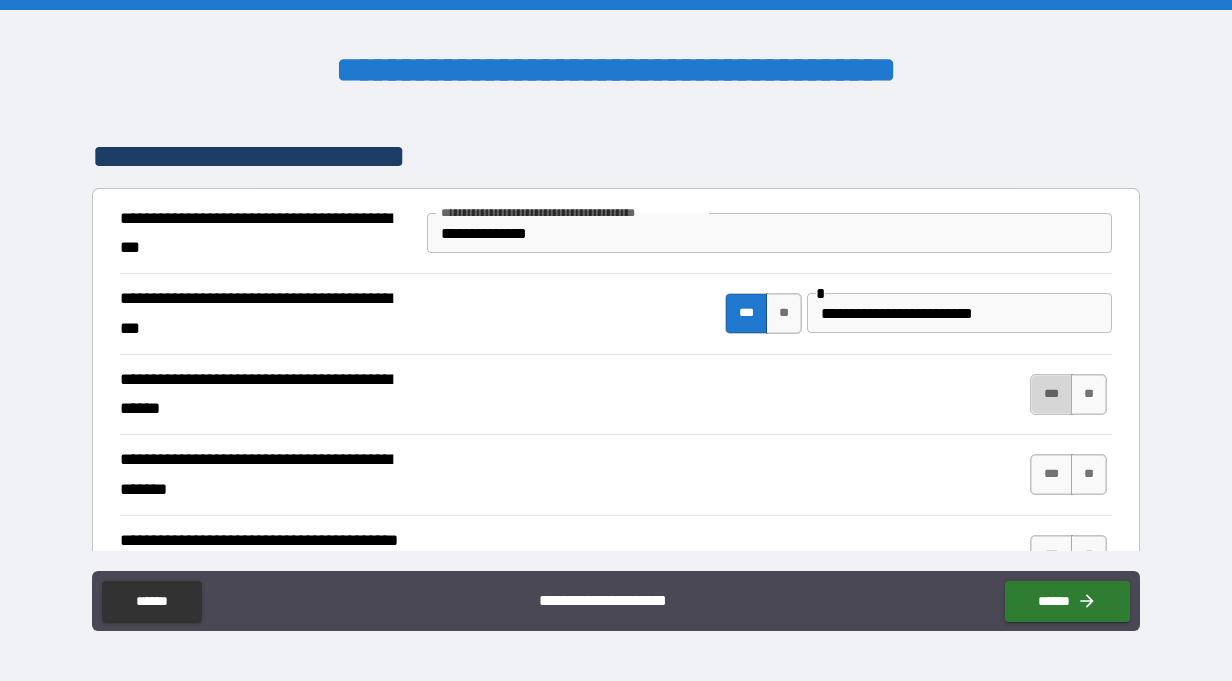 click on "***" at bounding box center (1051, 394) 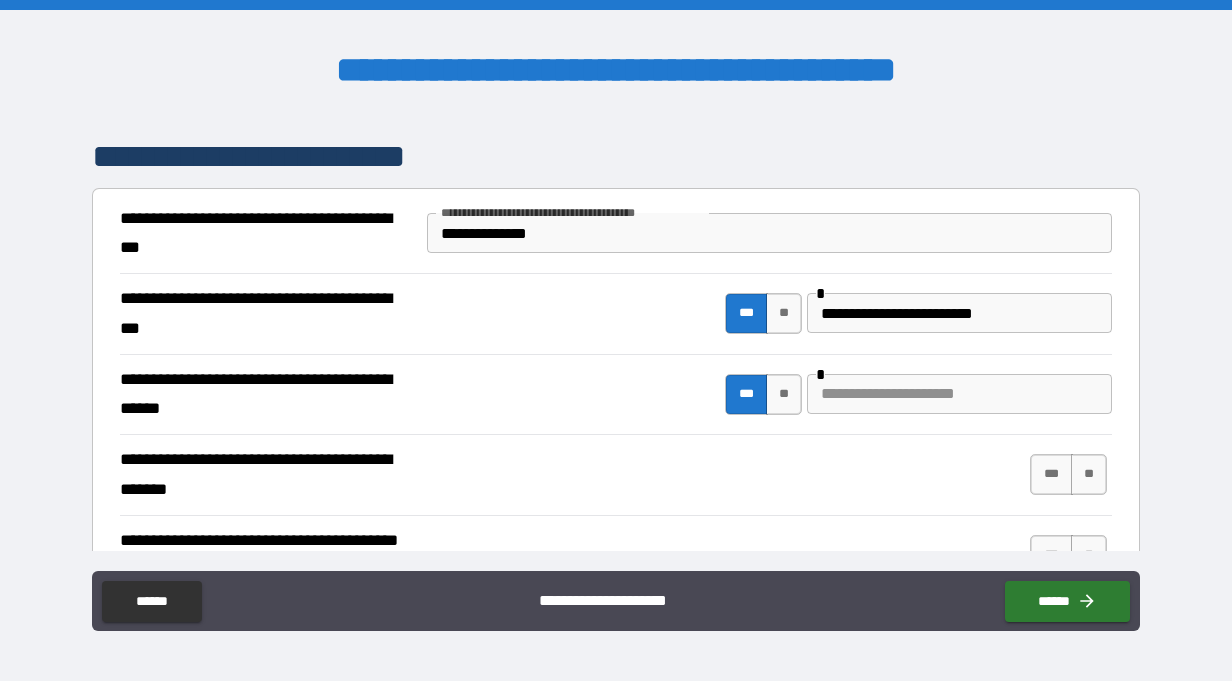 scroll, scrollTop: 1335, scrollLeft: 0, axis: vertical 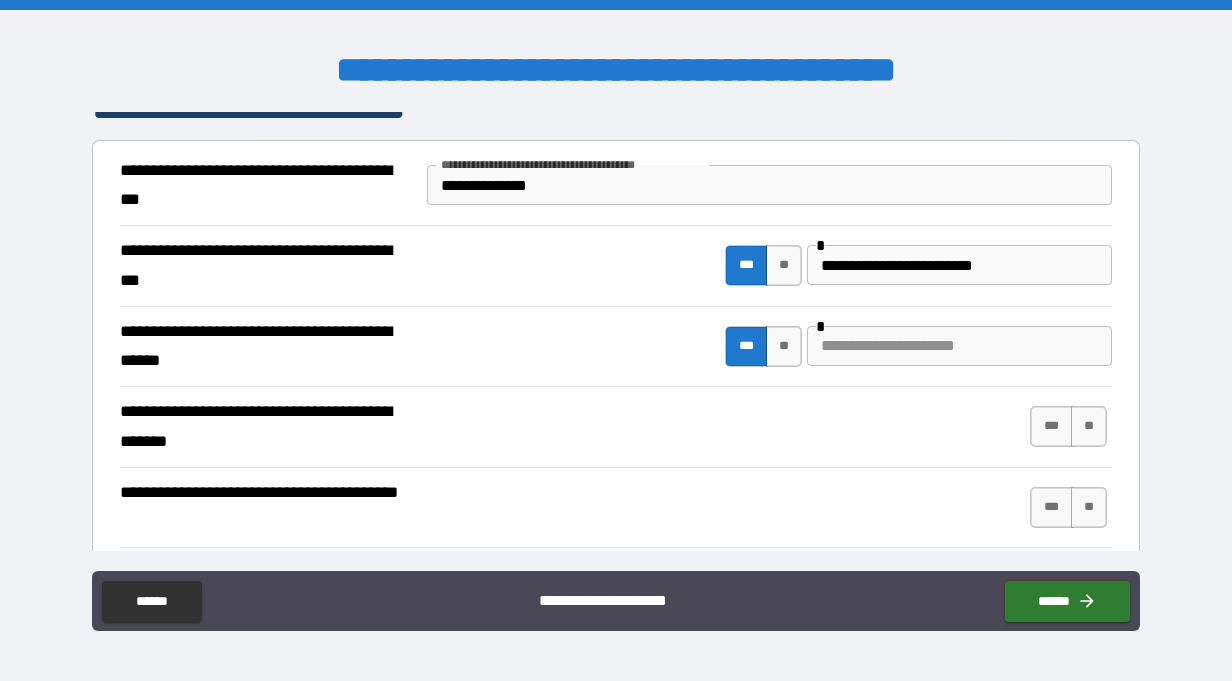 click at bounding box center (959, 346) 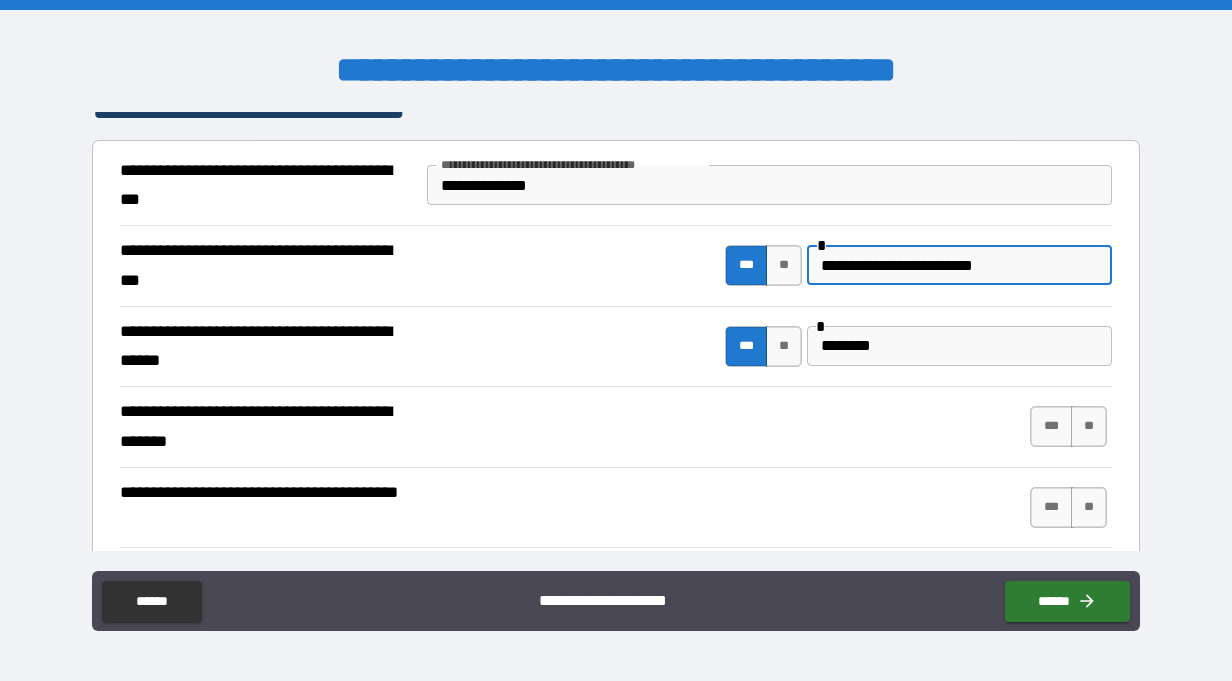 drag, startPoint x: 1013, startPoint y: 268, endPoint x: 794, endPoint y: 269, distance: 219.00229 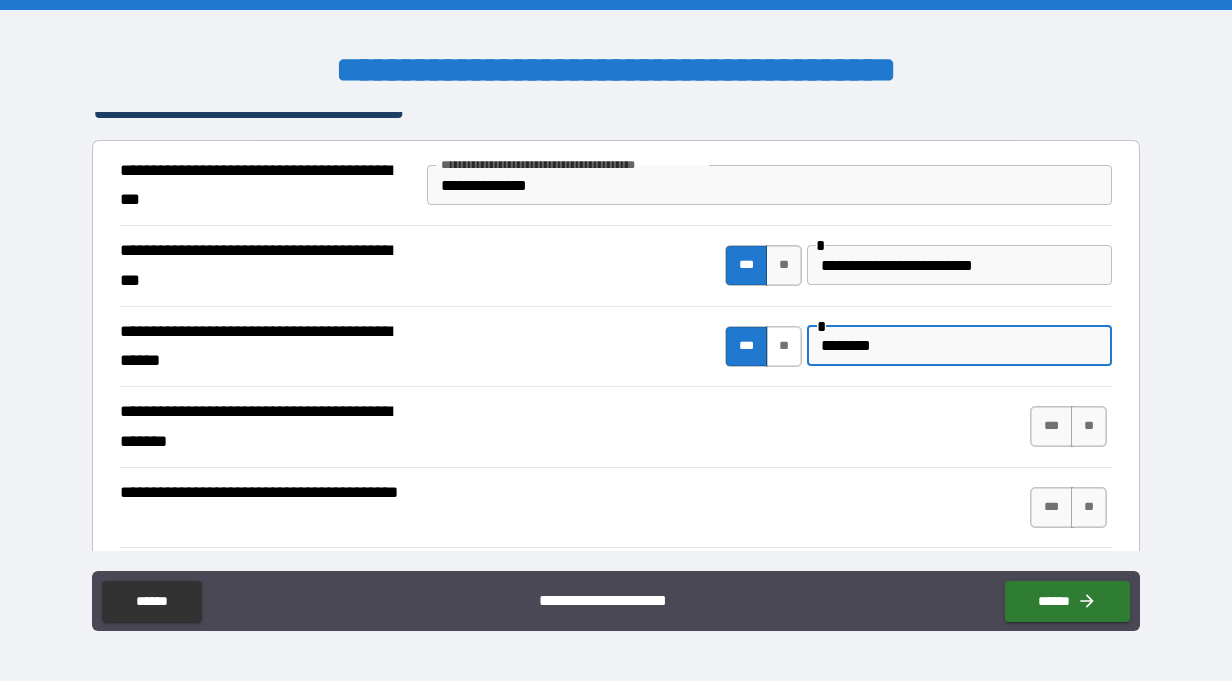 drag, startPoint x: 868, startPoint y: 349, endPoint x: 778, endPoint y: 348, distance: 90.005554 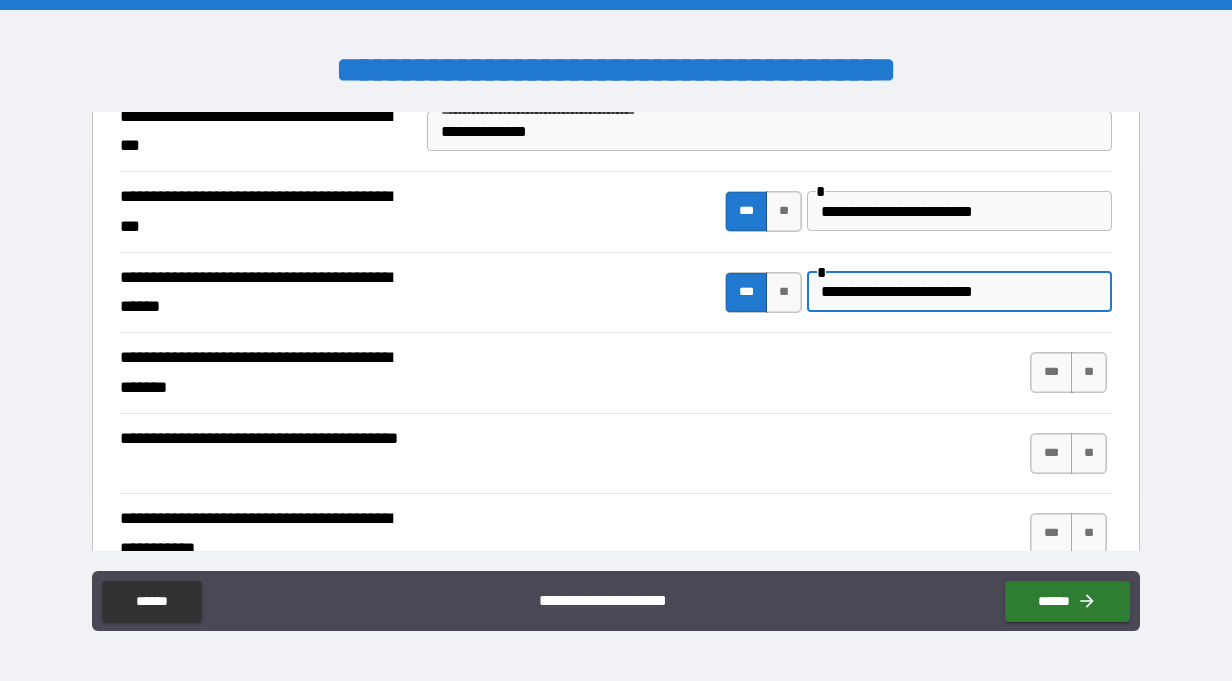scroll, scrollTop: 1398, scrollLeft: 0, axis: vertical 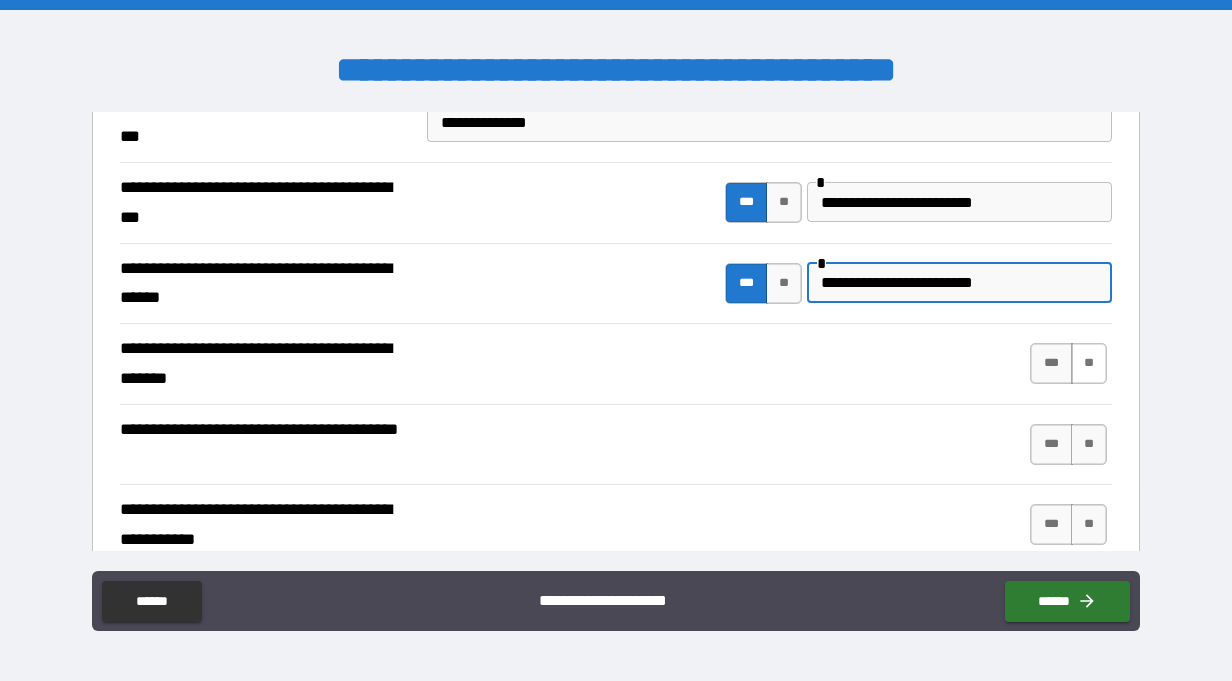 type on "**********" 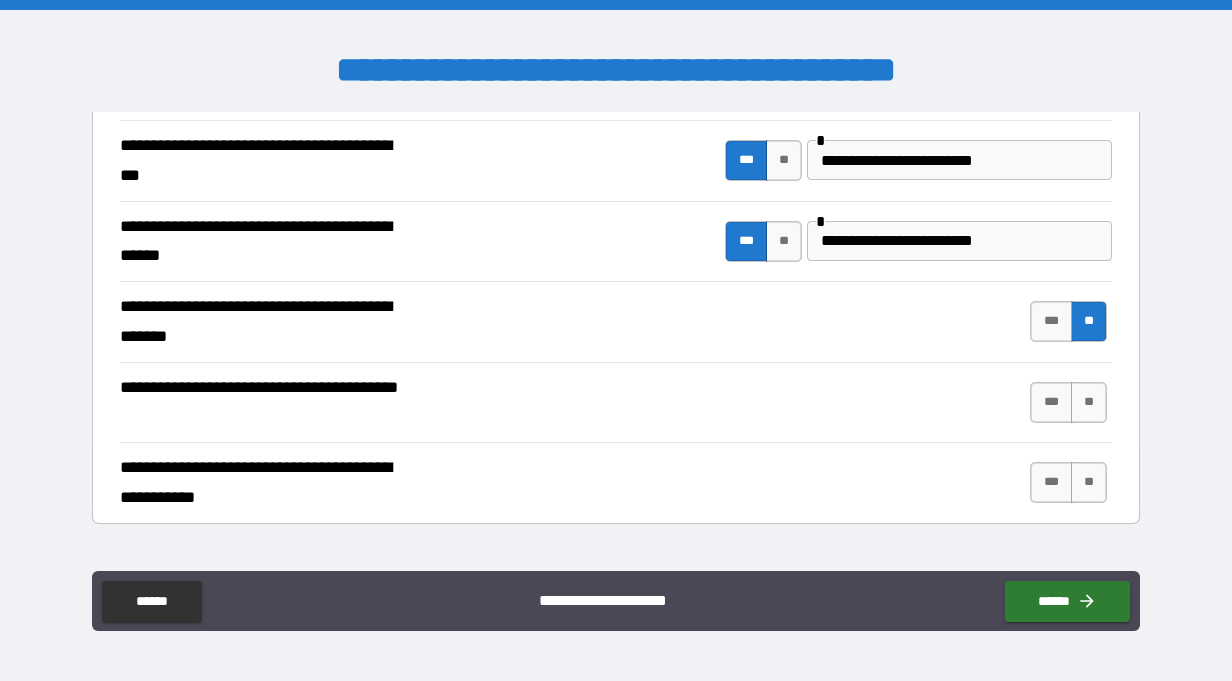 scroll, scrollTop: 1443, scrollLeft: 0, axis: vertical 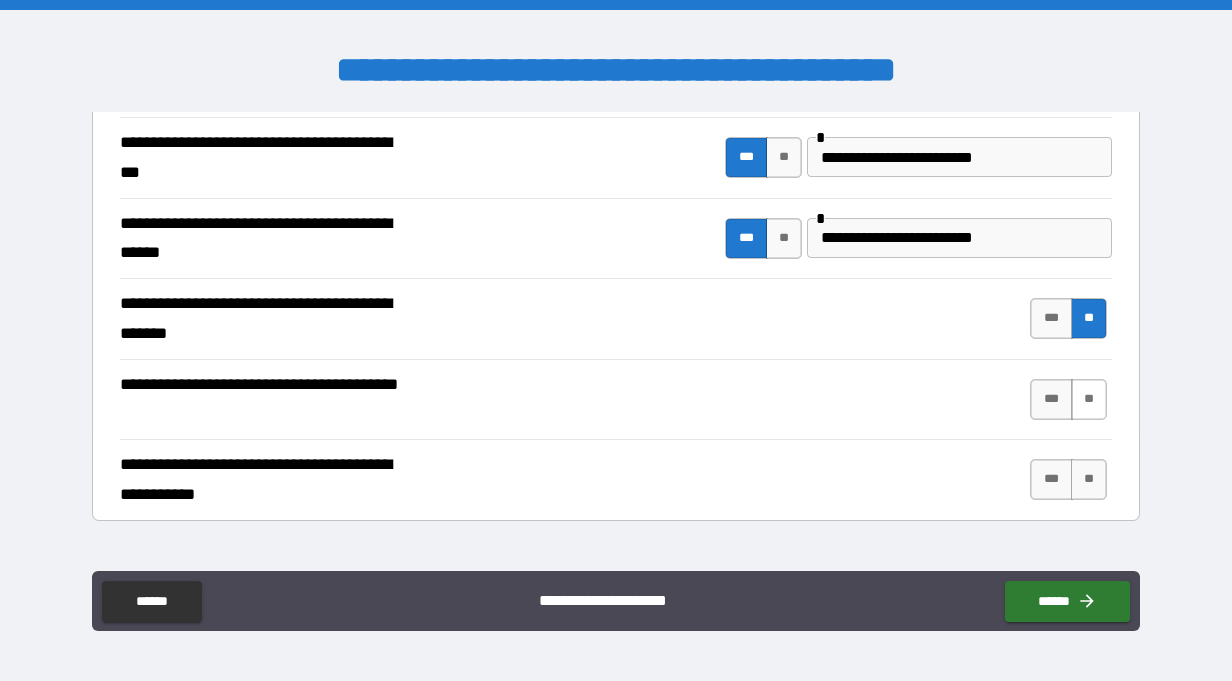 click on "**" at bounding box center [1089, 399] 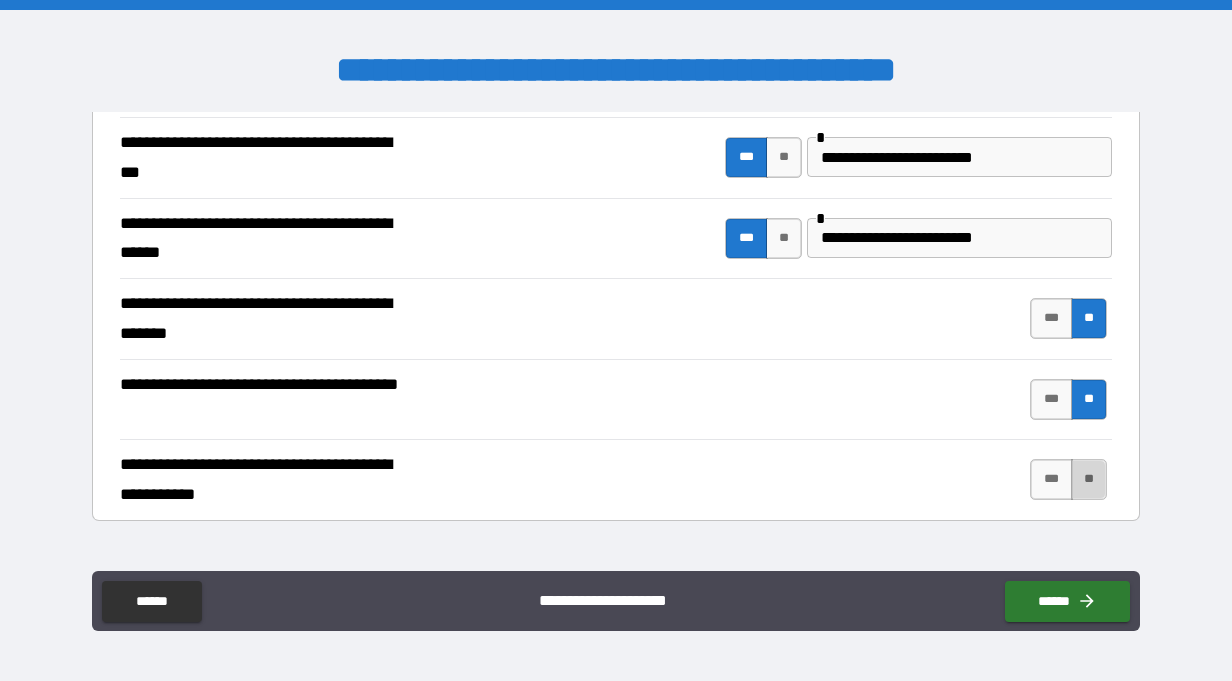 click on "**" at bounding box center (1089, 479) 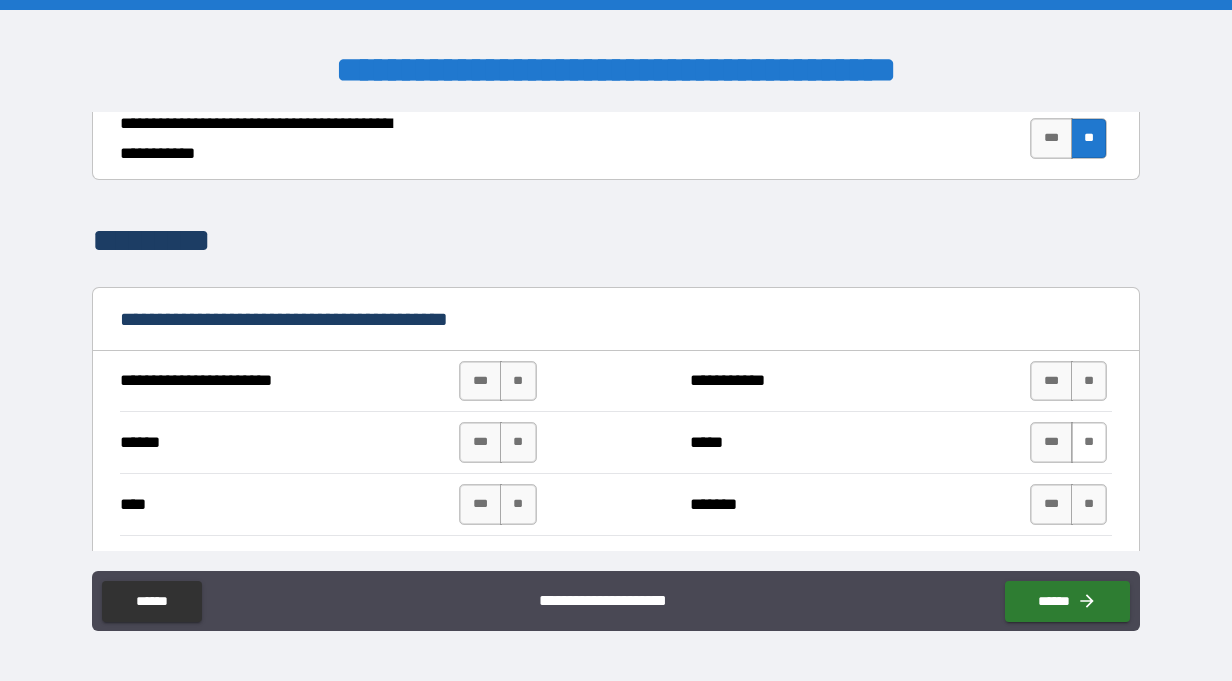 scroll, scrollTop: 1790, scrollLeft: 0, axis: vertical 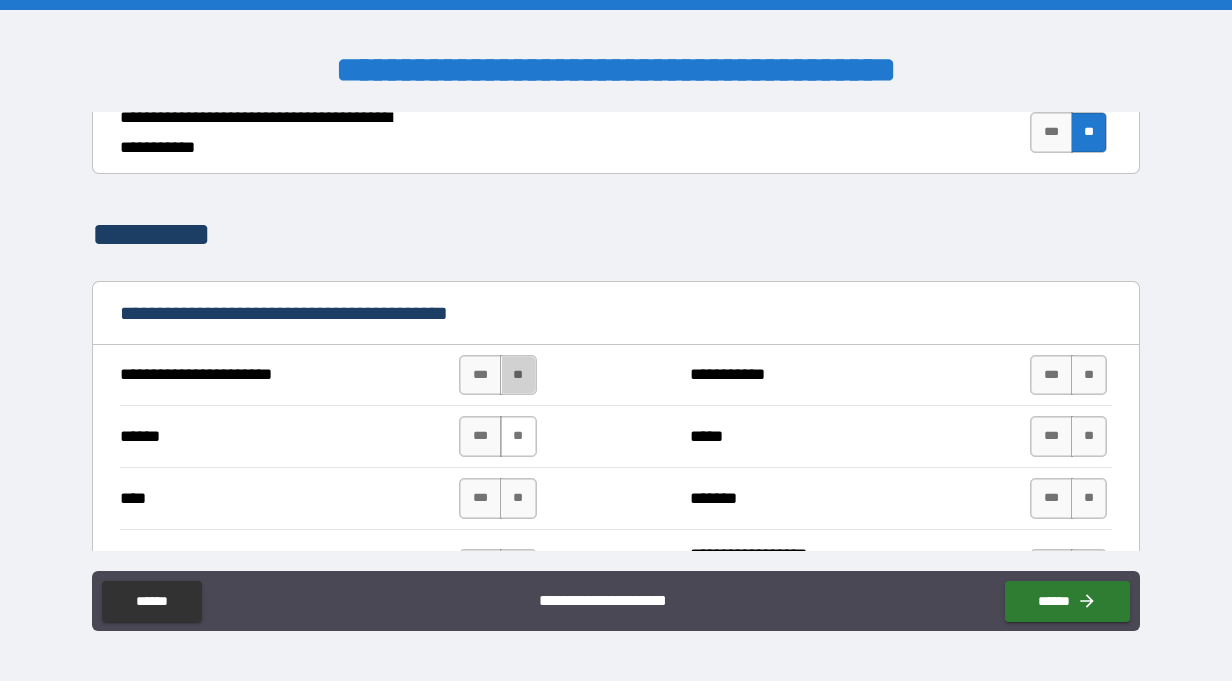 drag, startPoint x: 505, startPoint y: 372, endPoint x: 511, endPoint y: 425, distance: 53.338543 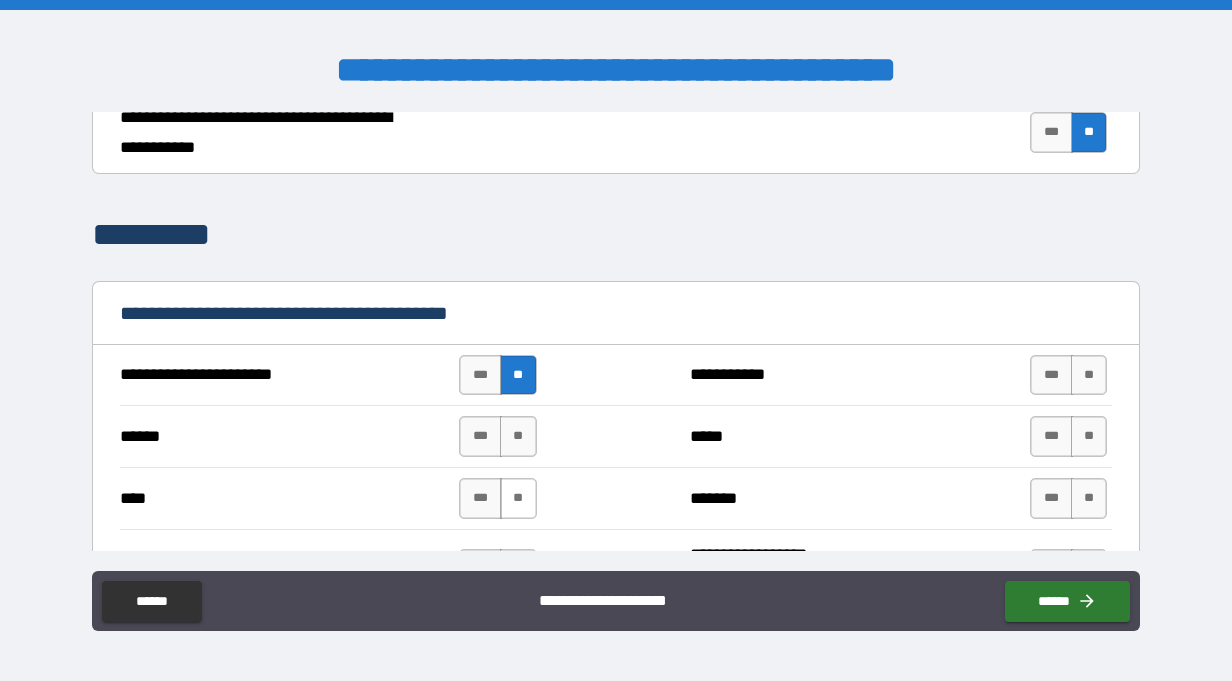 drag, startPoint x: 513, startPoint y: 440, endPoint x: 514, endPoint y: 493, distance: 53.009434 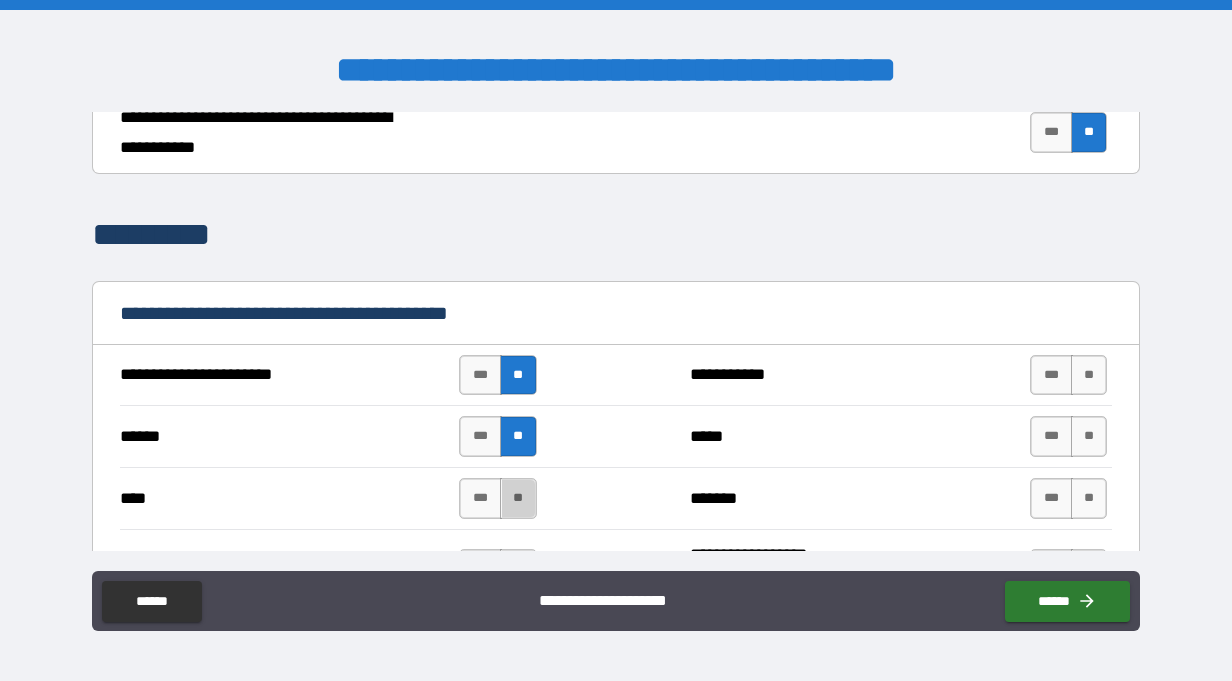drag, startPoint x: 514, startPoint y: 494, endPoint x: 916, endPoint y: 398, distance: 413.30377 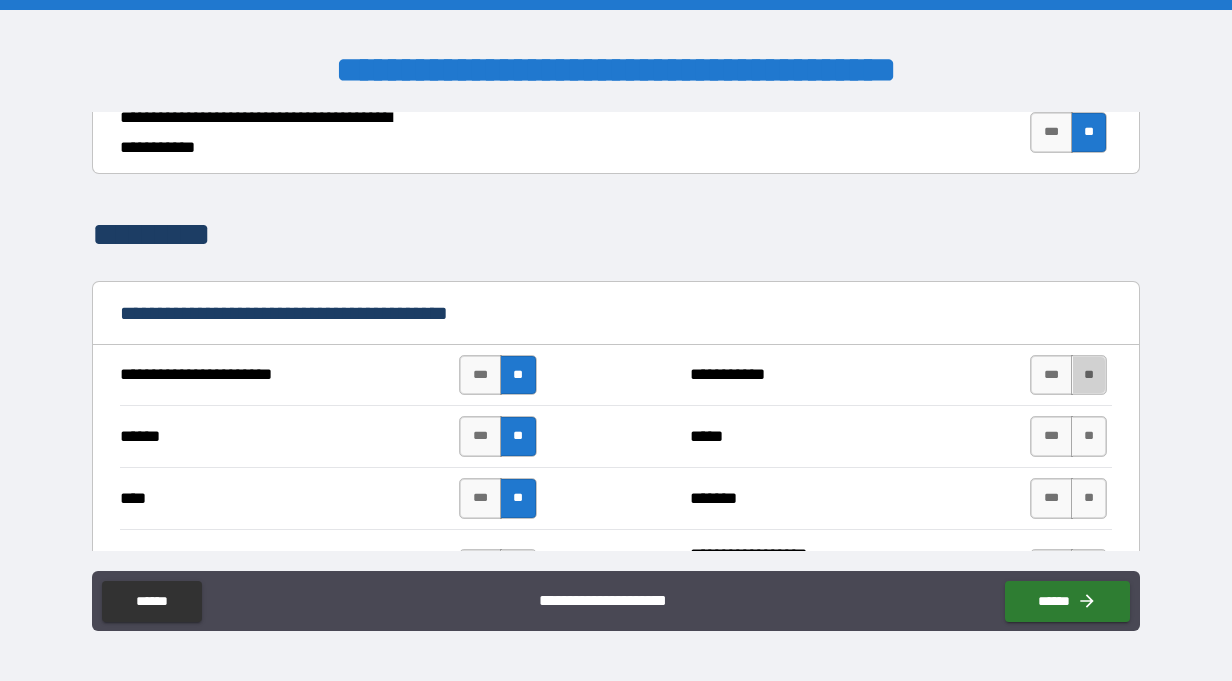 drag, startPoint x: 1080, startPoint y: 378, endPoint x: 1083, endPoint y: 412, distance: 34.132095 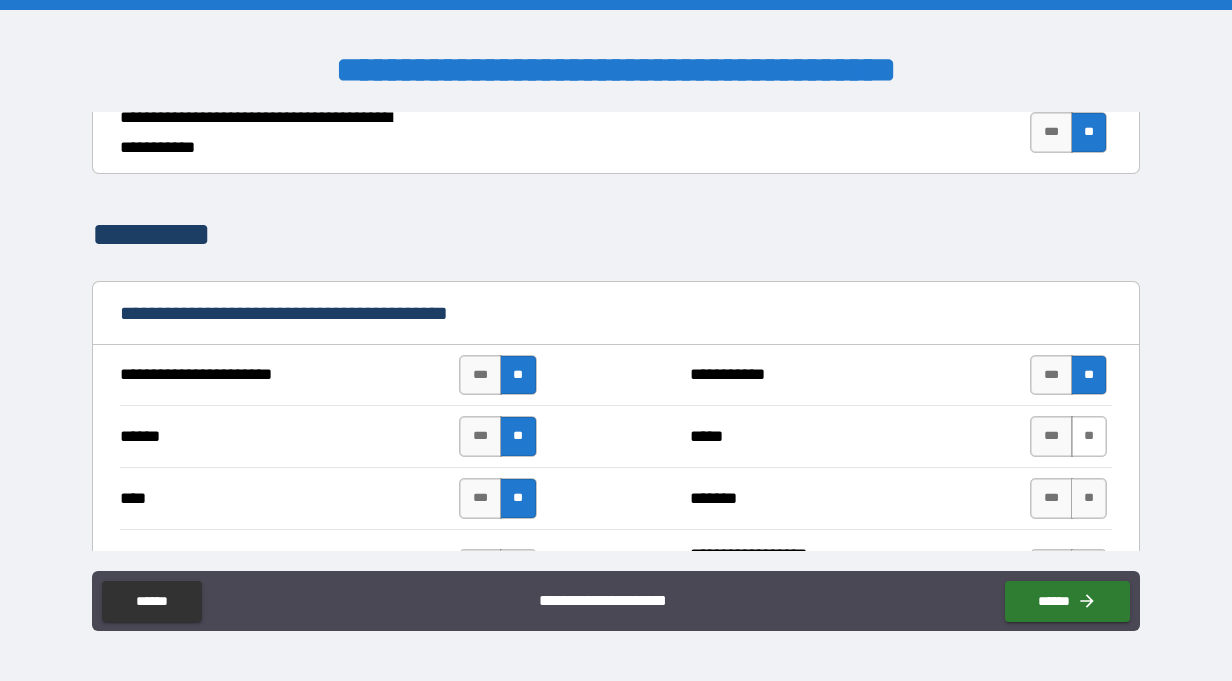 drag, startPoint x: 1079, startPoint y: 429, endPoint x: 1083, endPoint y: 442, distance: 13.601471 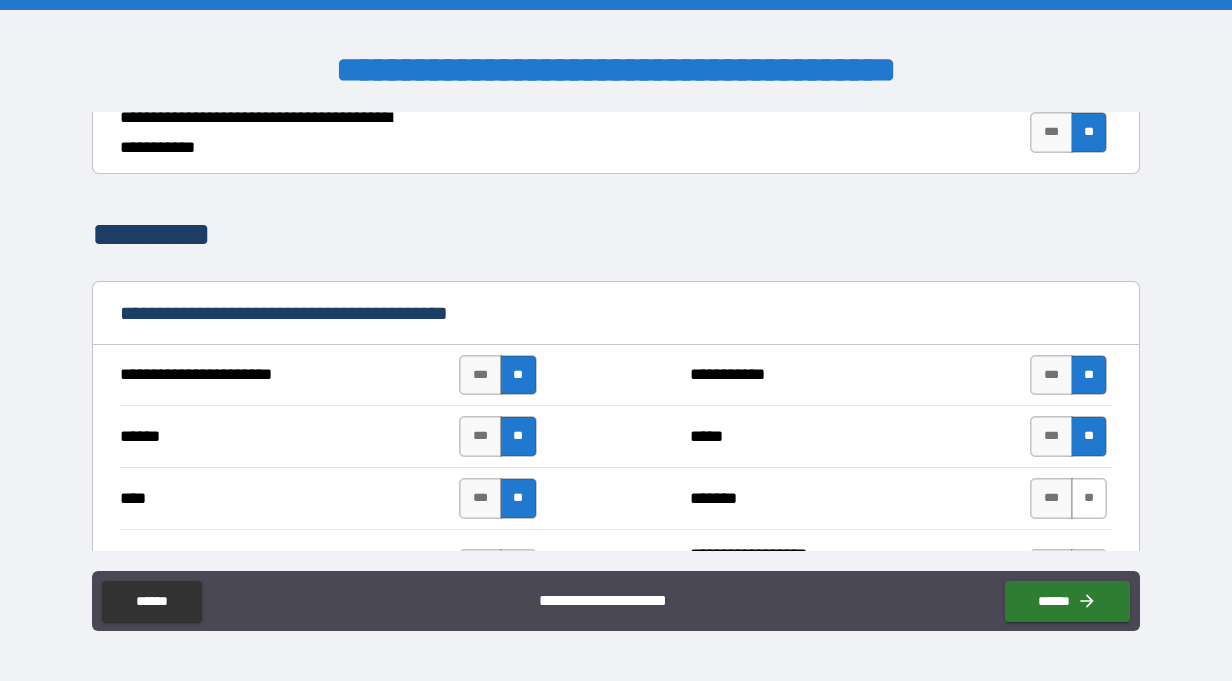 click on "**" at bounding box center [1089, 498] 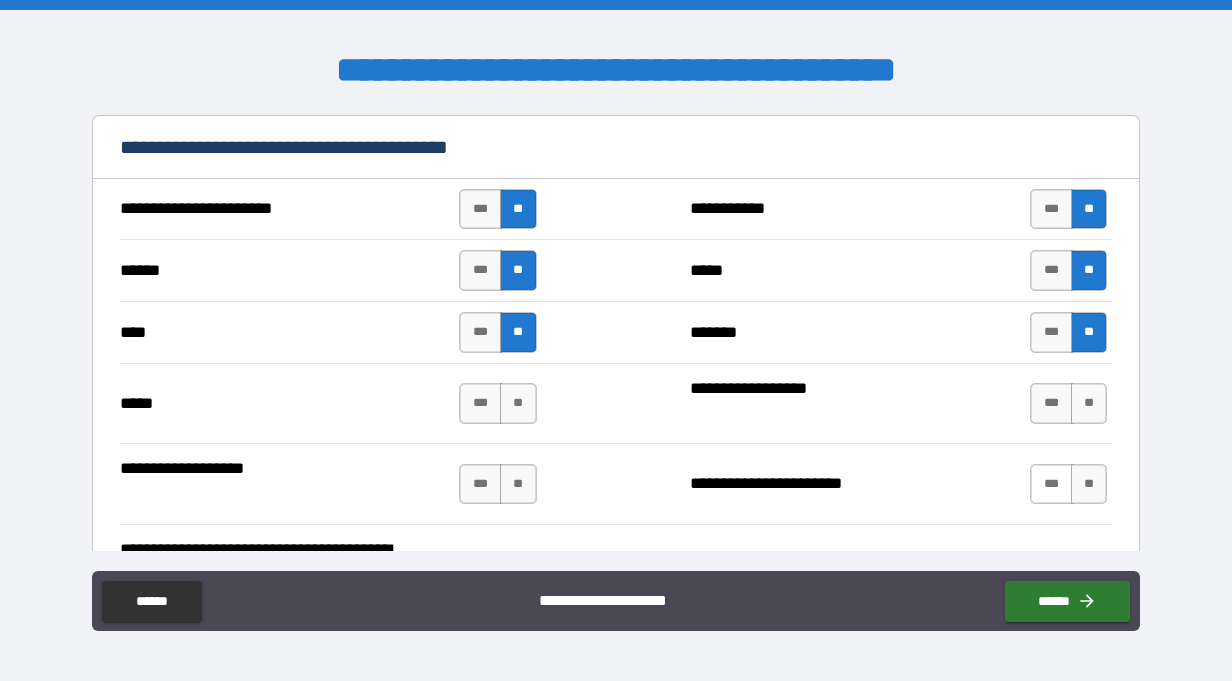 scroll, scrollTop: 1972, scrollLeft: 0, axis: vertical 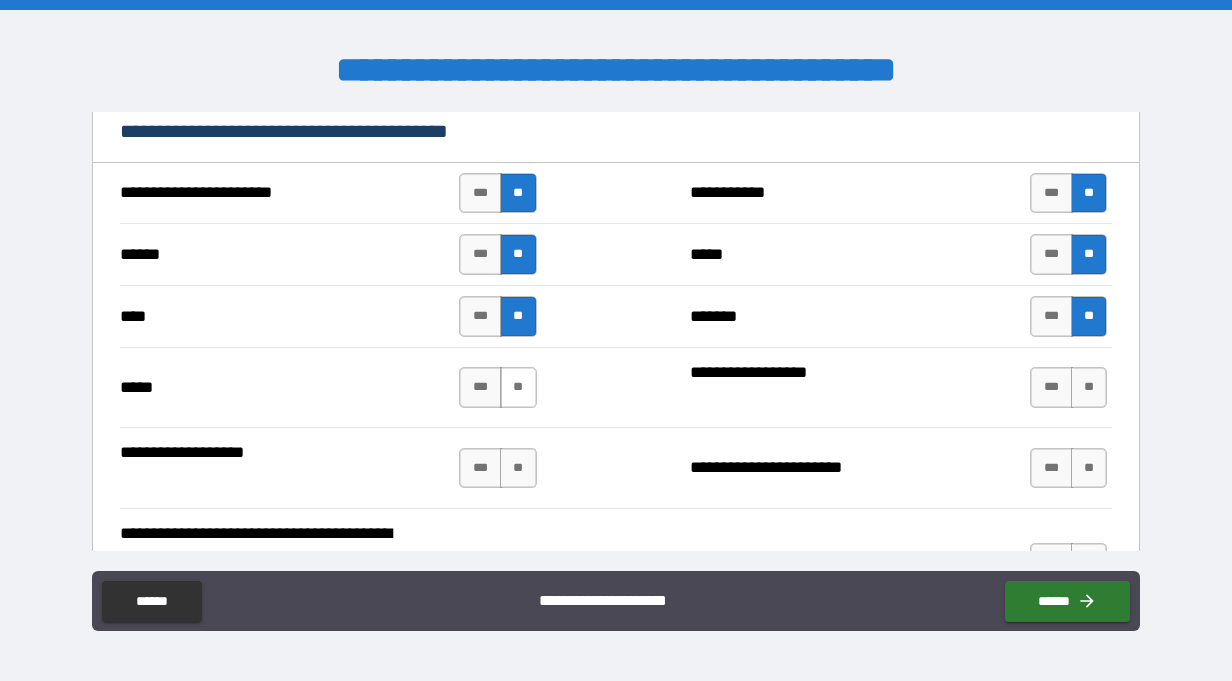 click on "**" at bounding box center [518, 387] 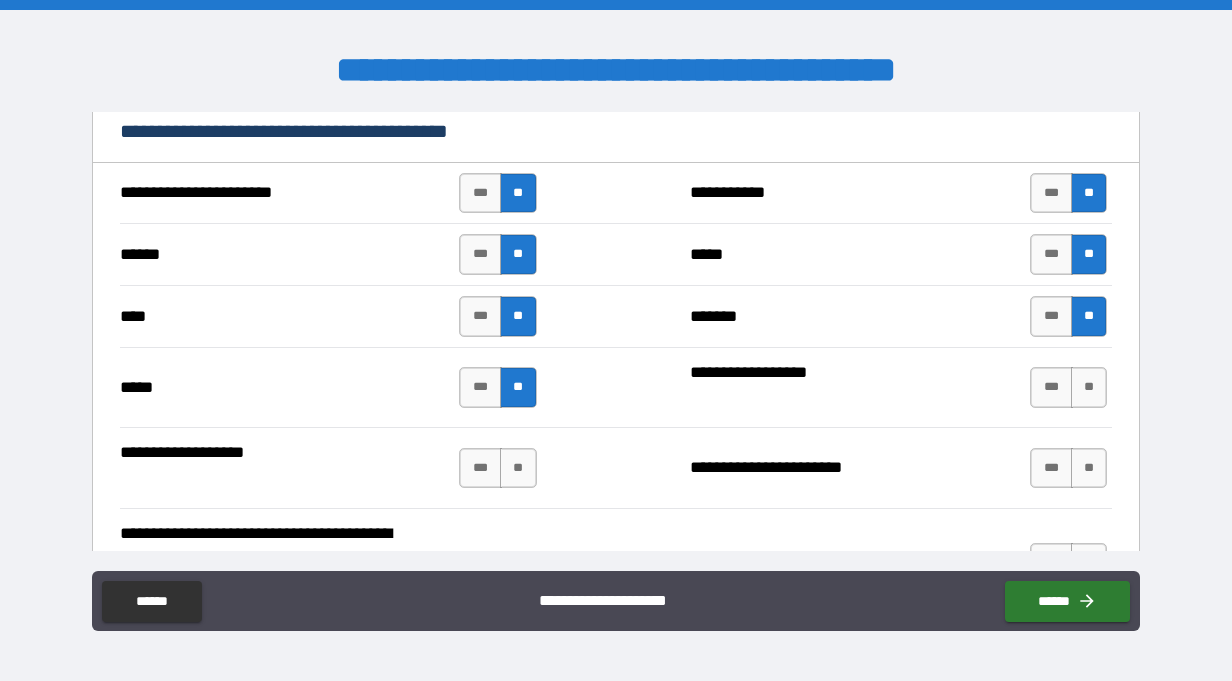 drag, startPoint x: 514, startPoint y: 465, endPoint x: 690, endPoint y: 462, distance: 176.02557 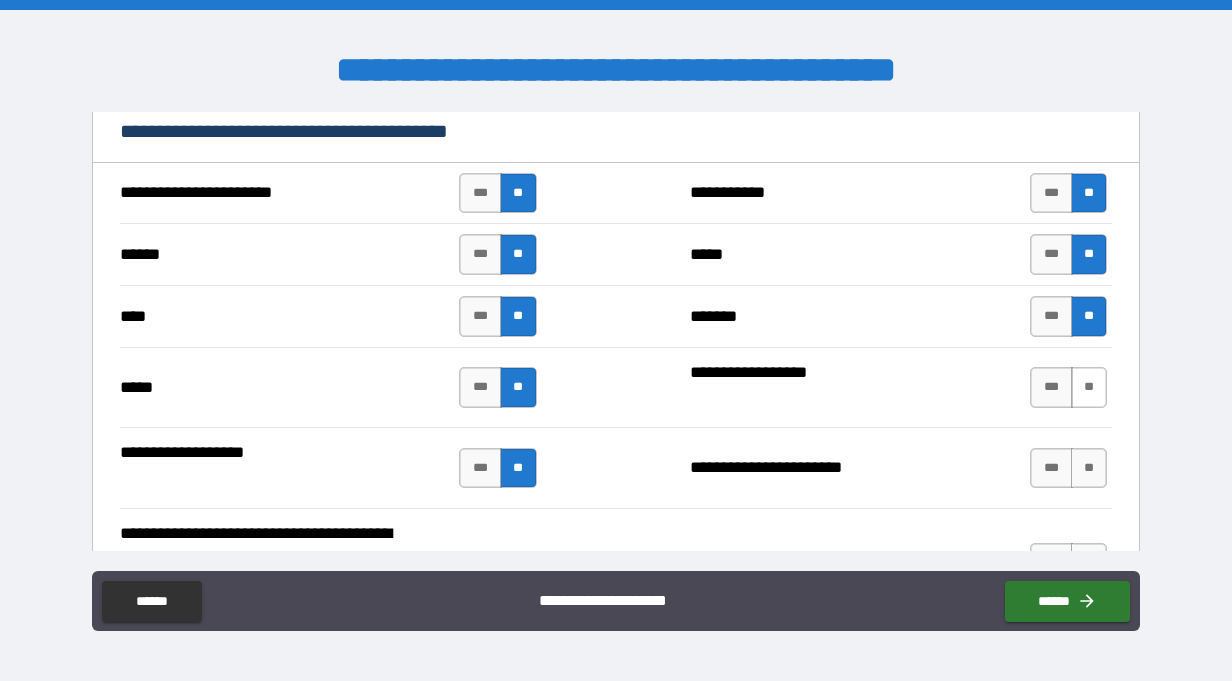 drag, startPoint x: 1080, startPoint y: 385, endPoint x: 1080, endPoint y: 397, distance: 12 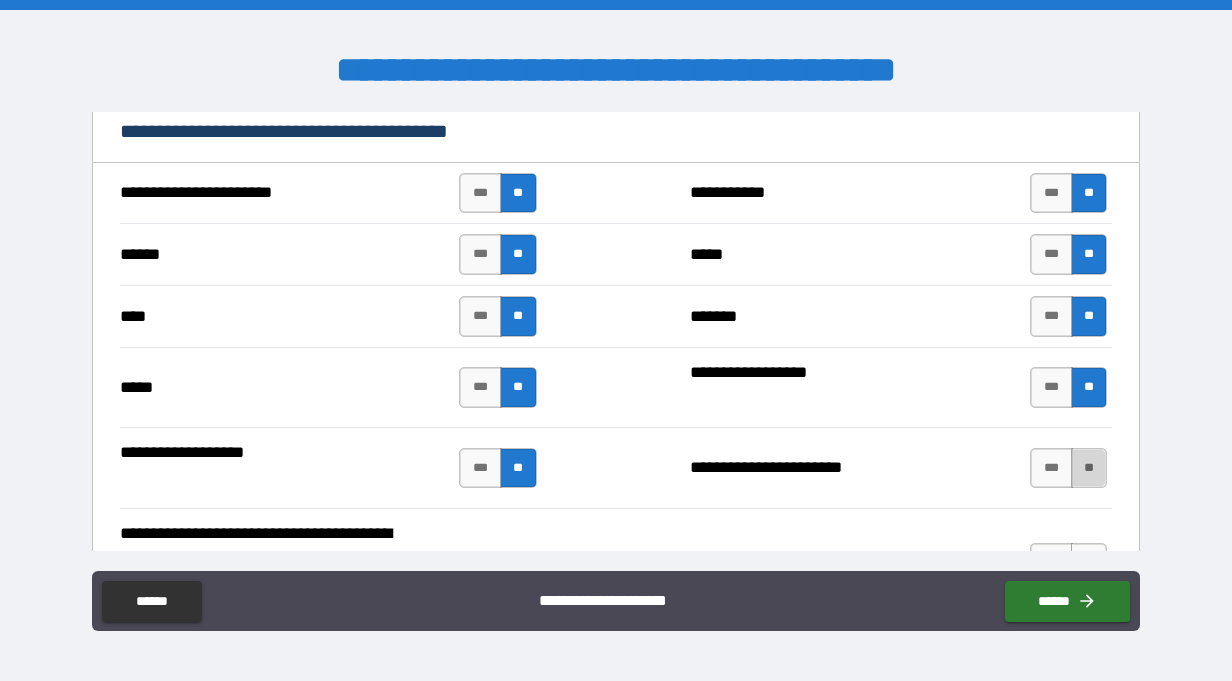 click on "**" at bounding box center [1089, 468] 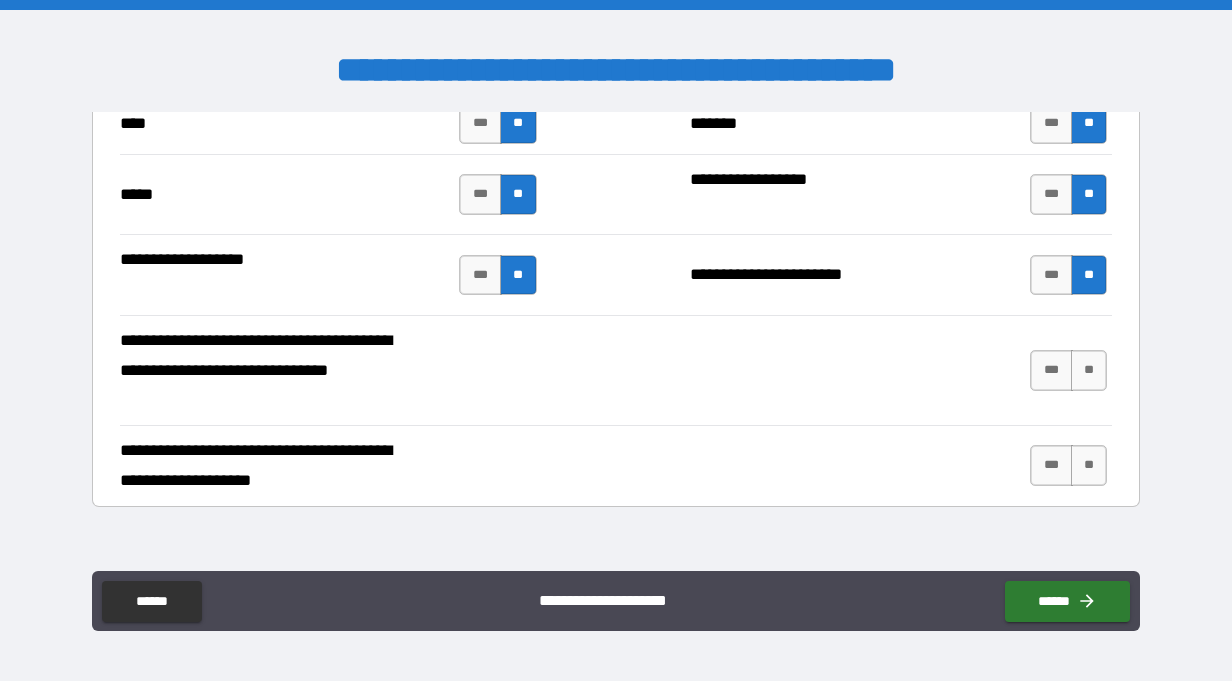scroll, scrollTop: 2174, scrollLeft: 0, axis: vertical 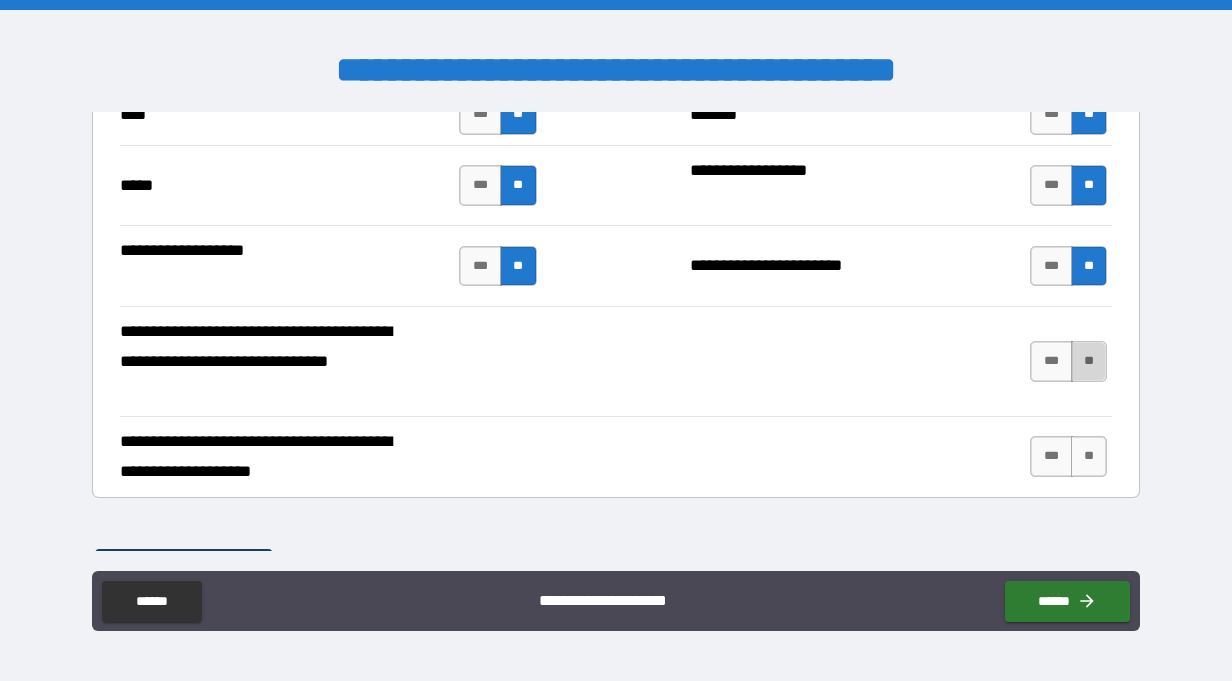 click on "**" at bounding box center [1089, 361] 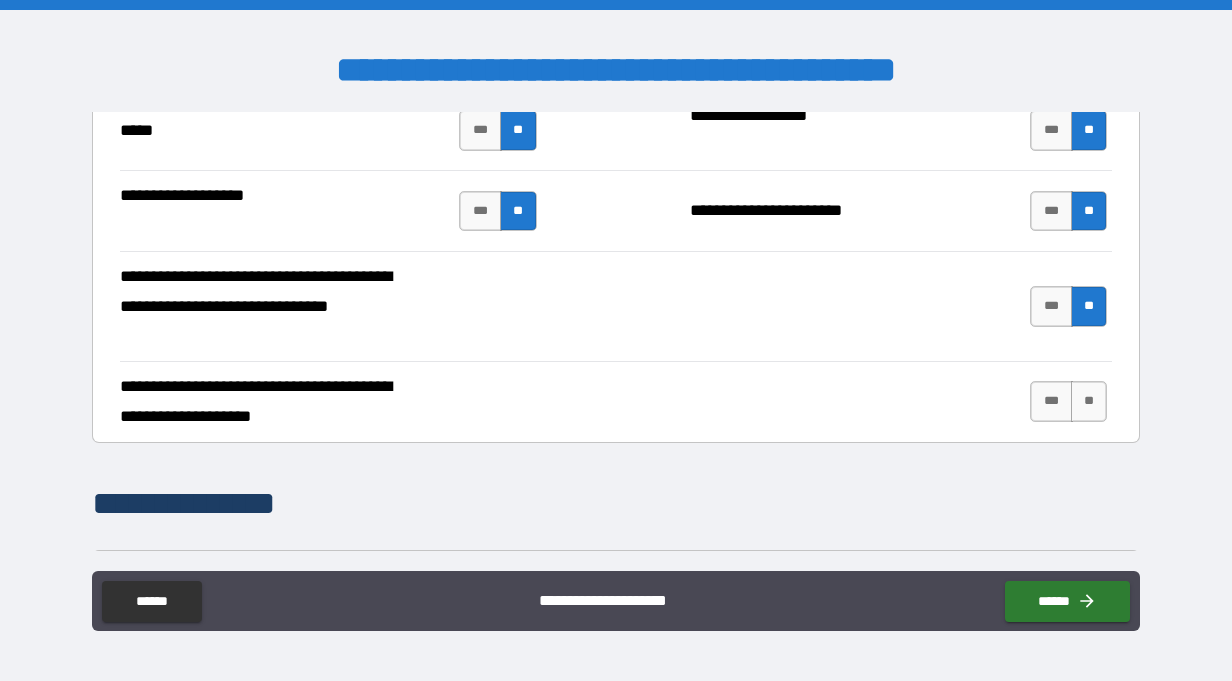 scroll, scrollTop: 2231, scrollLeft: 0, axis: vertical 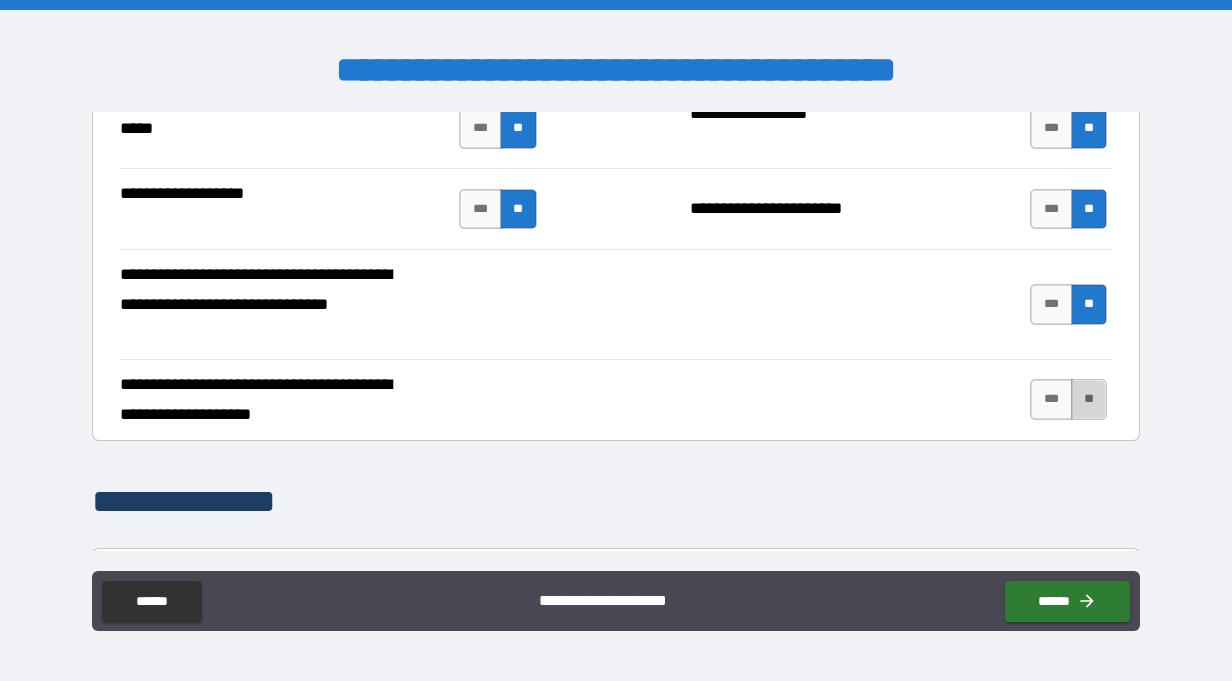 click on "**" at bounding box center [1089, 399] 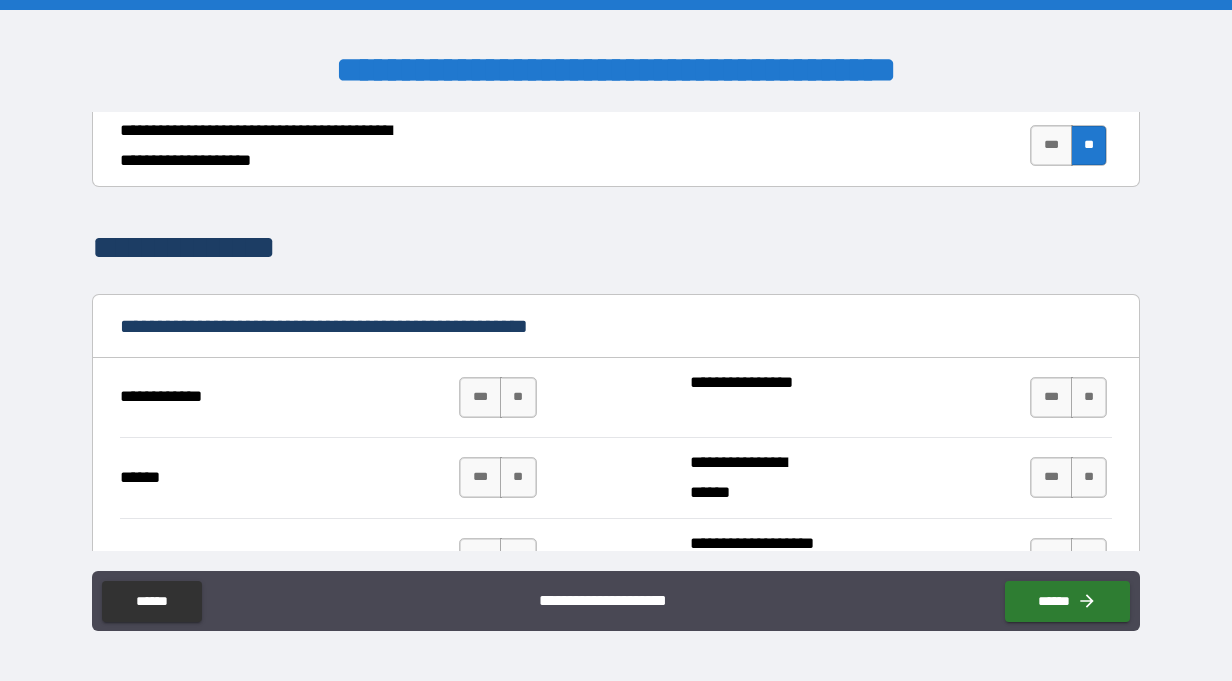 scroll, scrollTop: 2494, scrollLeft: 0, axis: vertical 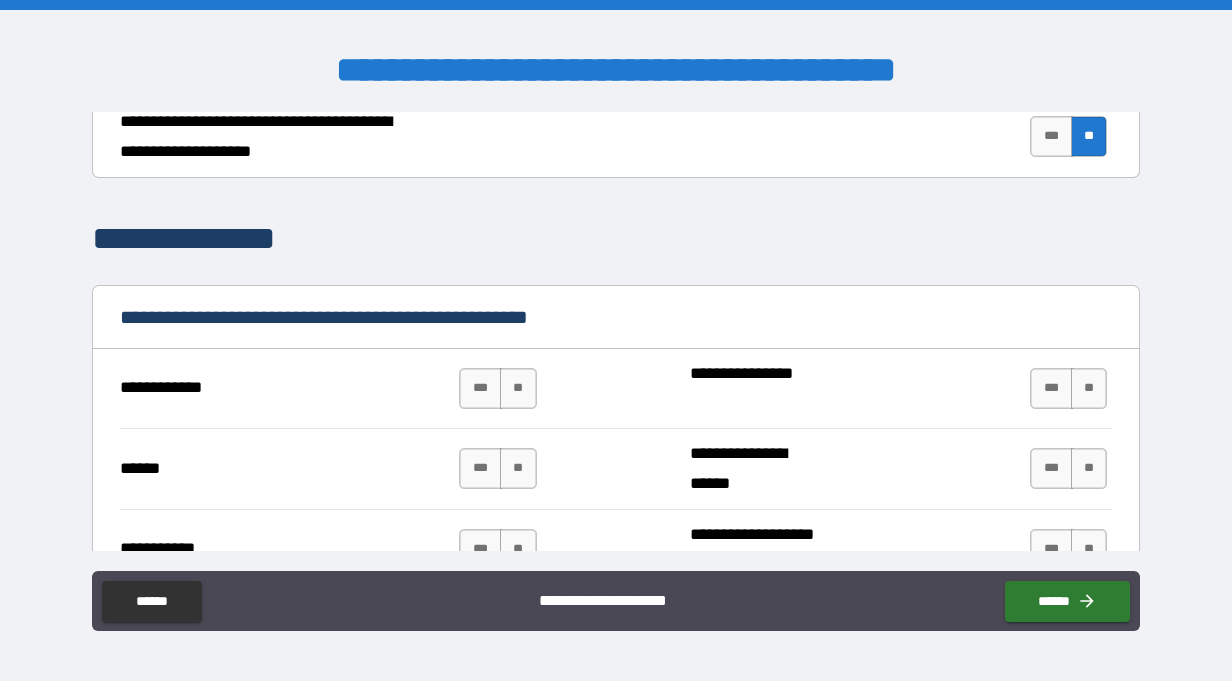 drag, startPoint x: 515, startPoint y: 386, endPoint x: 547, endPoint y: 461, distance: 81.5414 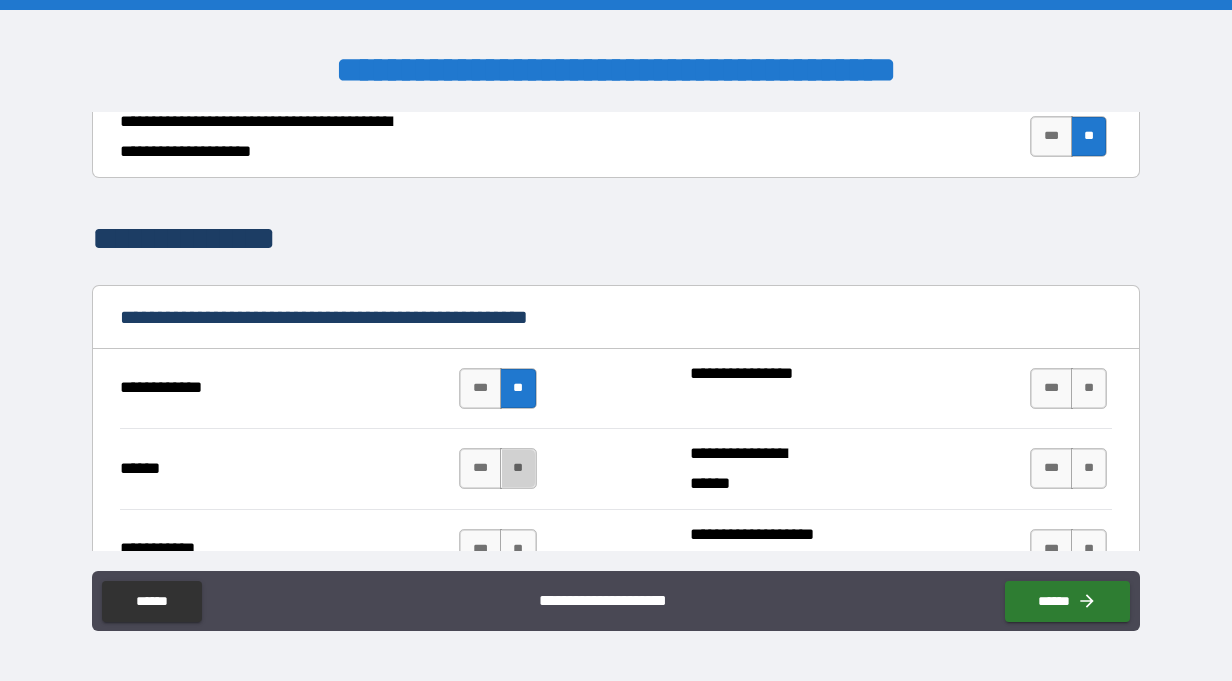 drag, startPoint x: 513, startPoint y: 474, endPoint x: 1051, endPoint y: 411, distance: 541.6761 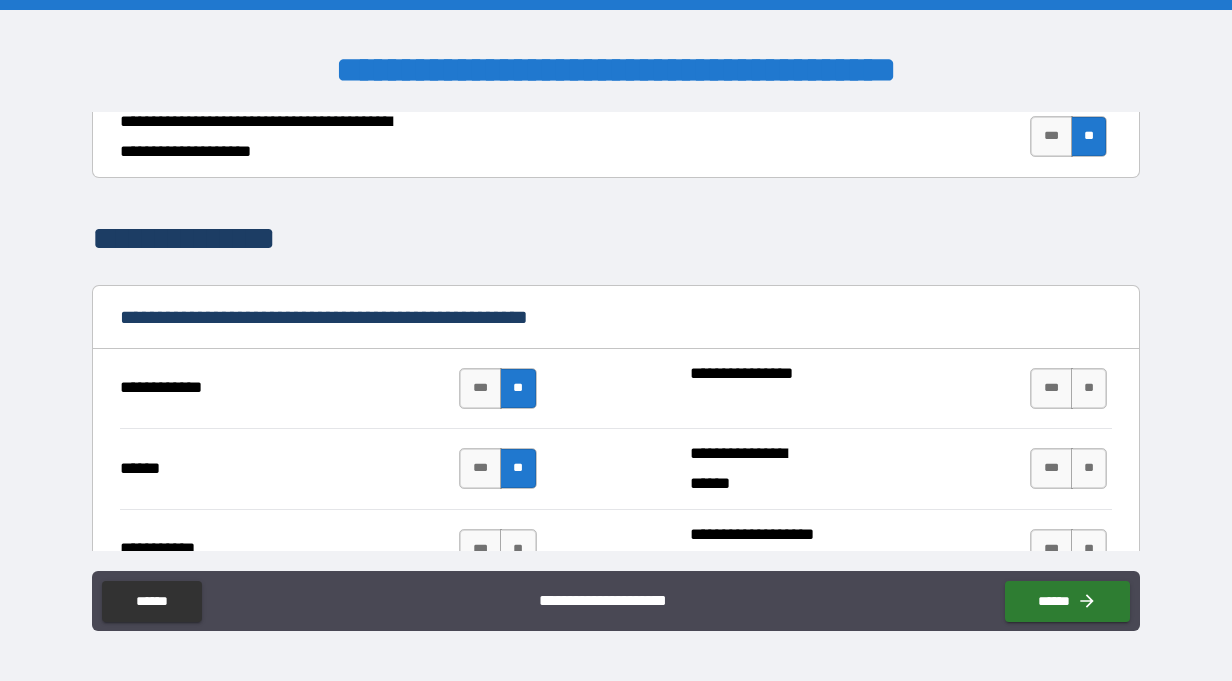 drag, startPoint x: 1079, startPoint y: 390, endPoint x: 1090, endPoint y: 433, distance: 44.38468 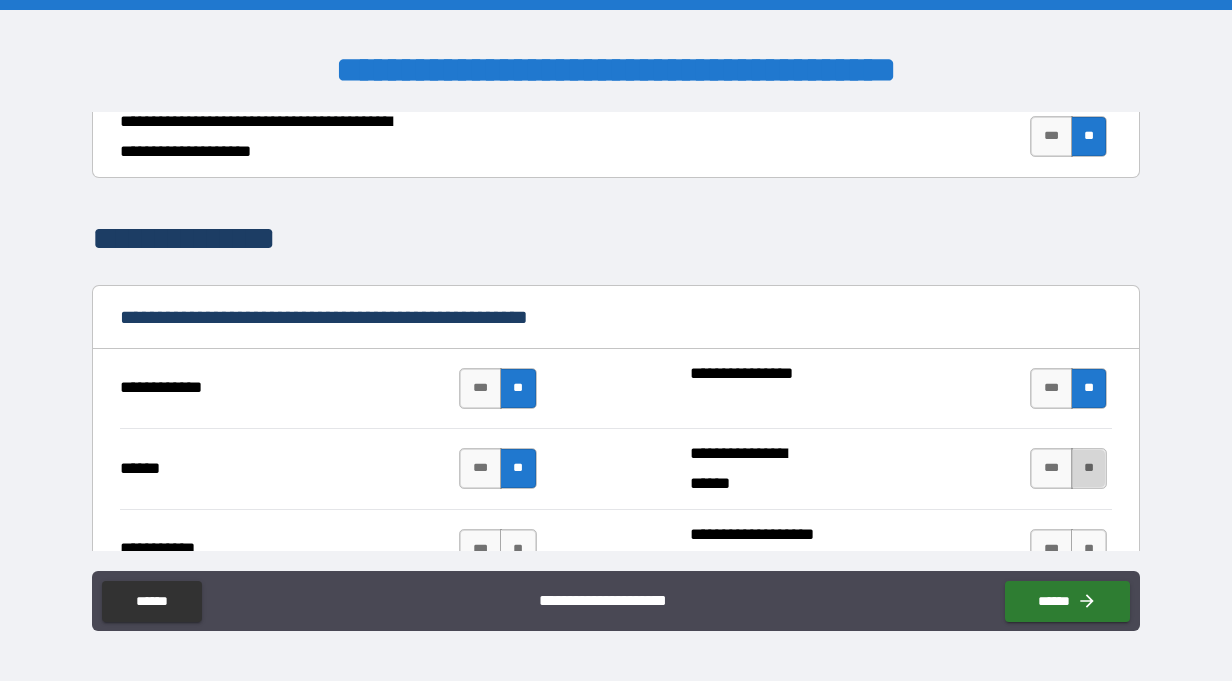 click on "**" at bounding box center (1089, 468) 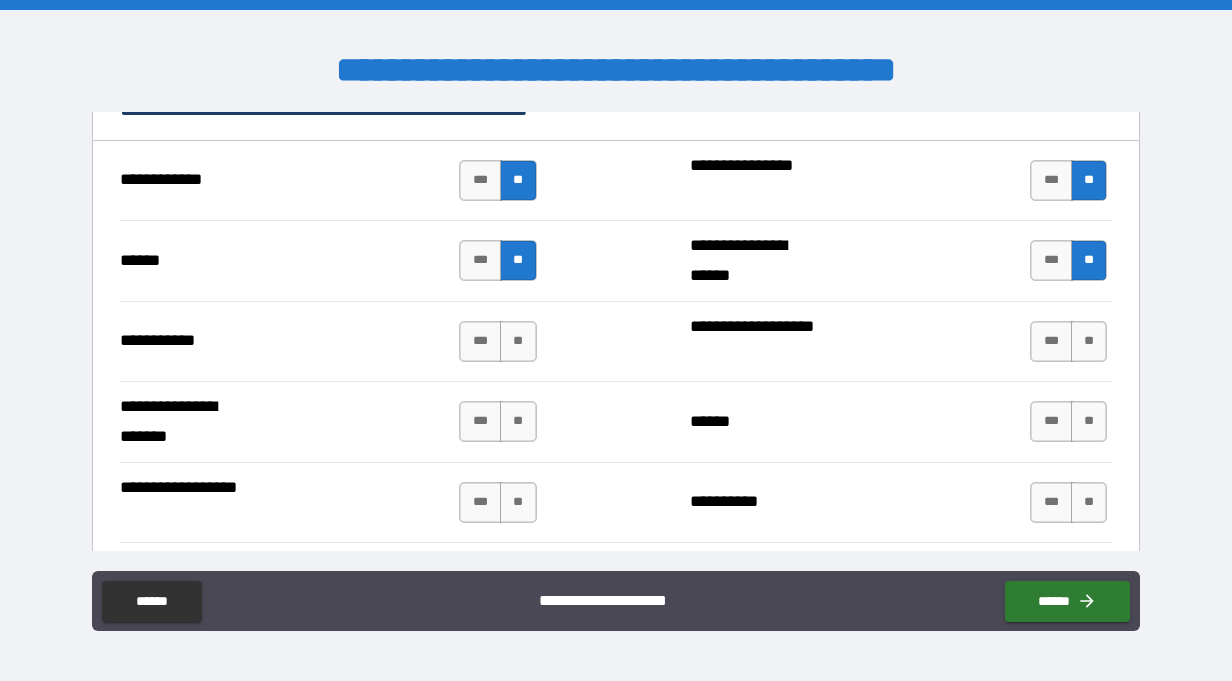 scroll, scrollTop: 2709, scrollLeft: 0, axis: vertical 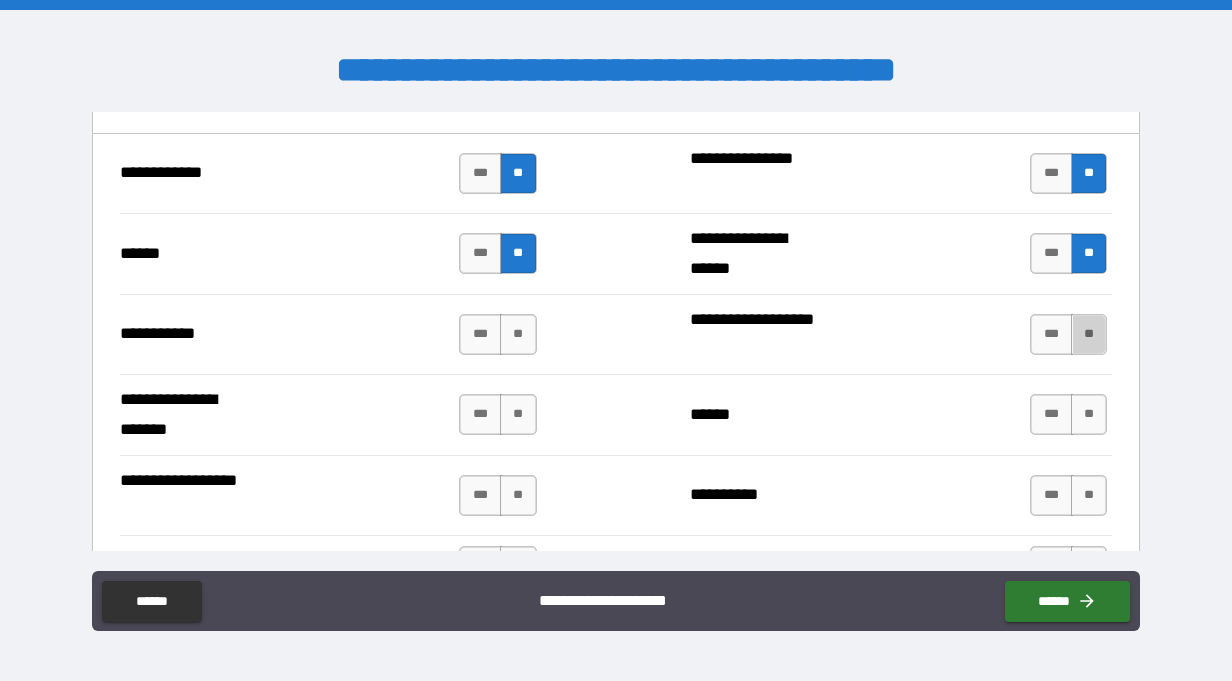 drag, startPoint x: 1072, startPoint y: 327, endPoint x: 757, endPoint y: 334, distance: 315.07776 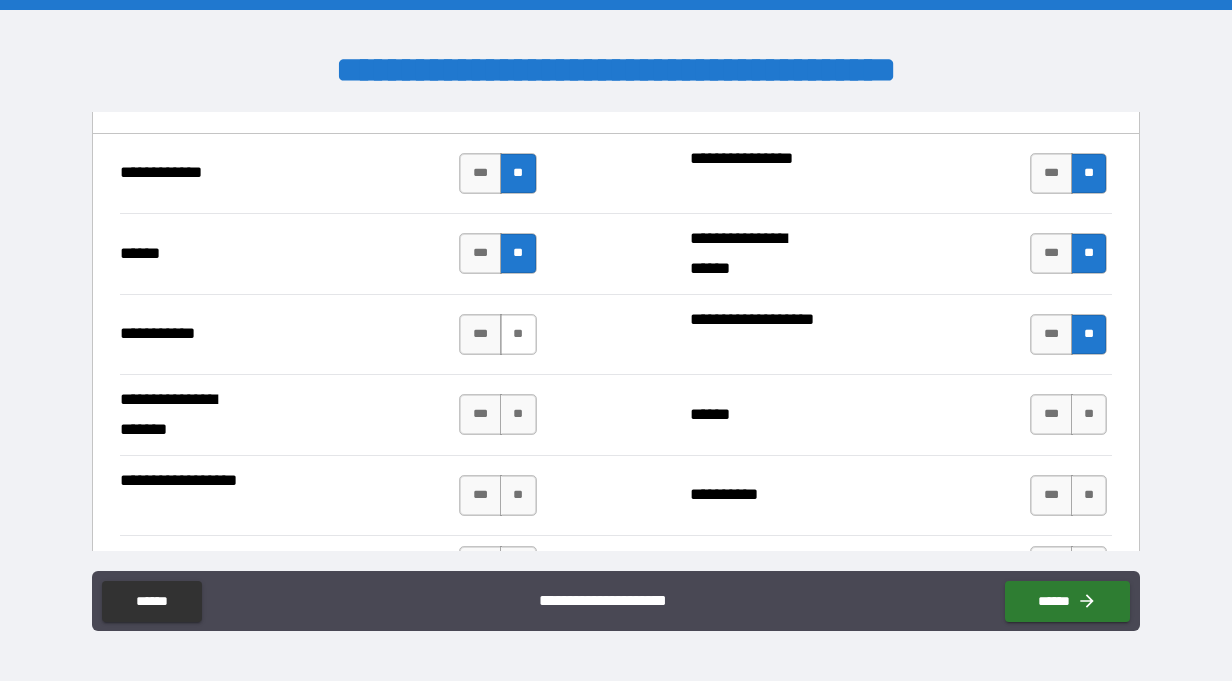 drag, startPoint x: 523, startPoint y: 332, endPoint x: 523, endPoint y: 348, distance: 16 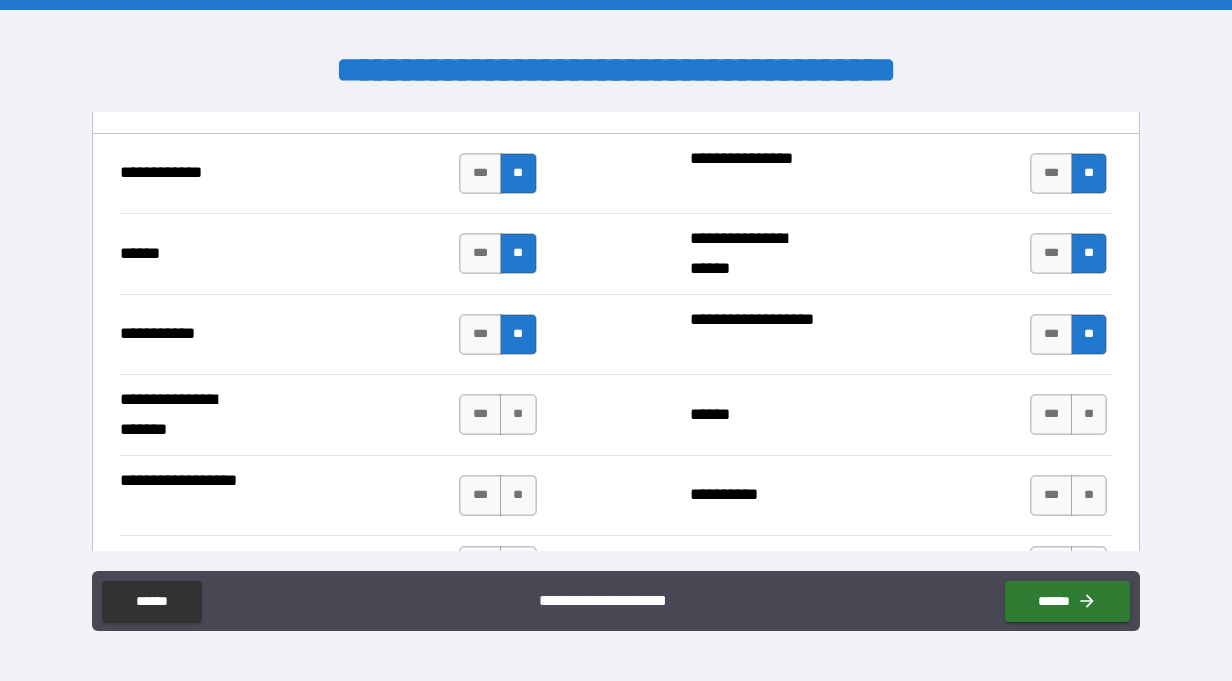 drag, startPoint x: 512, startPoint y: 416, endPoint x: 962, endPoint y: 475, distance: 453.8513 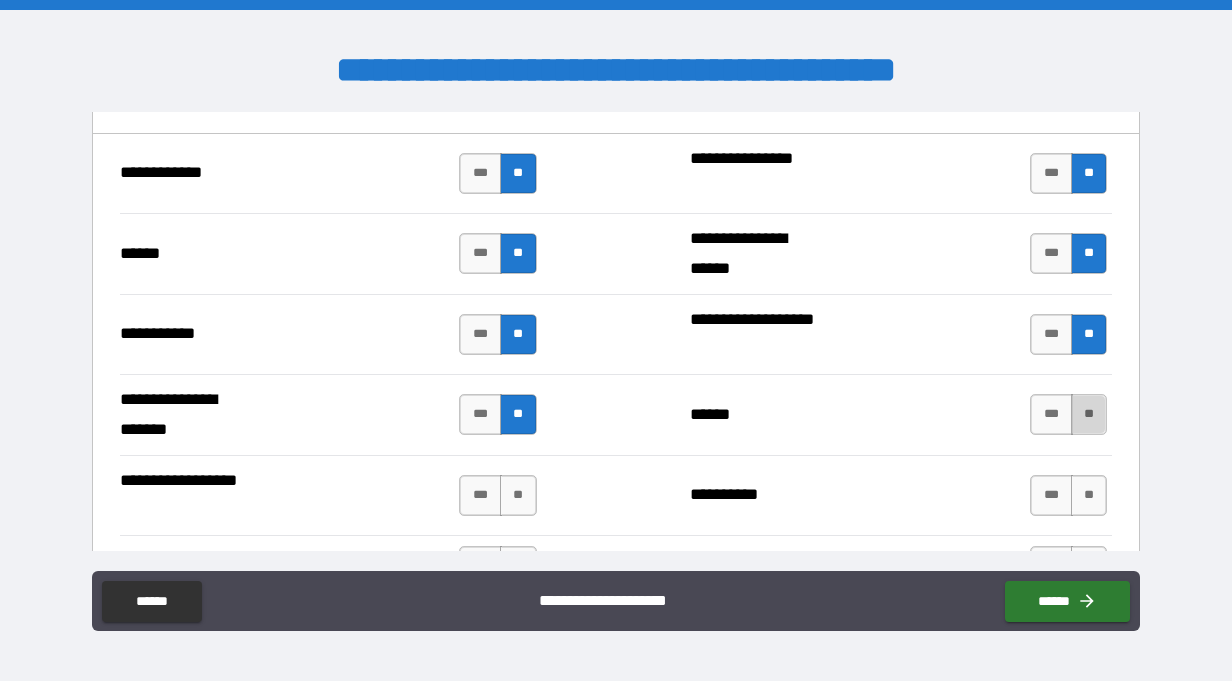 click on "**" at bounding box center (1089, 414) 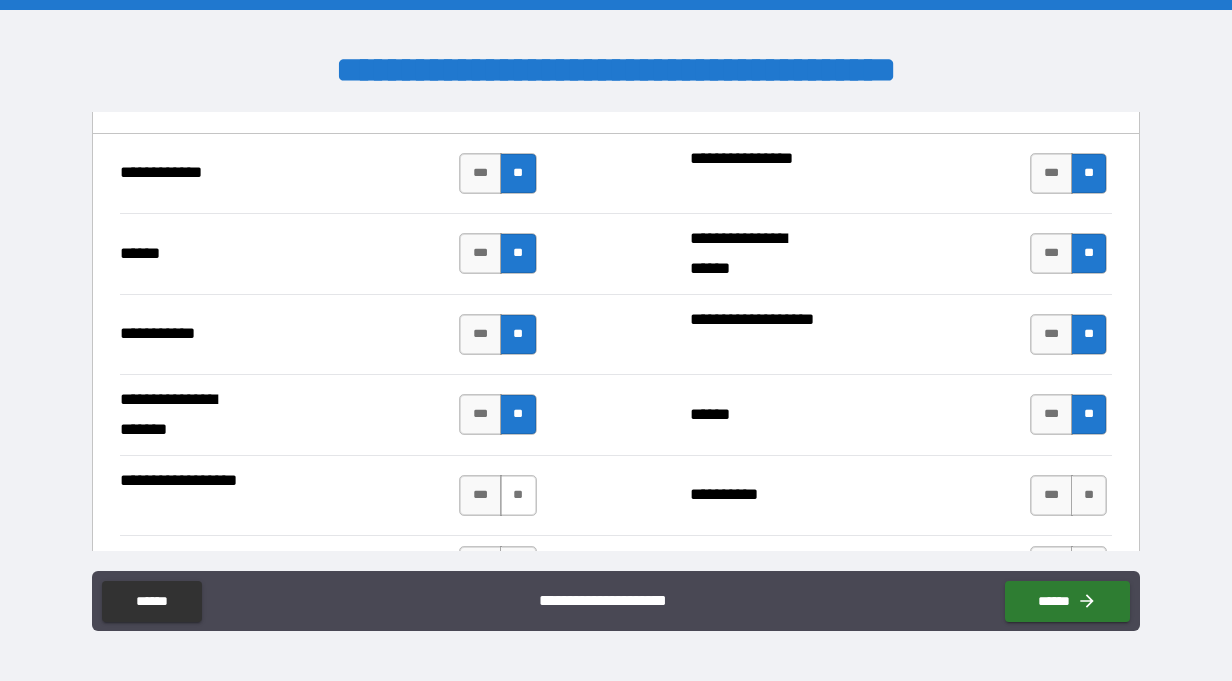 click on "**" at bounding box center (518, 495) 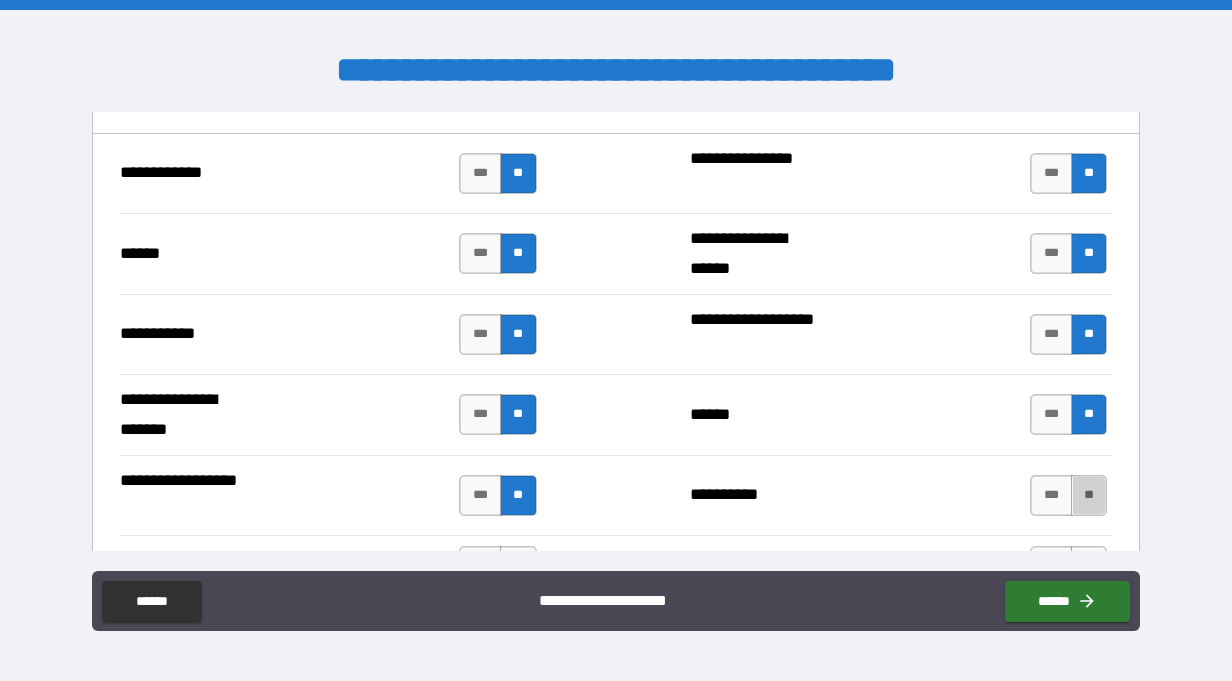 drag, startPoint x: 1082, startPoint y: 495, endPoint x: 1034, endPoint y: 466, distance: 56.0803 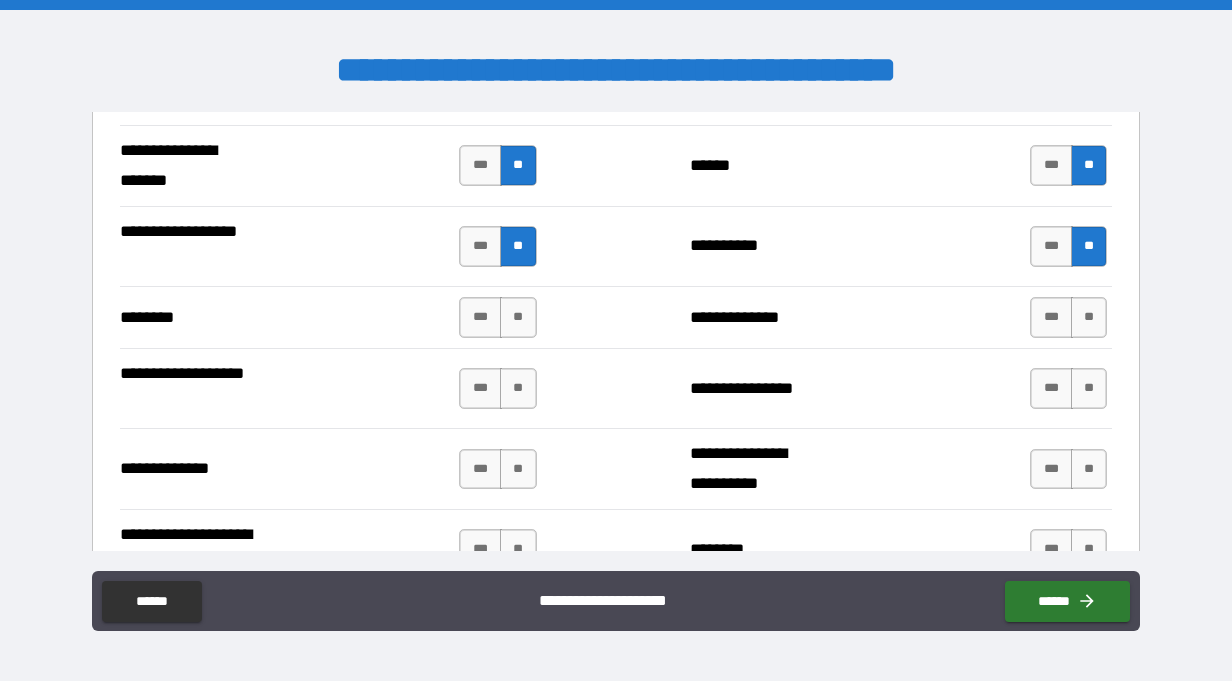 scroll, scrollTop: 2977, scrollLeft: 0, axis: vertical 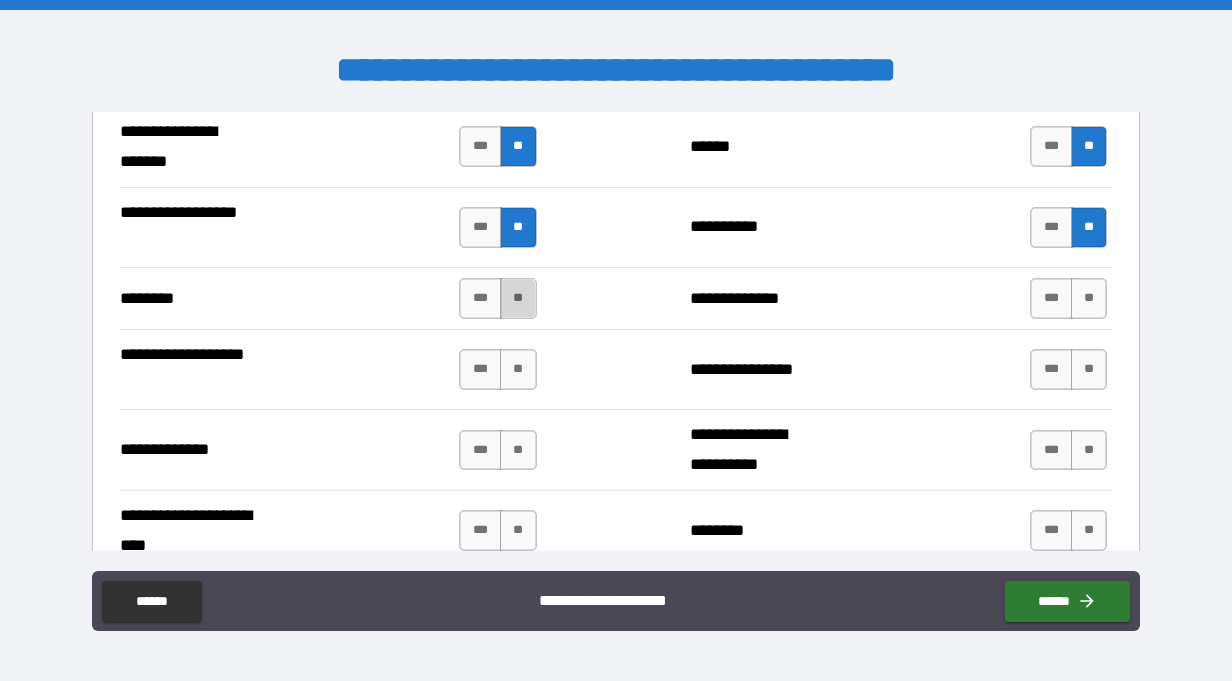 click on "**" at bounding box center (518, 298) 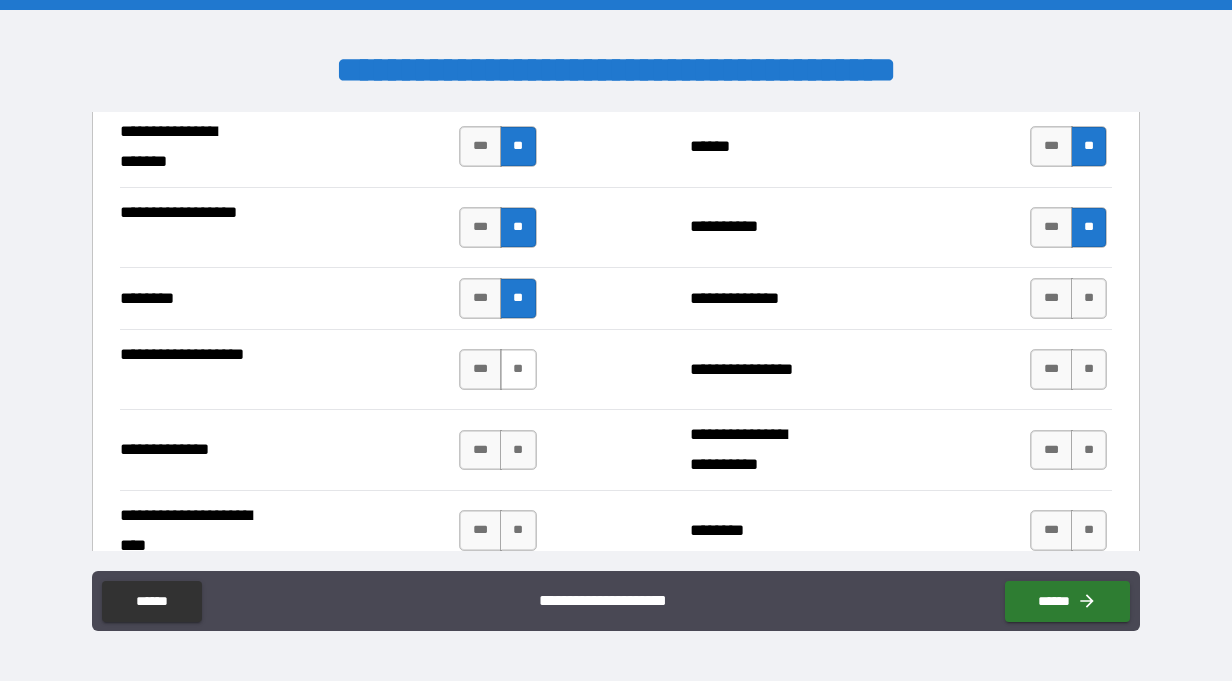 click on "**" at bounding box center (518, 369) 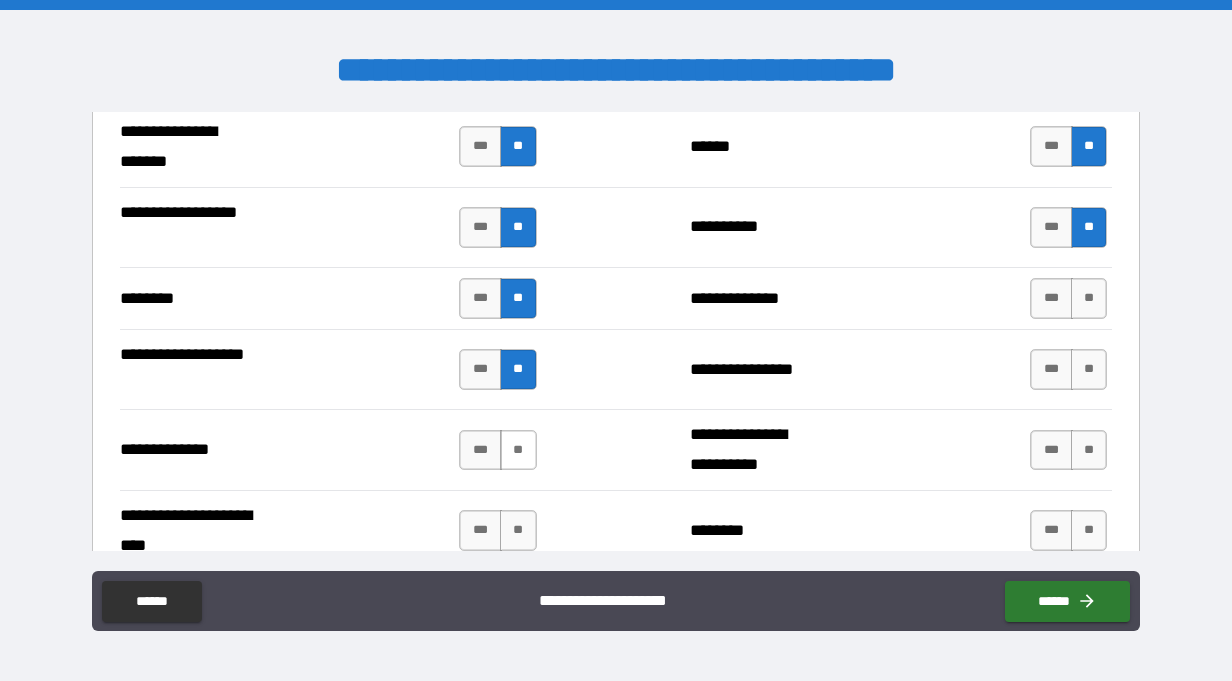 click on "**" at bounding box center [518, 450] 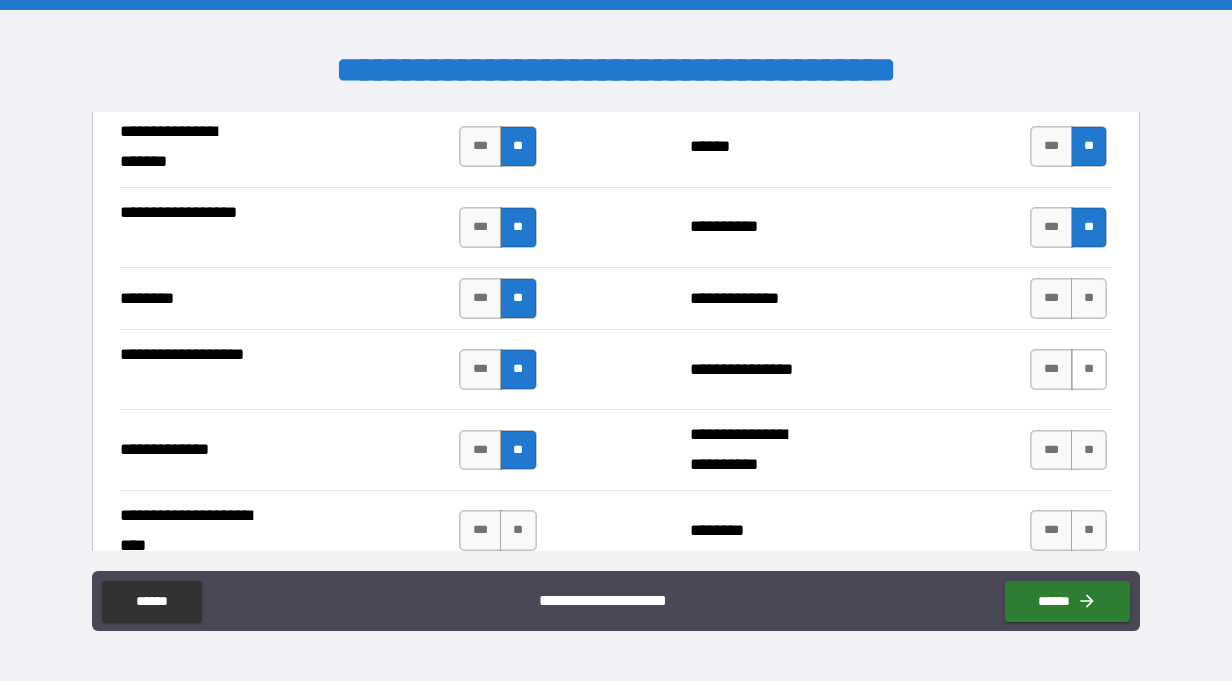 drag, startPoint x: 1068, startPoint y: 374, endPoint x: 1069, endPoint y: 356, distance: 18.027756 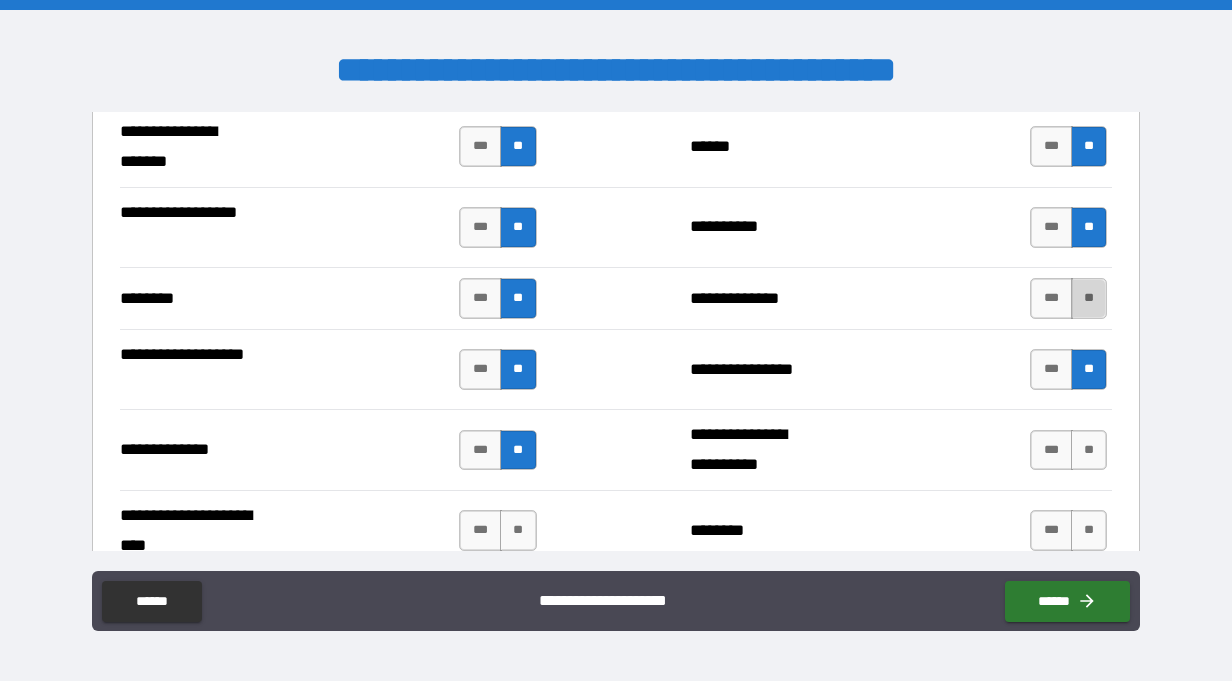 click on "**" at bounding box center [1089, 298] 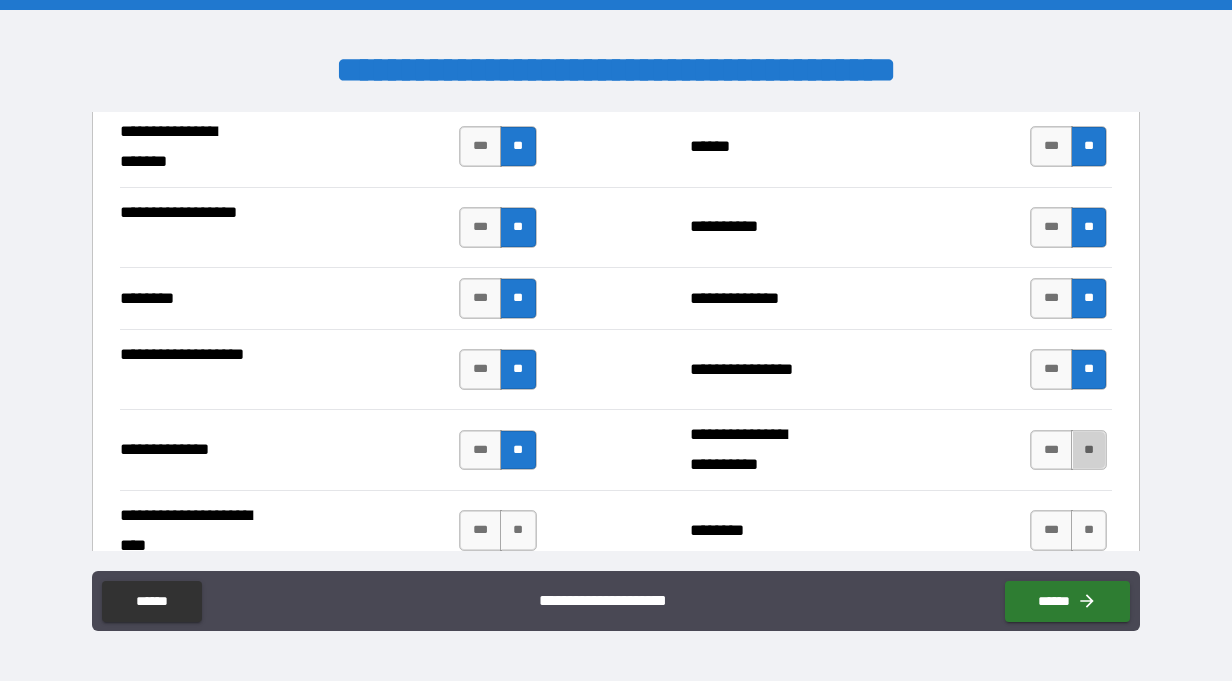drag, startPoint x: 1083, startPoint y: 454, endPoint x: 1003, endPoint y: 450, distance: 80.09994 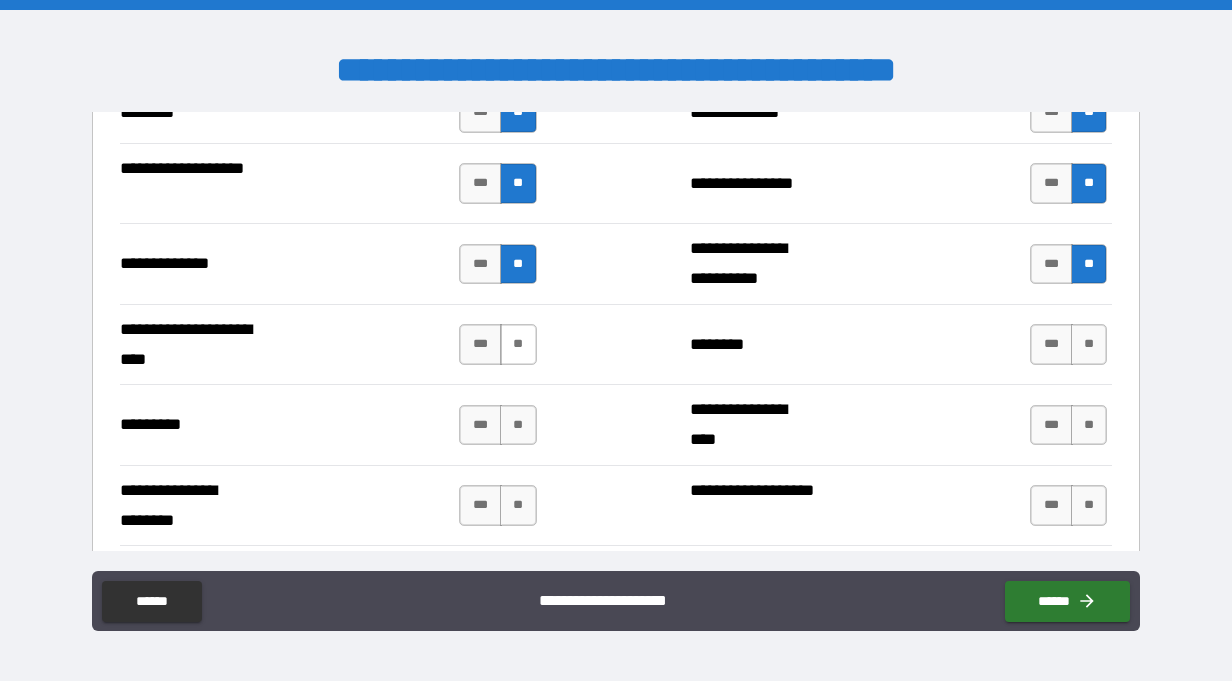 scroll, scrollTop: 3176, scrollLeft: 0, axis: vertical 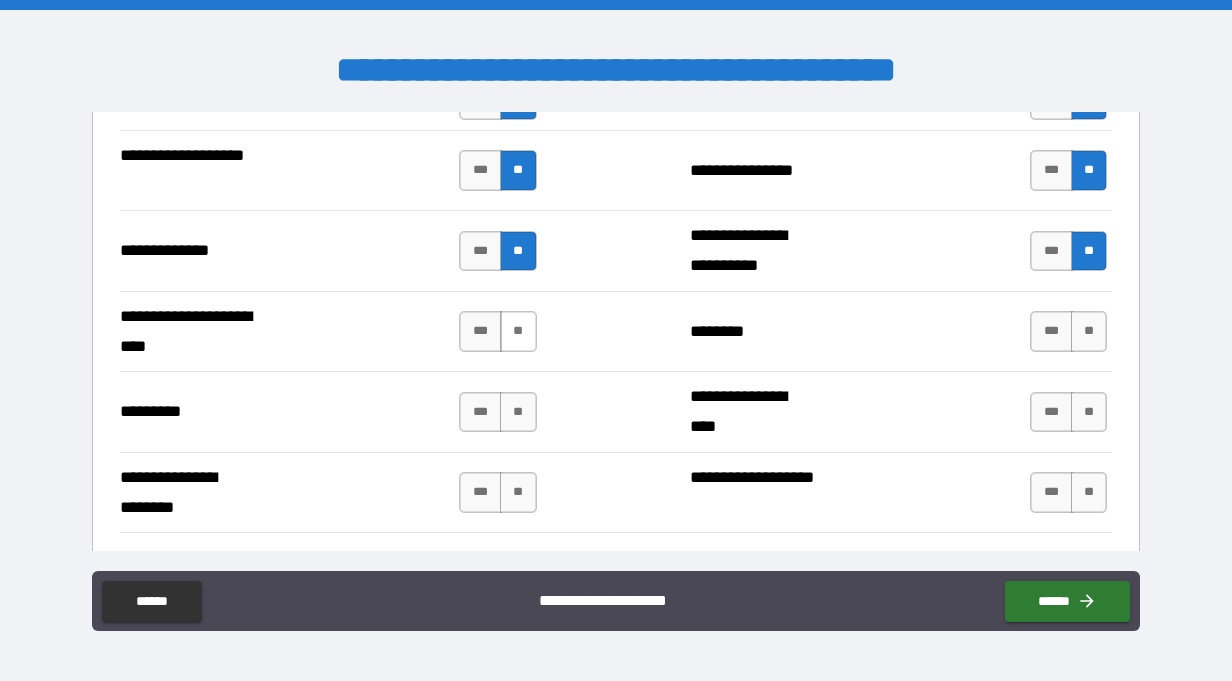 click on "**" at bounding box center [518, 331] 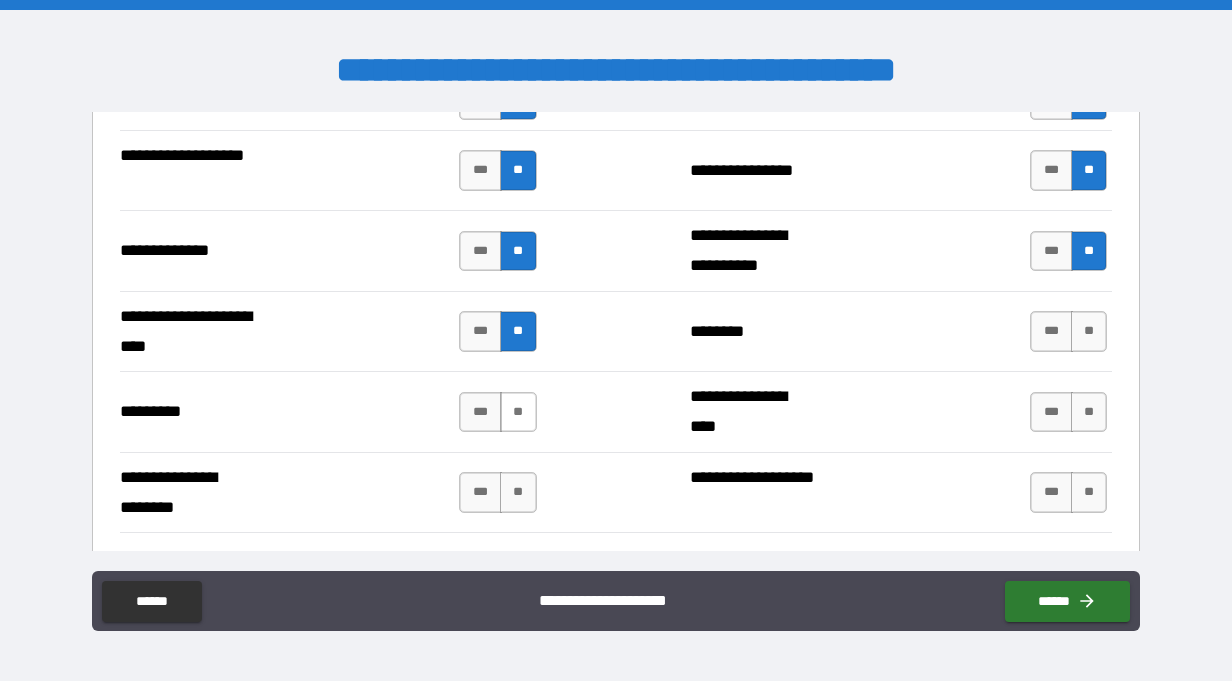drag, startPoint x: 504, startPoint y: 408, endPoint x: 519, endPoint y: 428, distance: 25 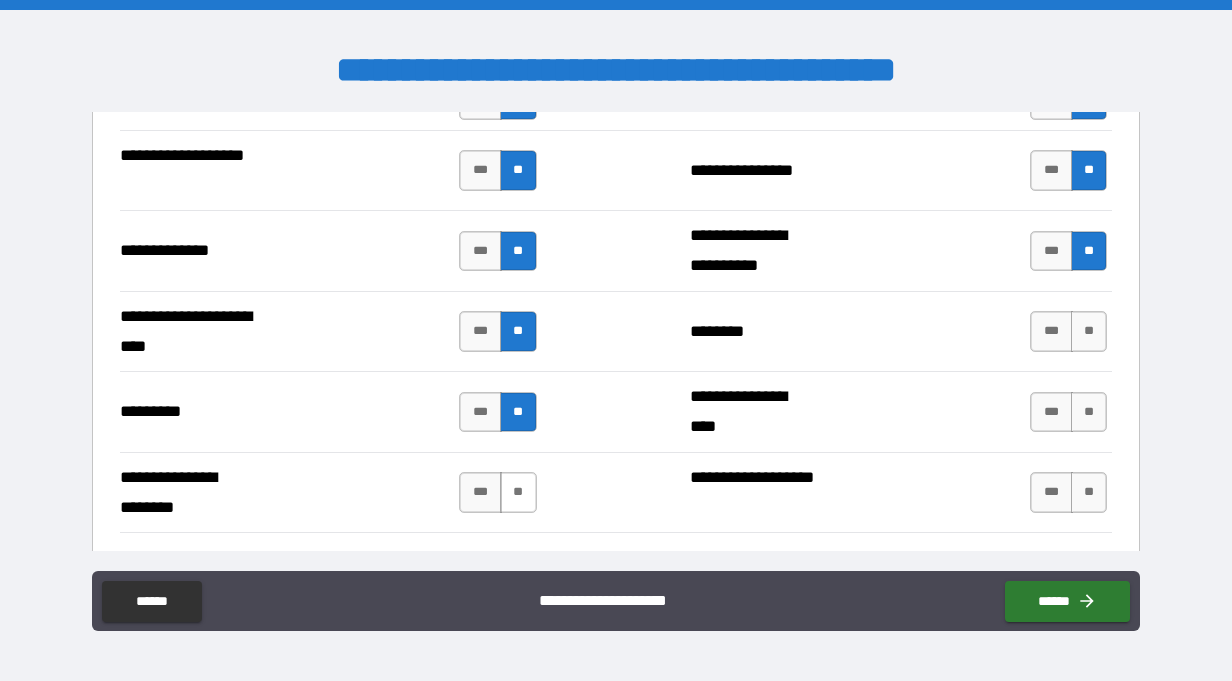 drag, startPoint x: 512, startPoint y: 492, endPoint x: 965, endPoint y: 439, distance: 456.0899 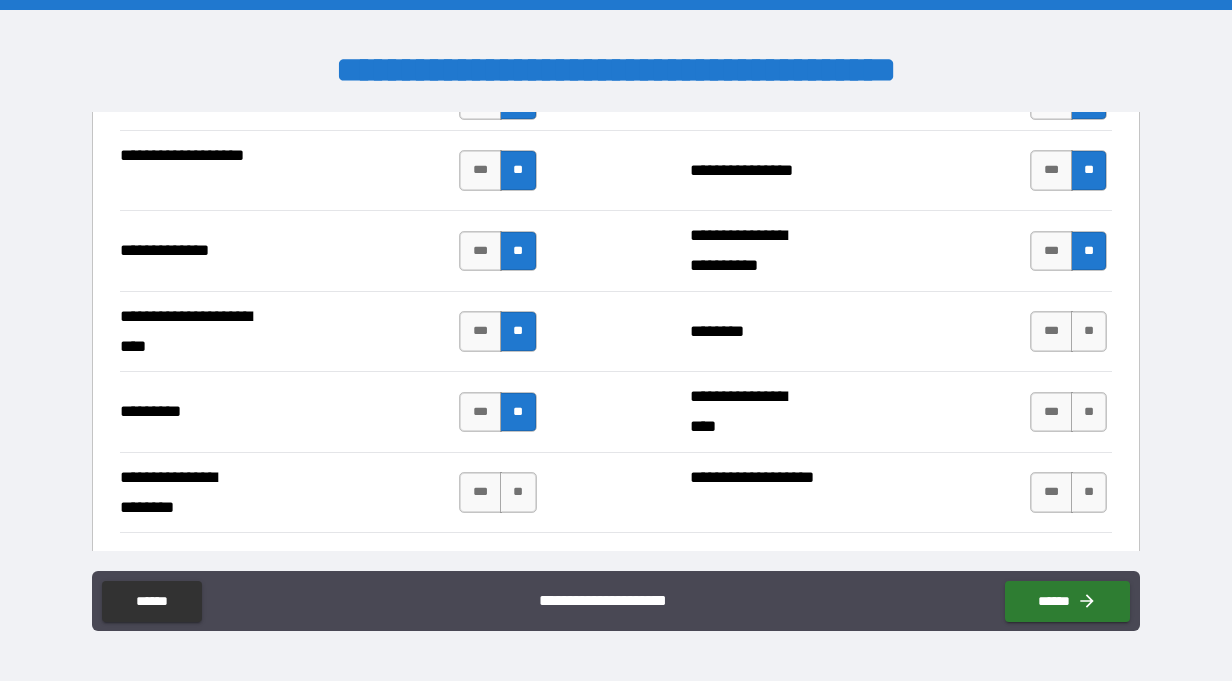 click on "**" at bounding box center [518, 492] 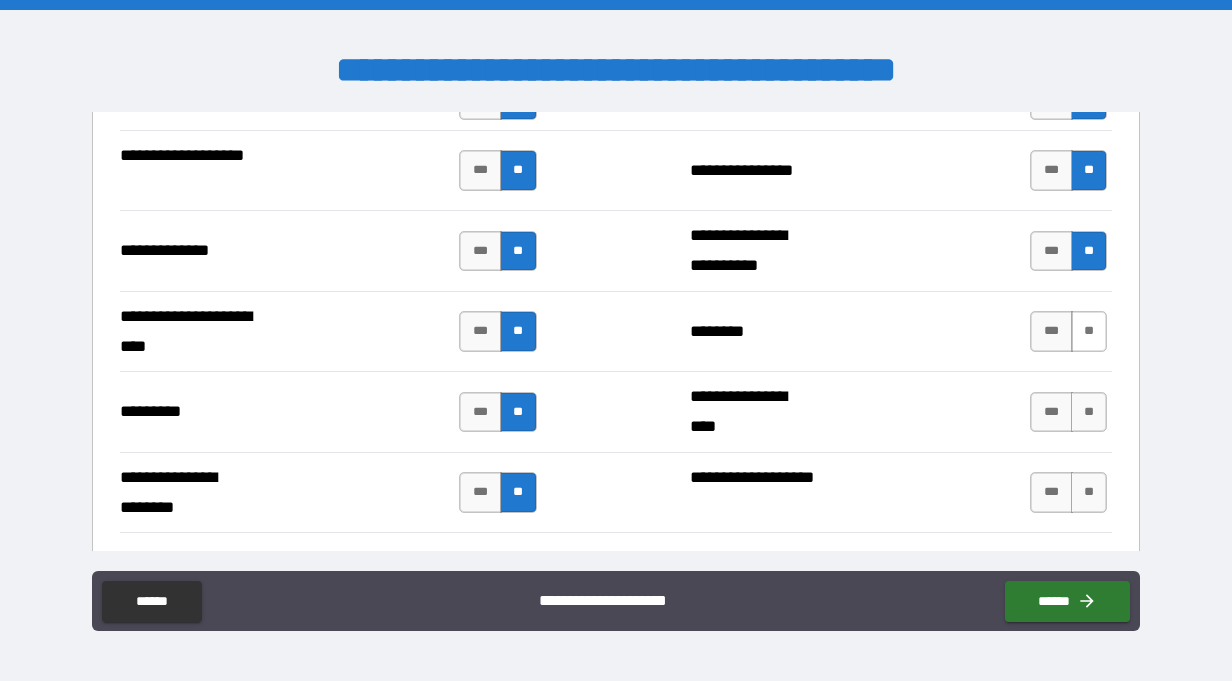 click on "**" at bounding box center [1089, 331] 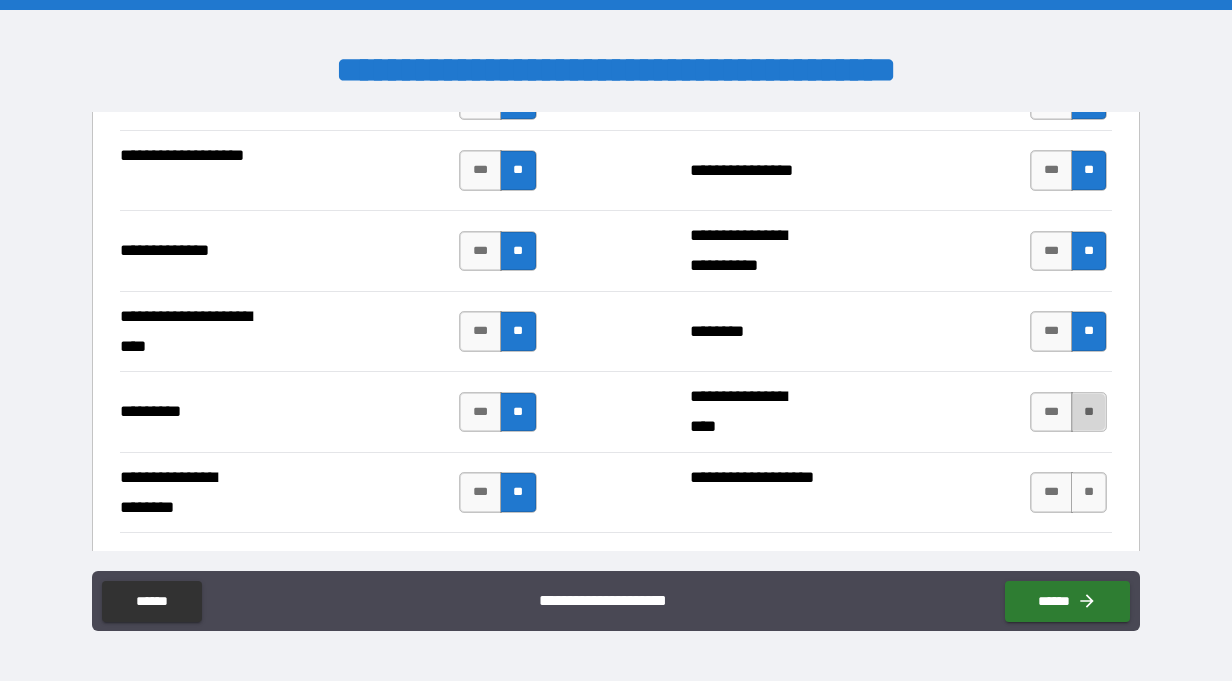 drag, startPoint x: 1083, startPoint y: 409, endPoint x: 1082, endPoint y: 428, distance: 19.026299 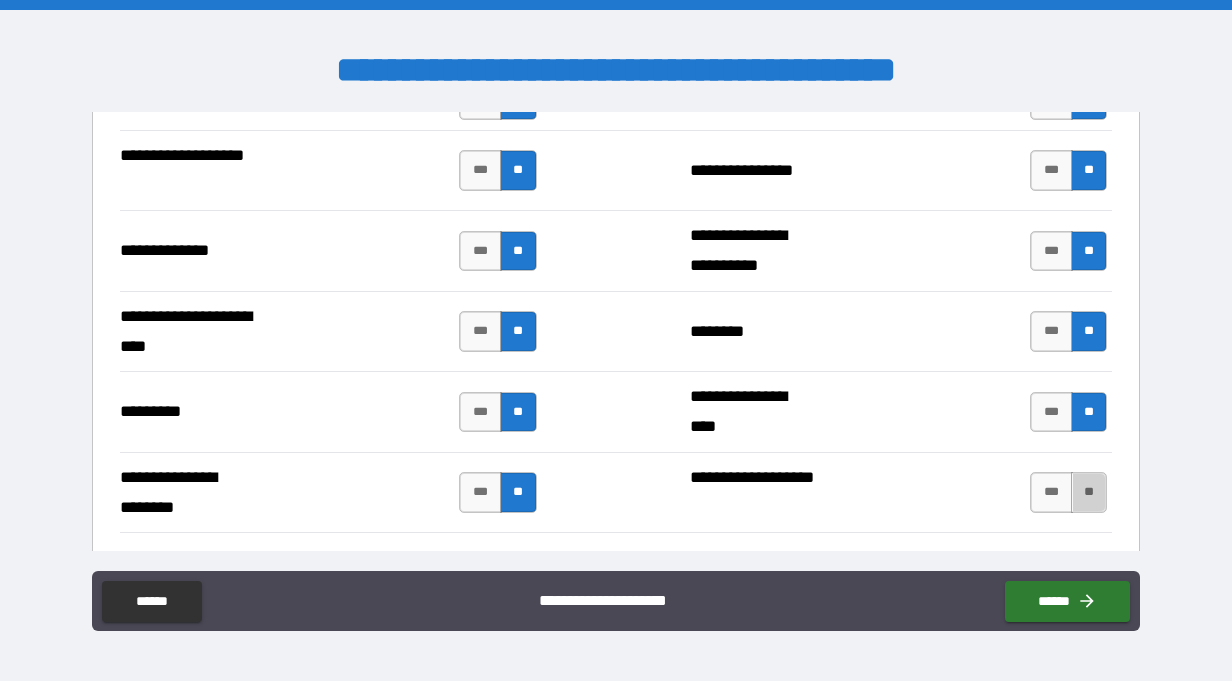drag, startPoint x: 1073, startPoint y: 484, endPoint x: 971, endPoint y: 469, distance: 103.09704 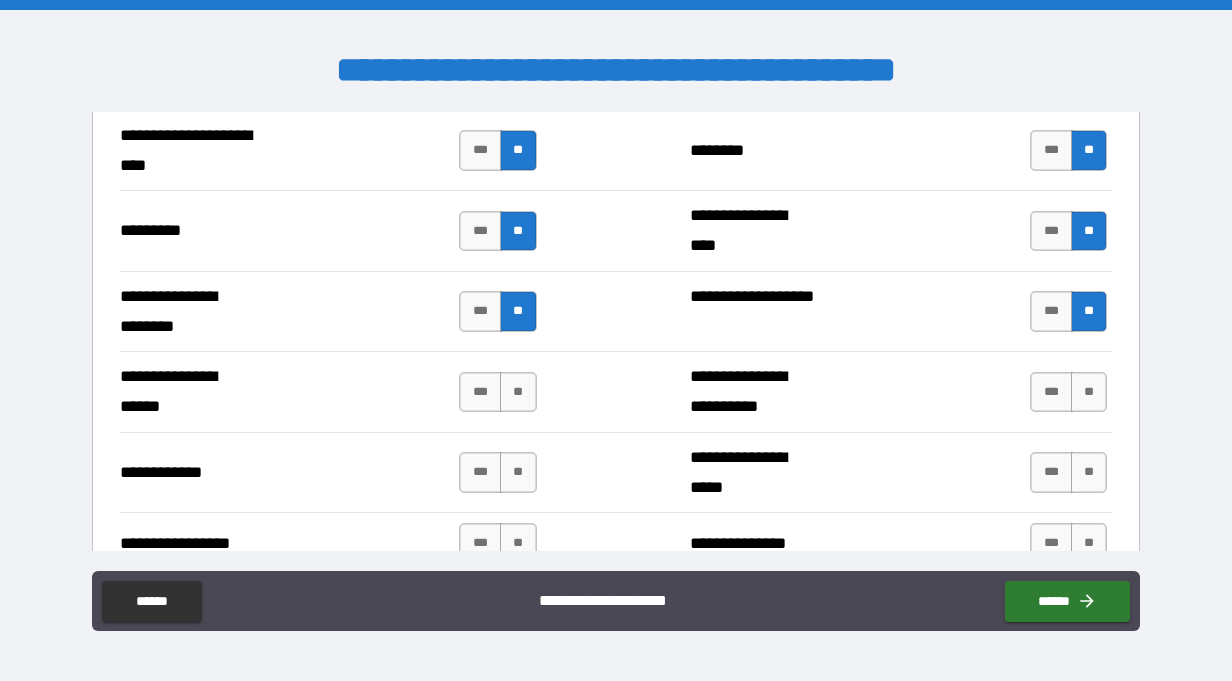 scroll, scrollTop: 3359, scrollLeft: 0, axis: vertical 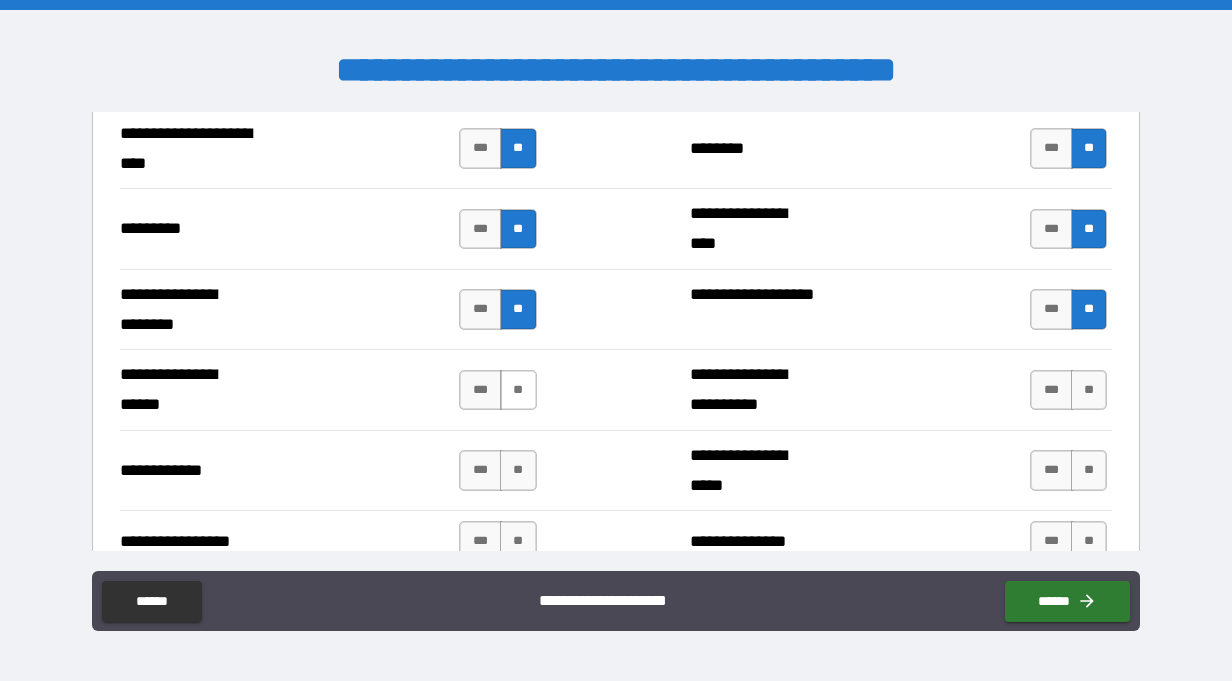 click on "**" at bounding box center (518, 390) 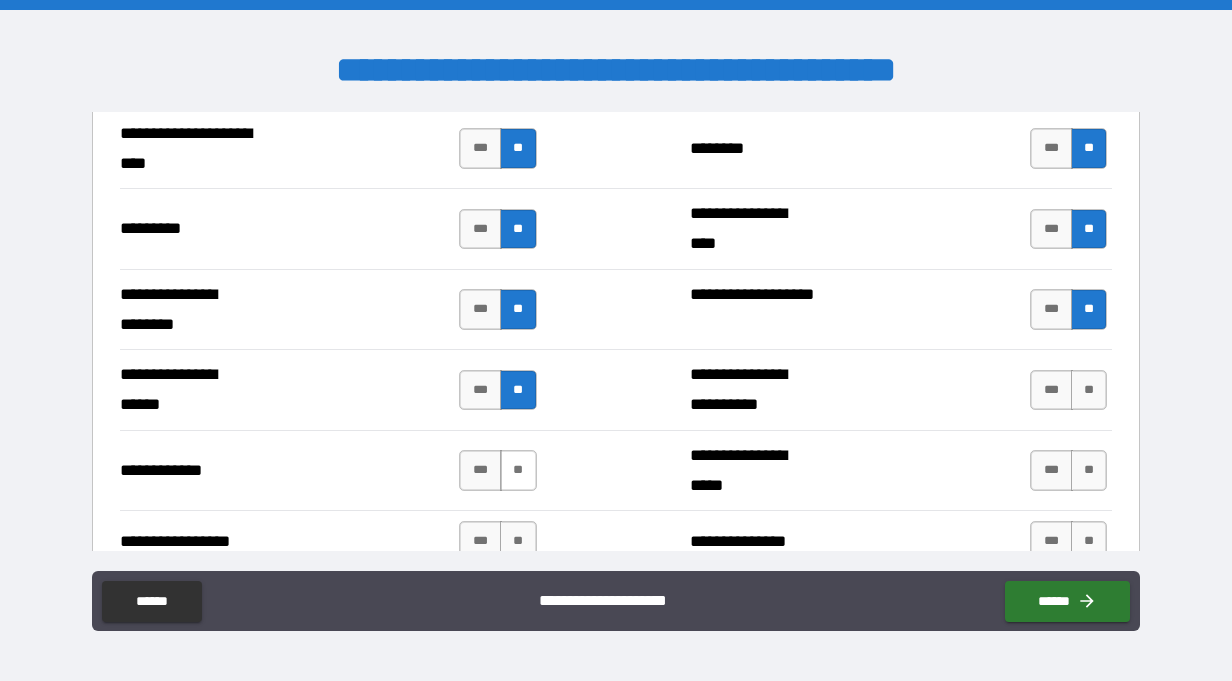 click on "**" at bounding box center (518, 470) 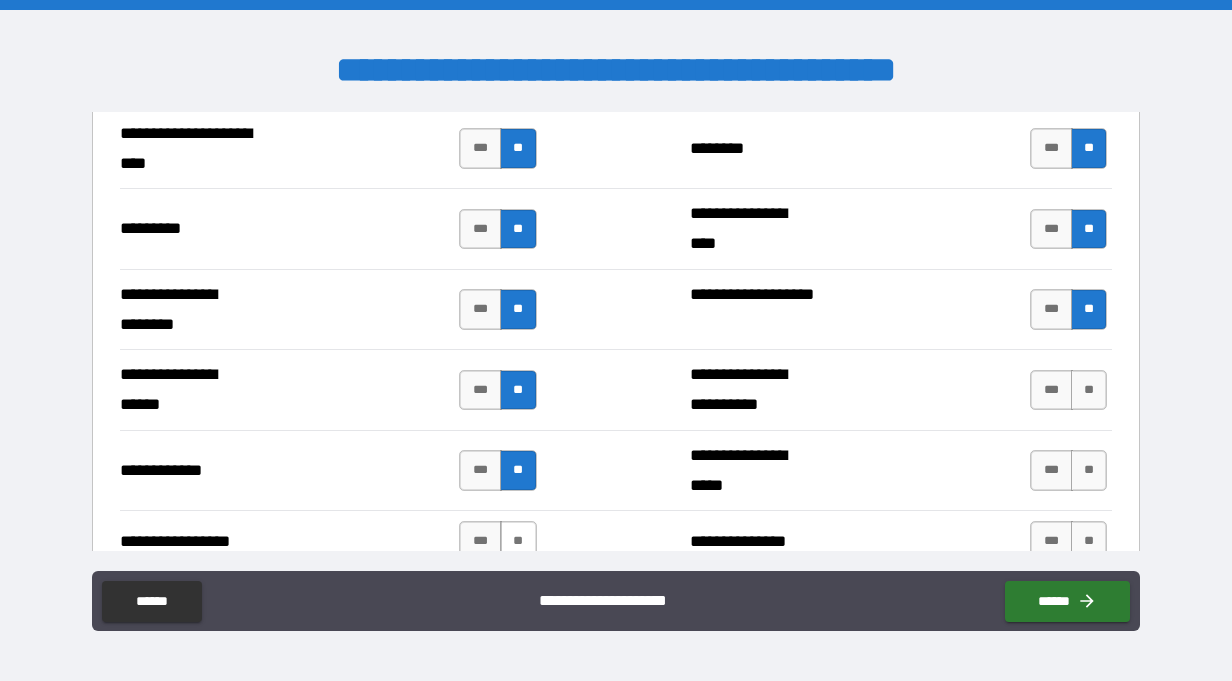 click on "**" at bounding box center (518, 541) 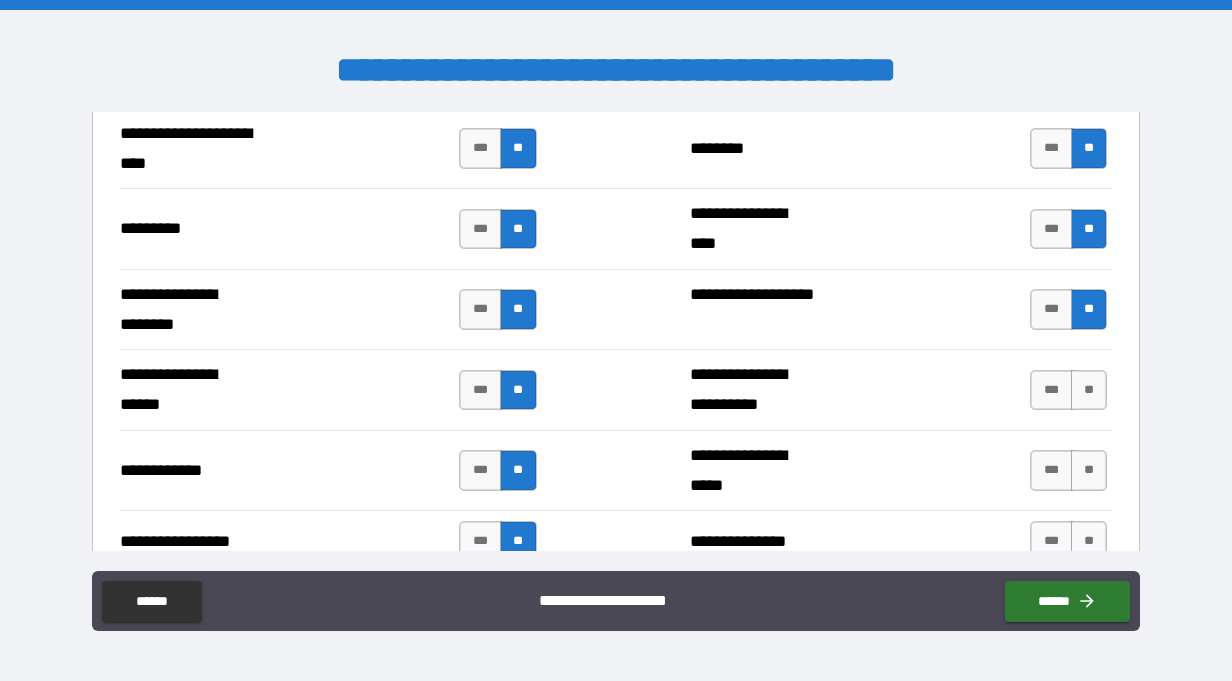 click on "**" at bounding box center [1089, 390] 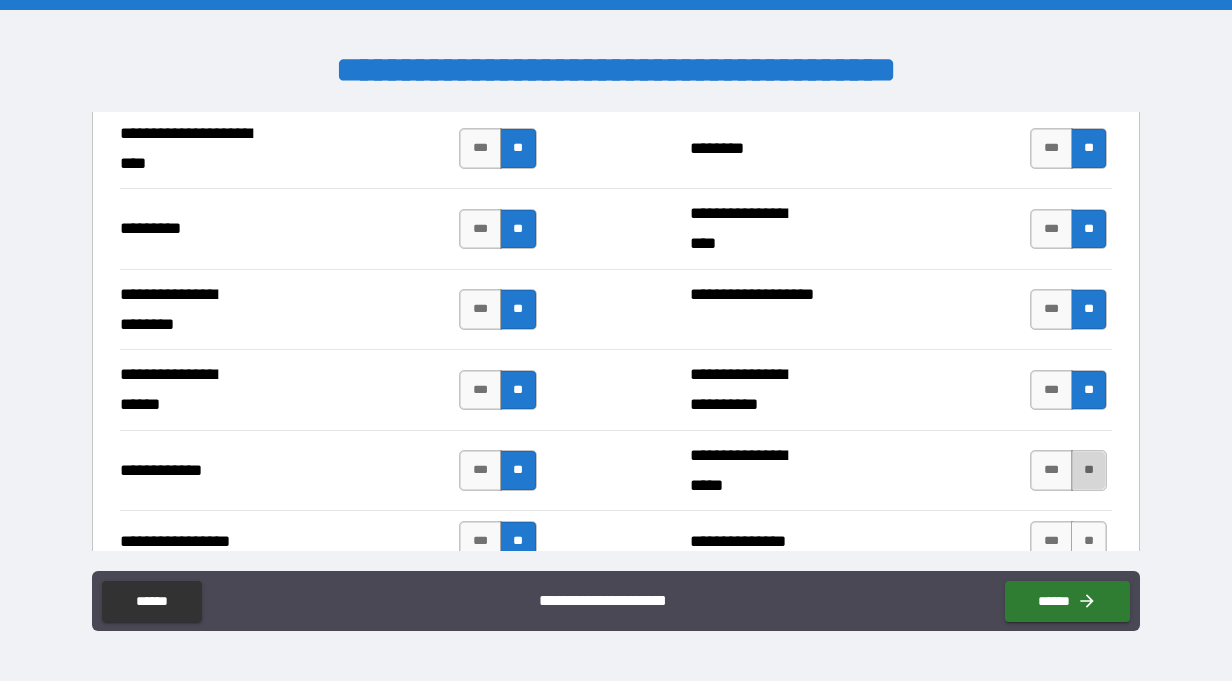 click on "**" at bounding box center (1089, 470) 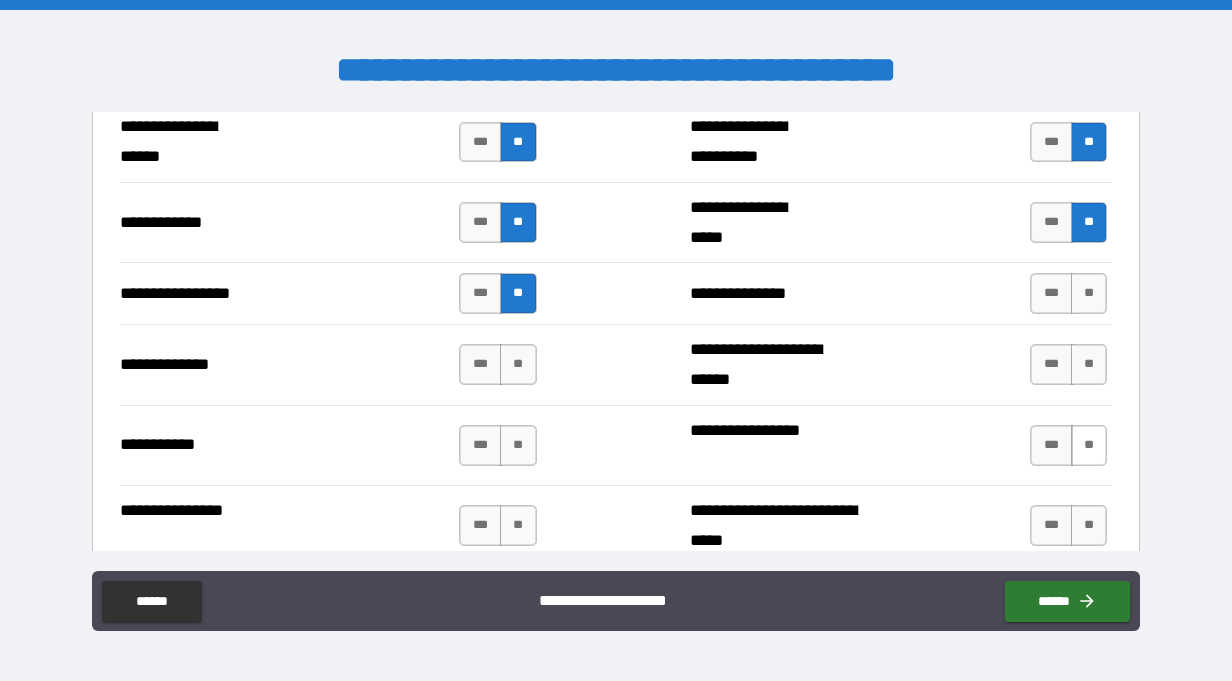 scroll, scrollTop: 3608, scrollLeft: 0, axis: vertical 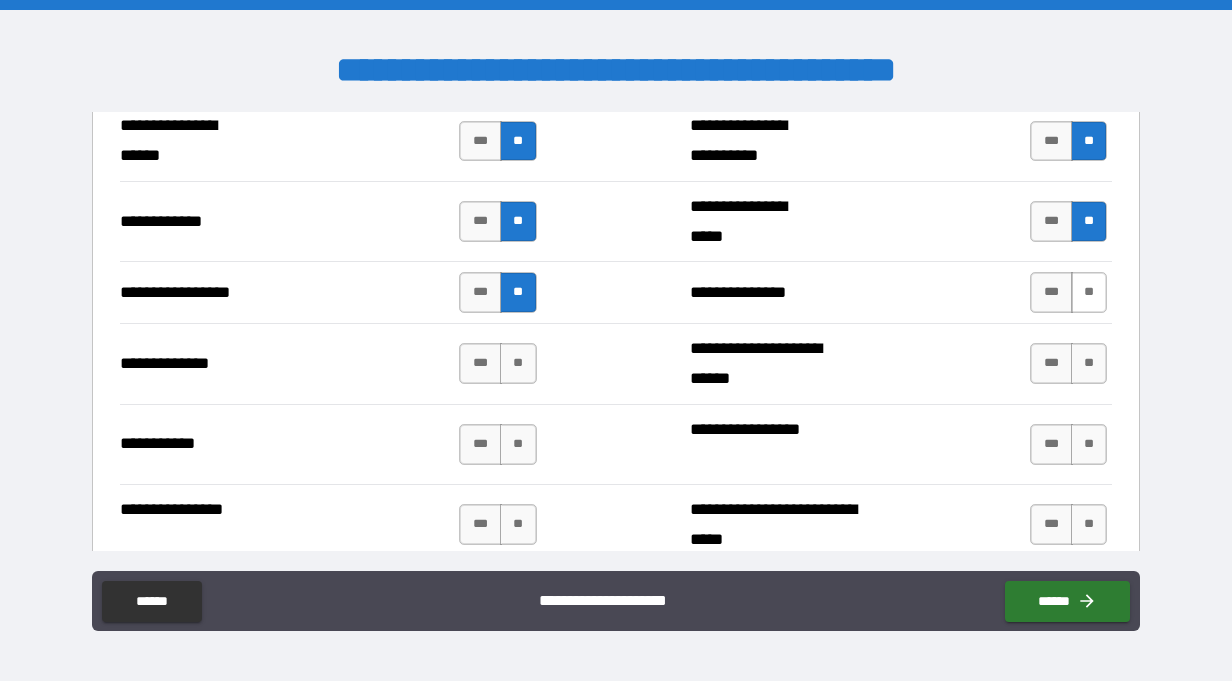 click on "**" at bounding box center (1089, 292) 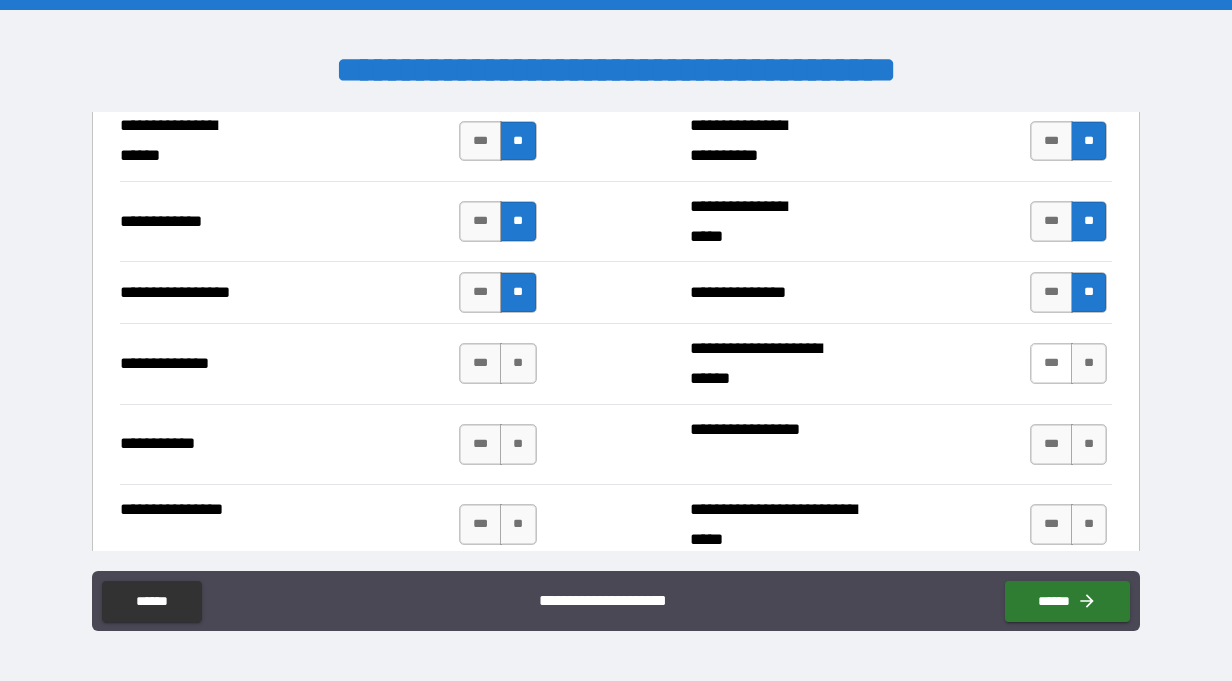 drag, startPoint x: 1081, startPoint y: 365, endPoint x: 1020, endPoint y: 371, distance: 61.294373 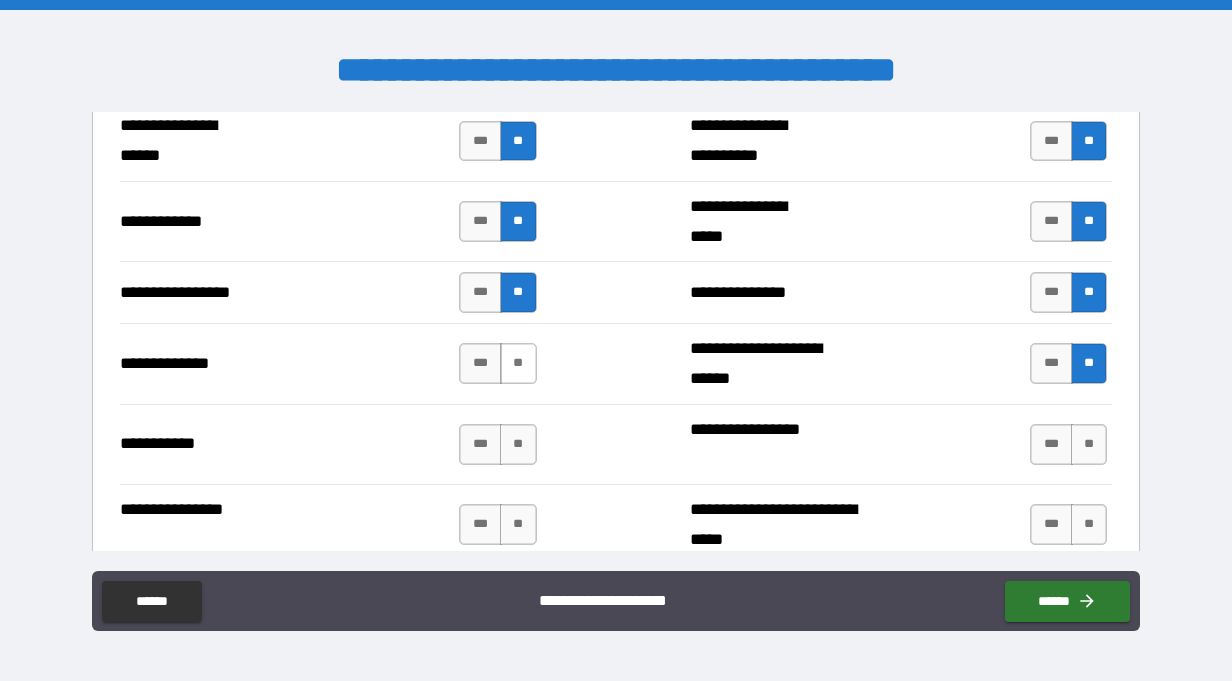 click on "**" at bounding box center (518, 363) 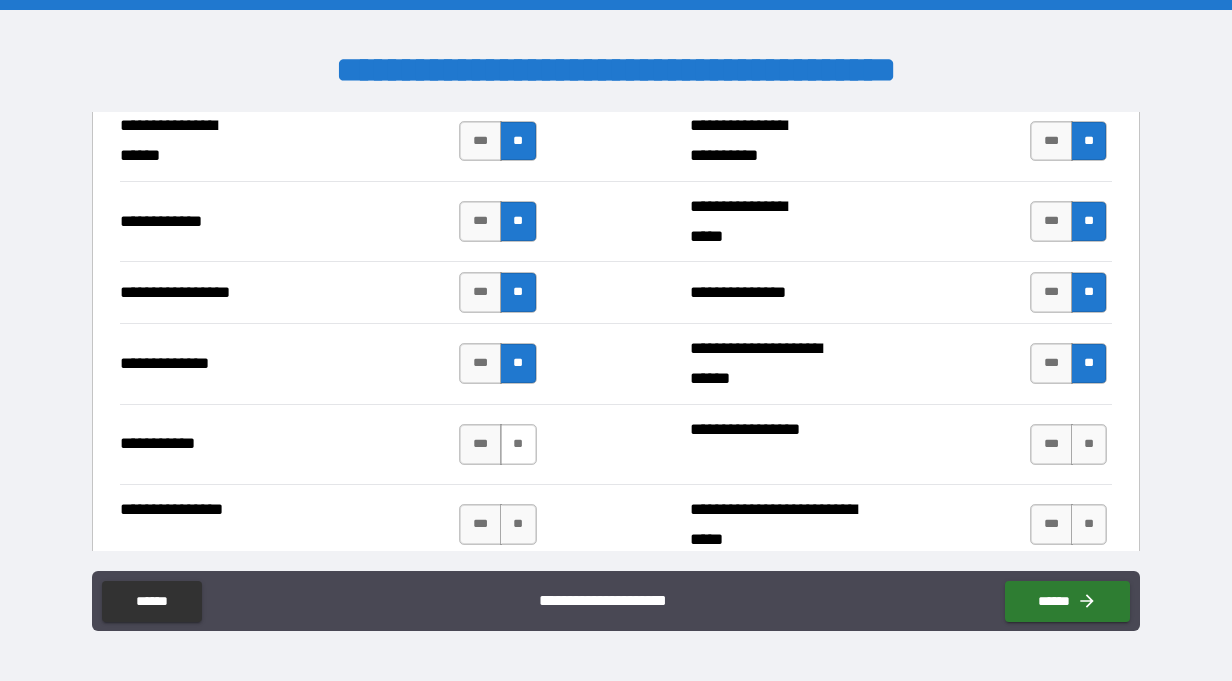 click on "**" at bounding box center [518, 444] 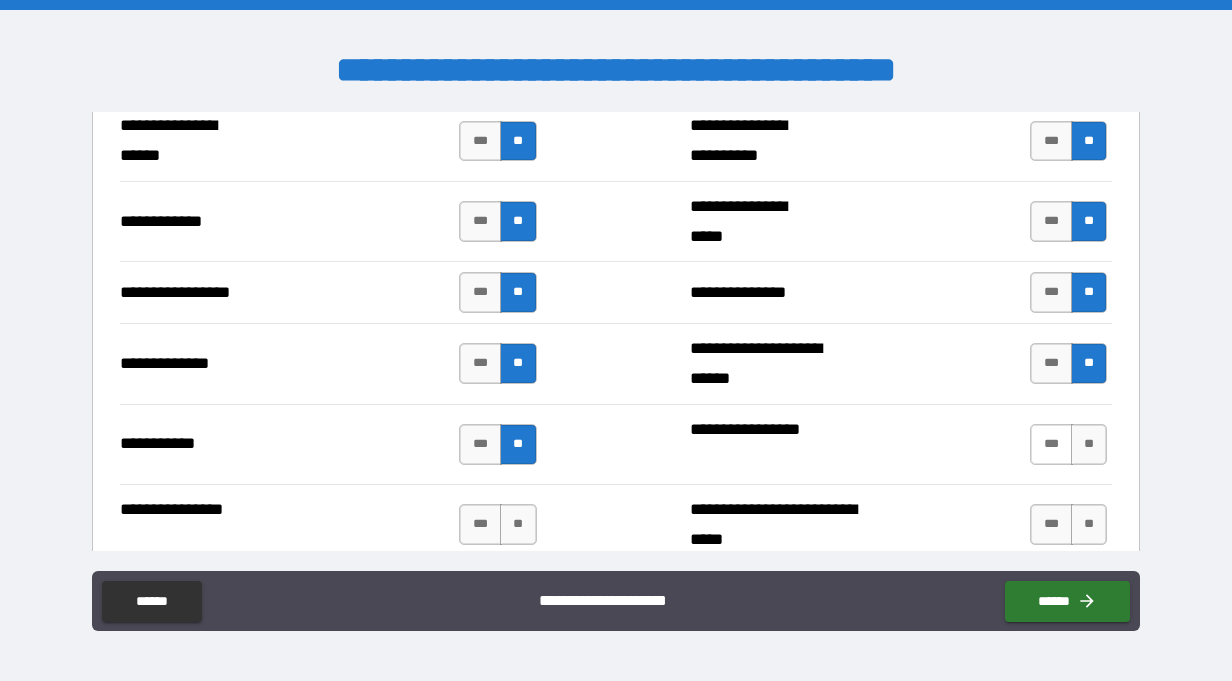 drag, startPoint x: 1083, startPoint y: 447, endPoint x: 1049, endPoint y: 444, distance: 34.132095 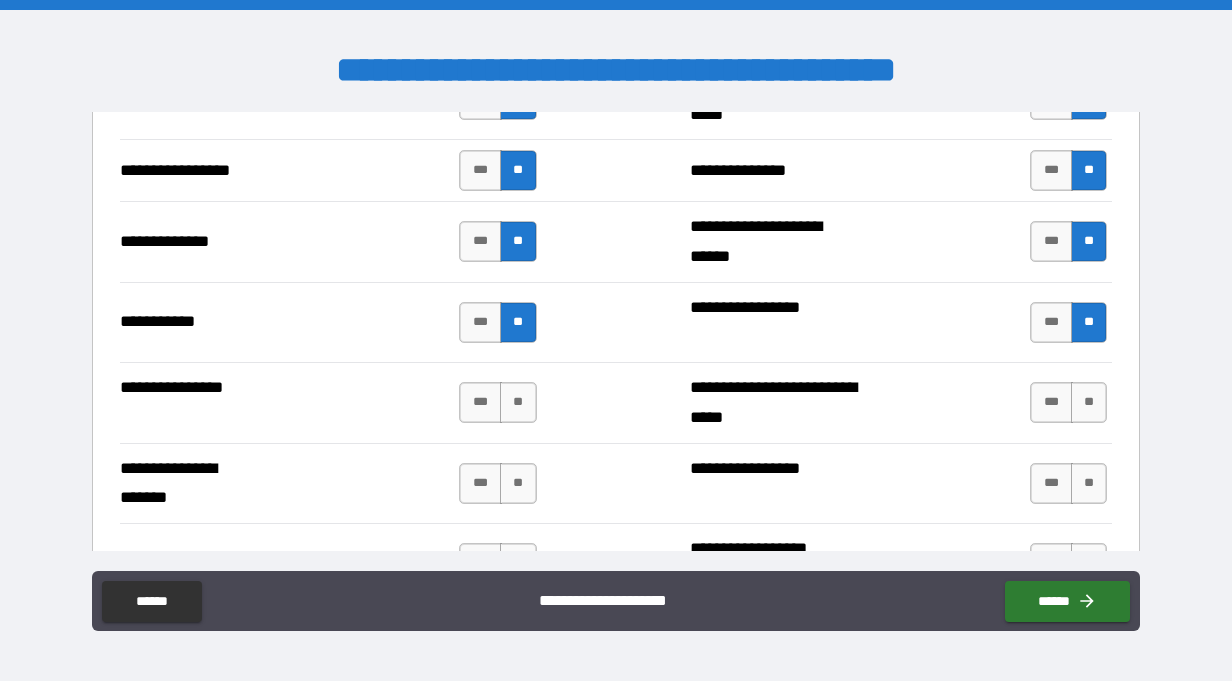 scroll, scrollTop: 3738, scrollLeft: 0, axis: vertical 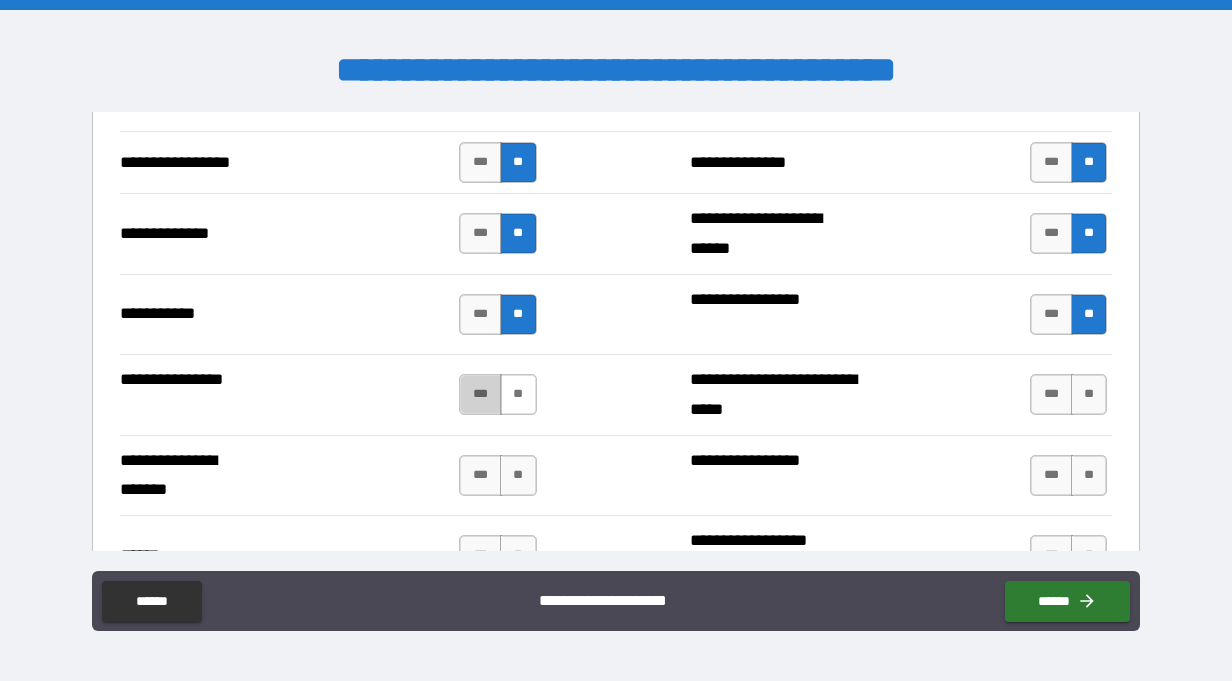 drag, startPoint x: 469, startPoint y: 393, endPoint x: 503, endPoint y: 397, distance: 34.234486 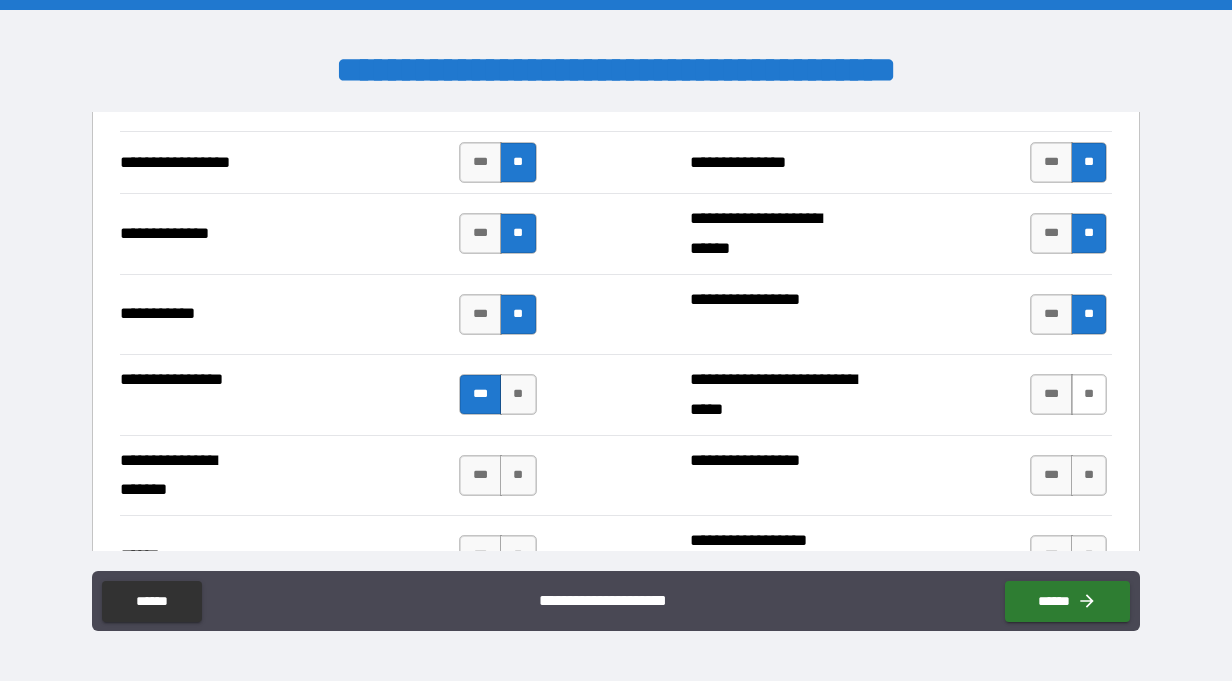 click on "**" at bounding box center (1089, 394) 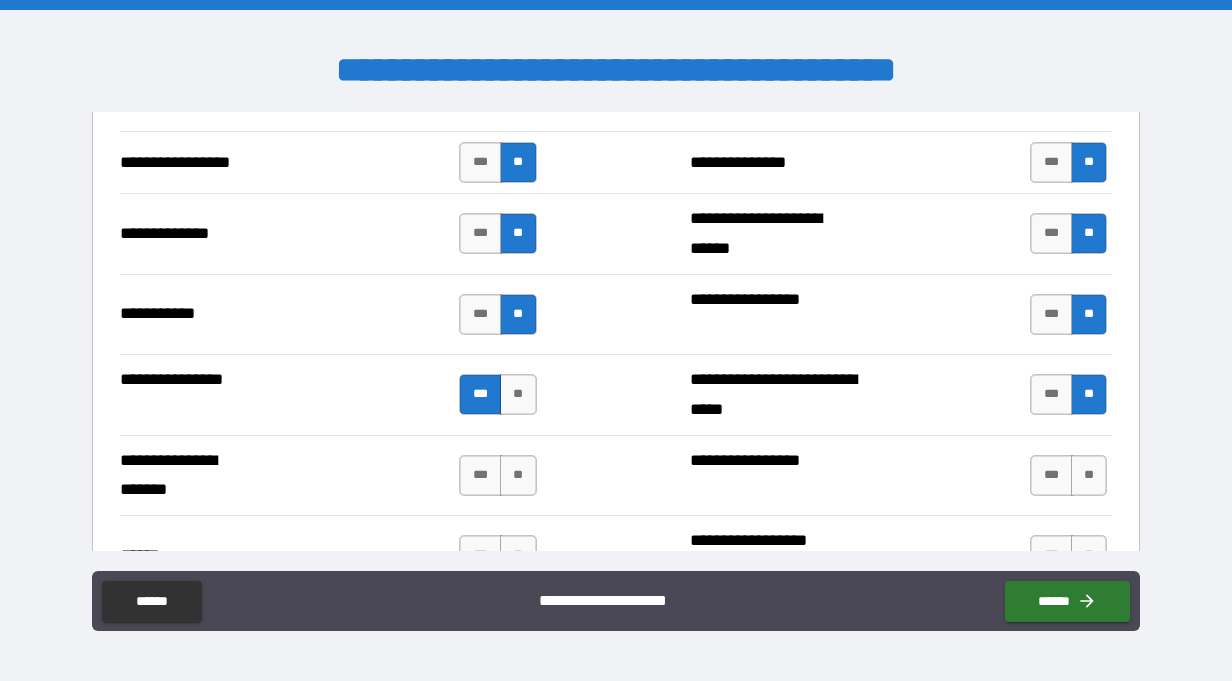 scroll, scrollTop: 3774, scrollLeft: 0, axis: vertical 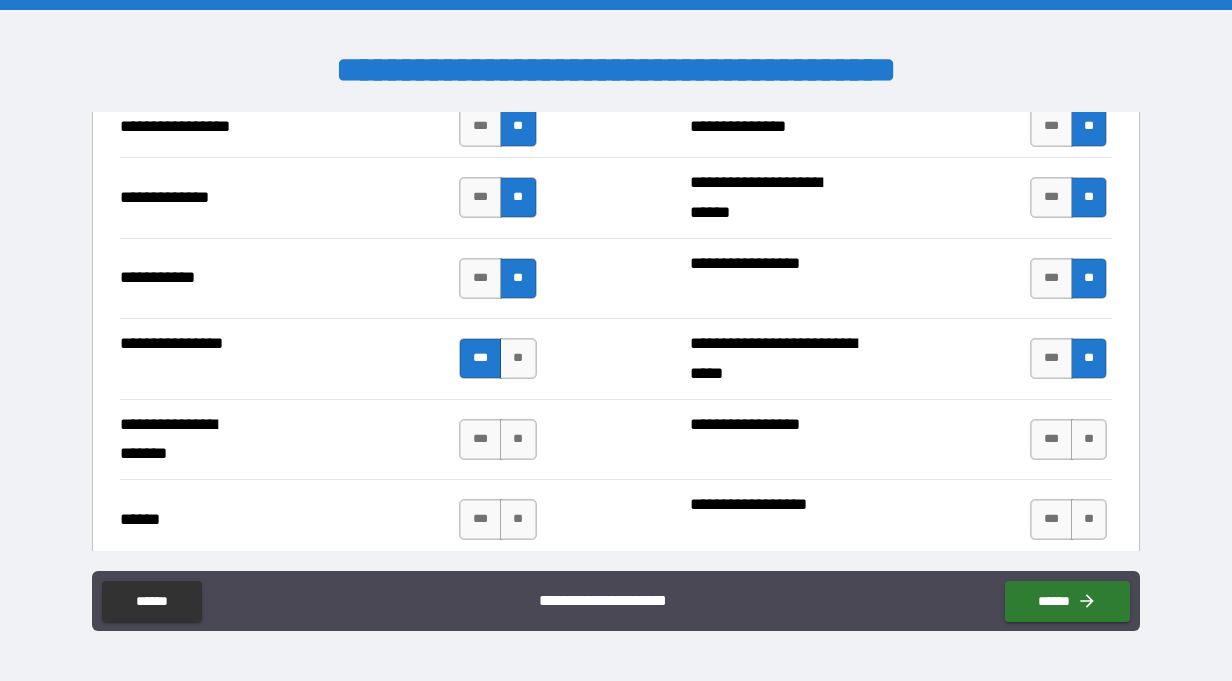 click on "**" at bounding box center (518, 439) 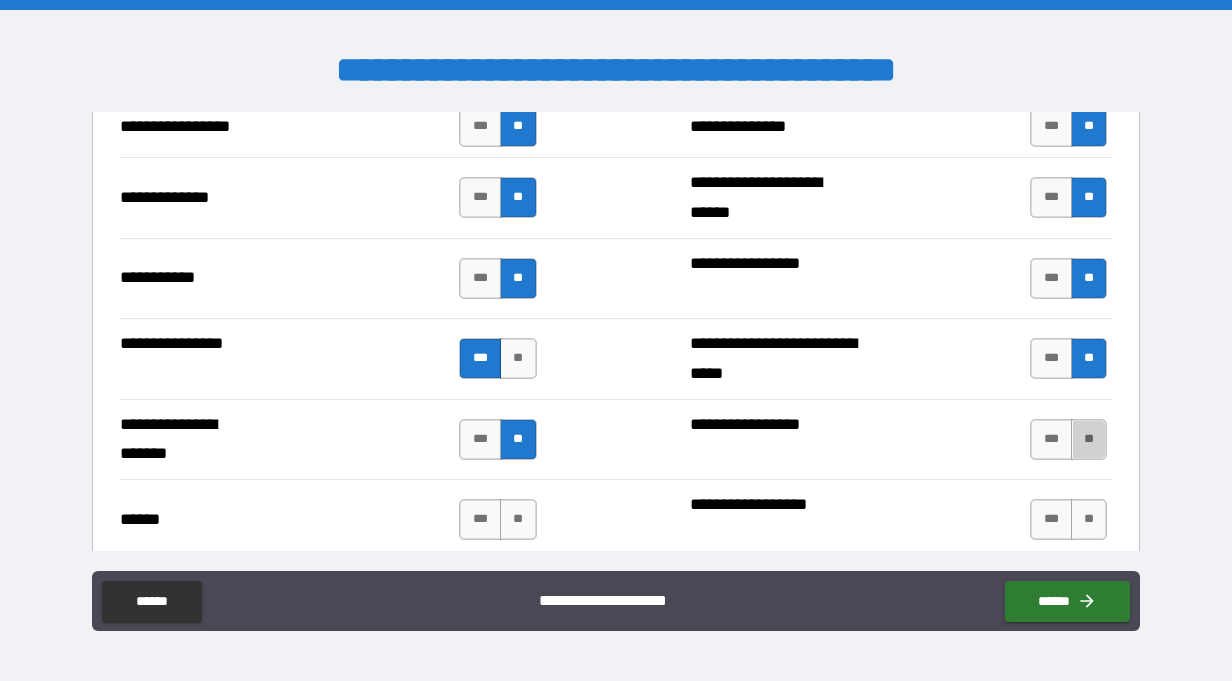 drag, startPoint x: 1076, startPoint y: 440, endPoint x: 995, endPoint y: 449, distance: 81.49847 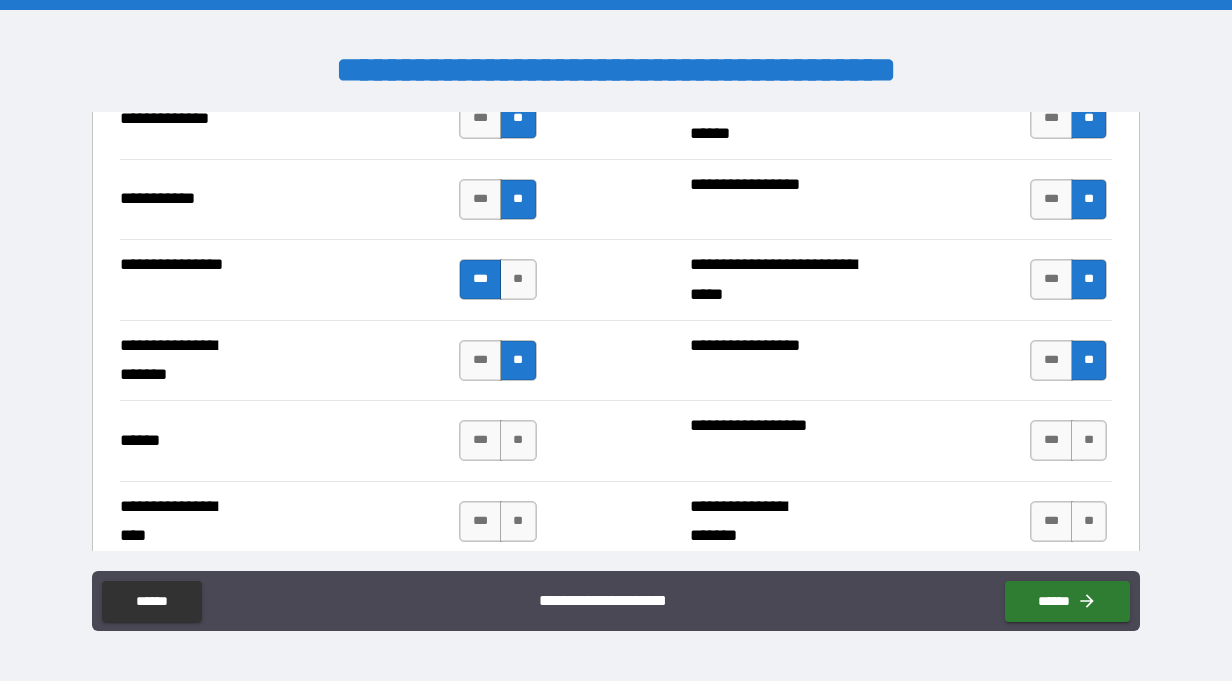 scroll, scrollTop: 3915, scrollLeft: 0, axis: vertical 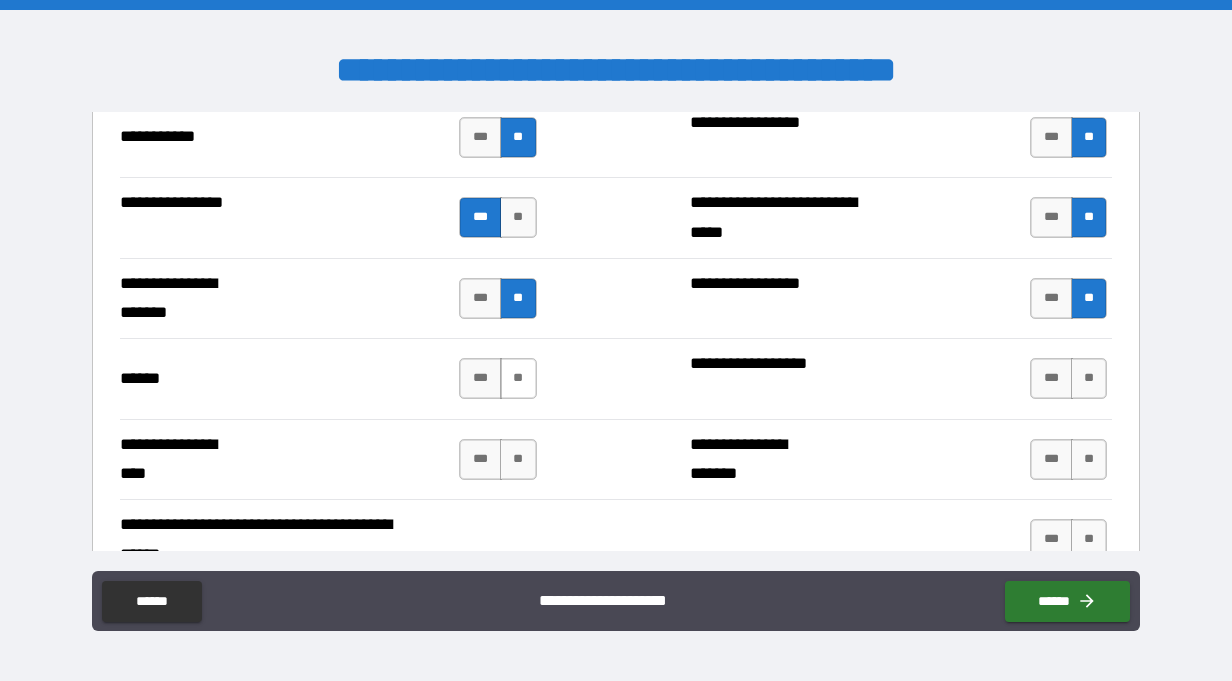 click on "**" at bounding box center (518, 378) 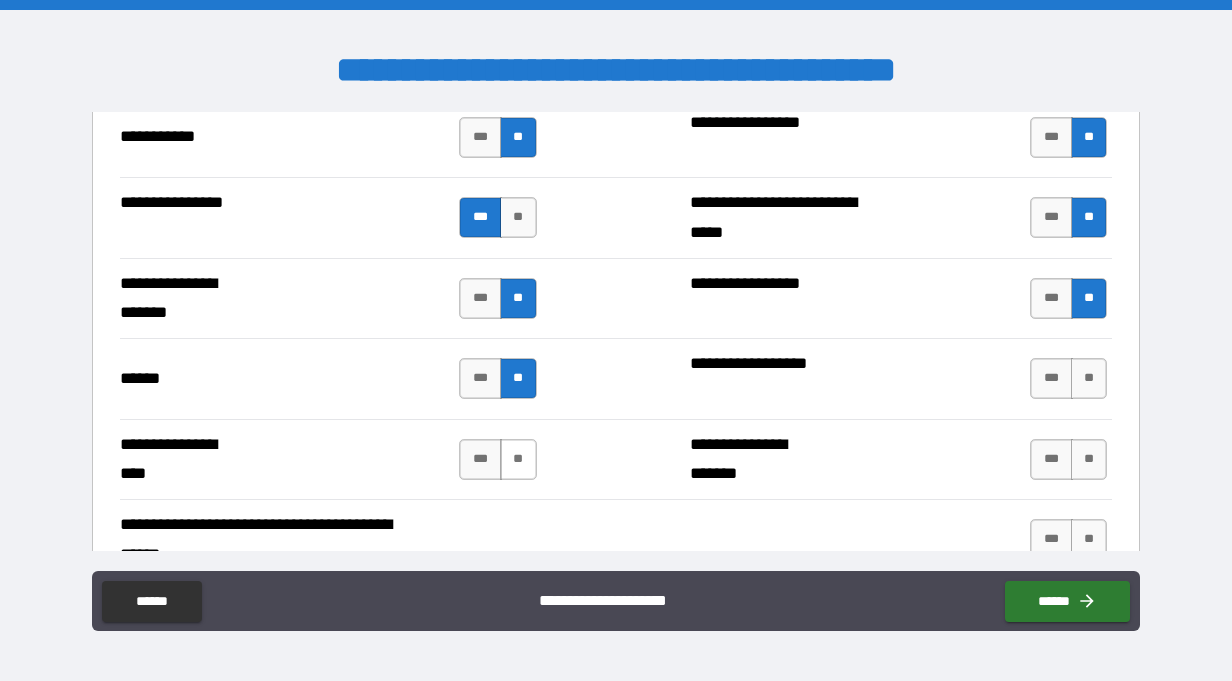 drag, startPoint x: 521, startPoint y: 465, endPoint x: 572, endPoint y: 466, distance: 51.009804 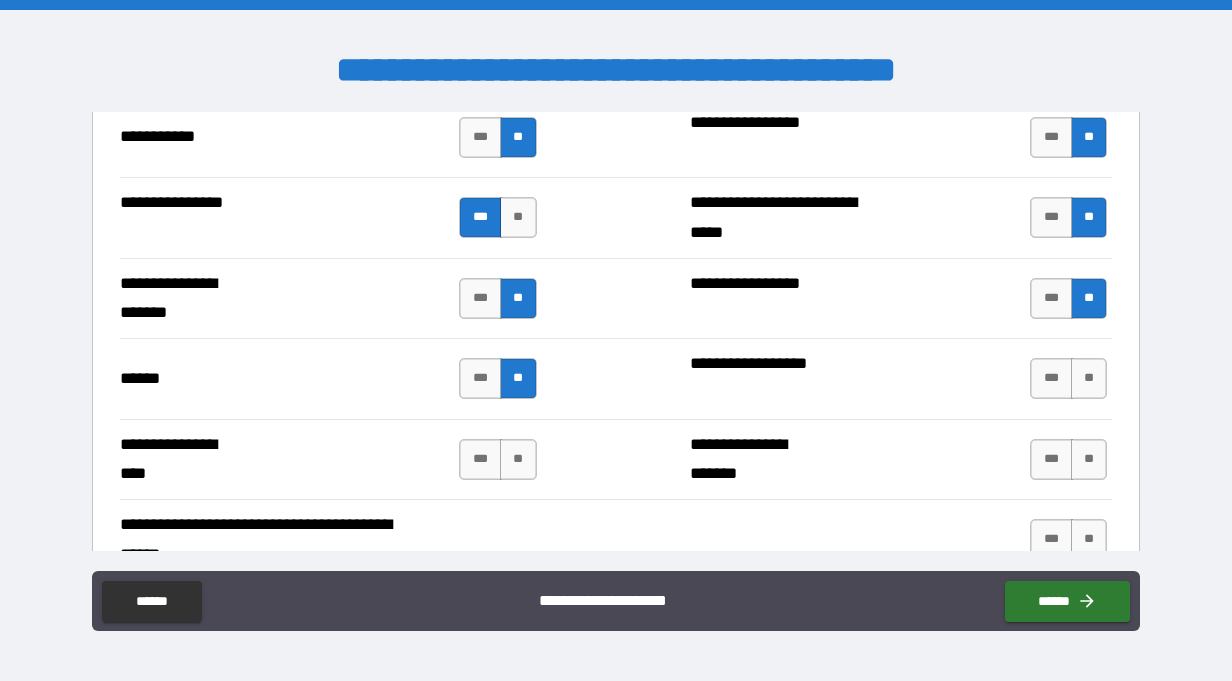 click on "**" at bounding box center [518, 459] 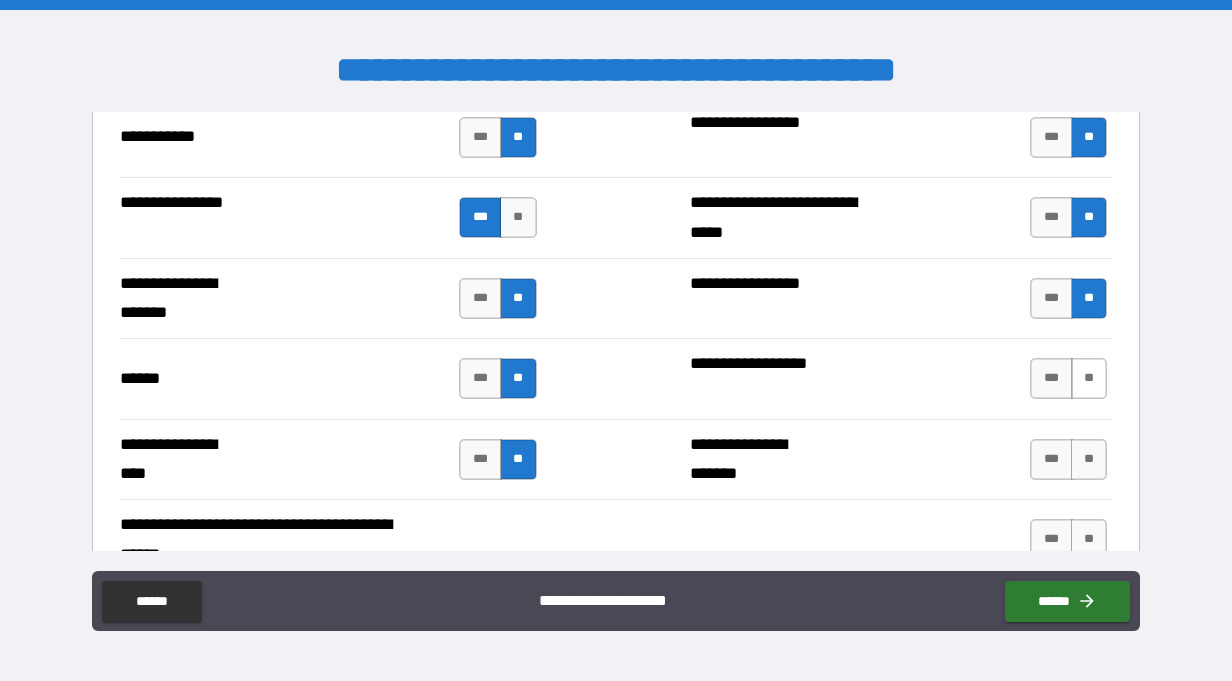 click on "**" at bounding box center [1089, 378] 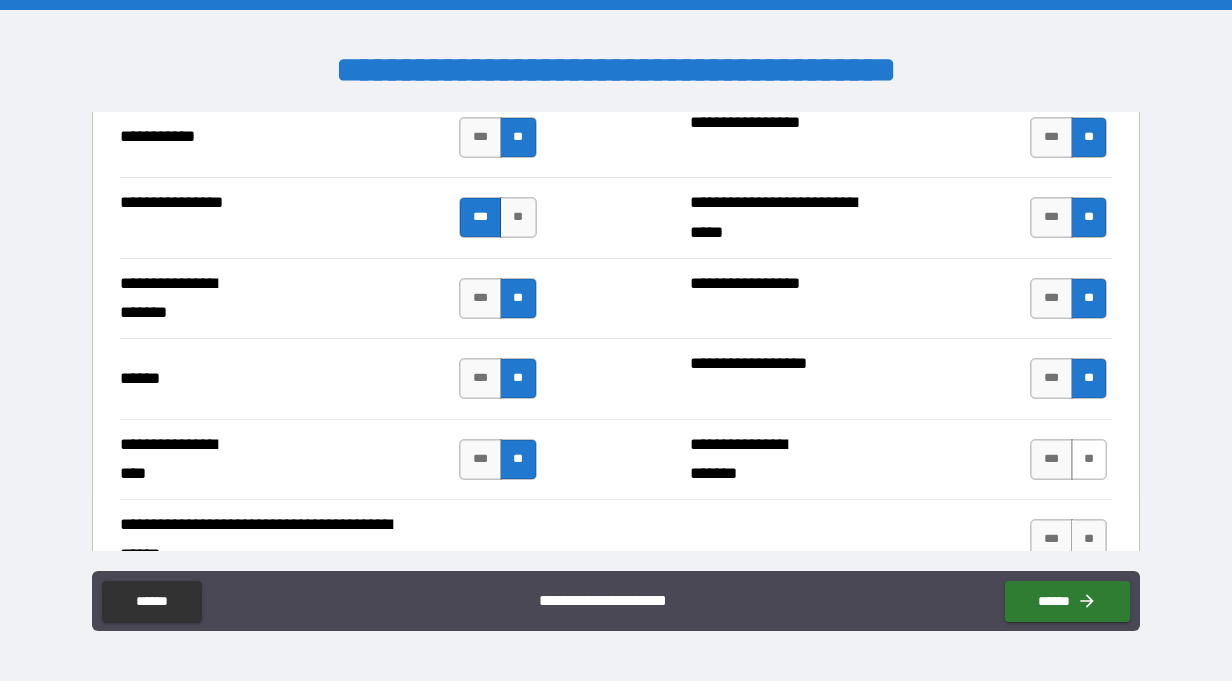 click on "**" at bounding box center (1089, 459) 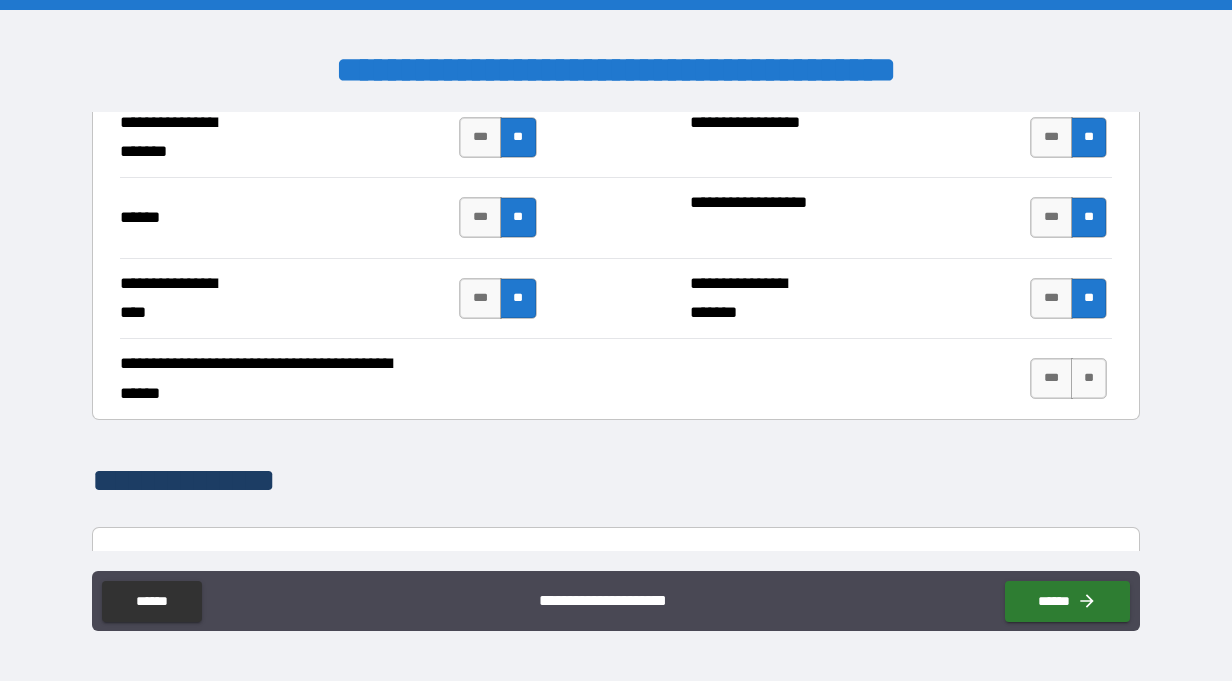 scroll, scrollTop: 4102, scrollLeft: 0, axis: vertical 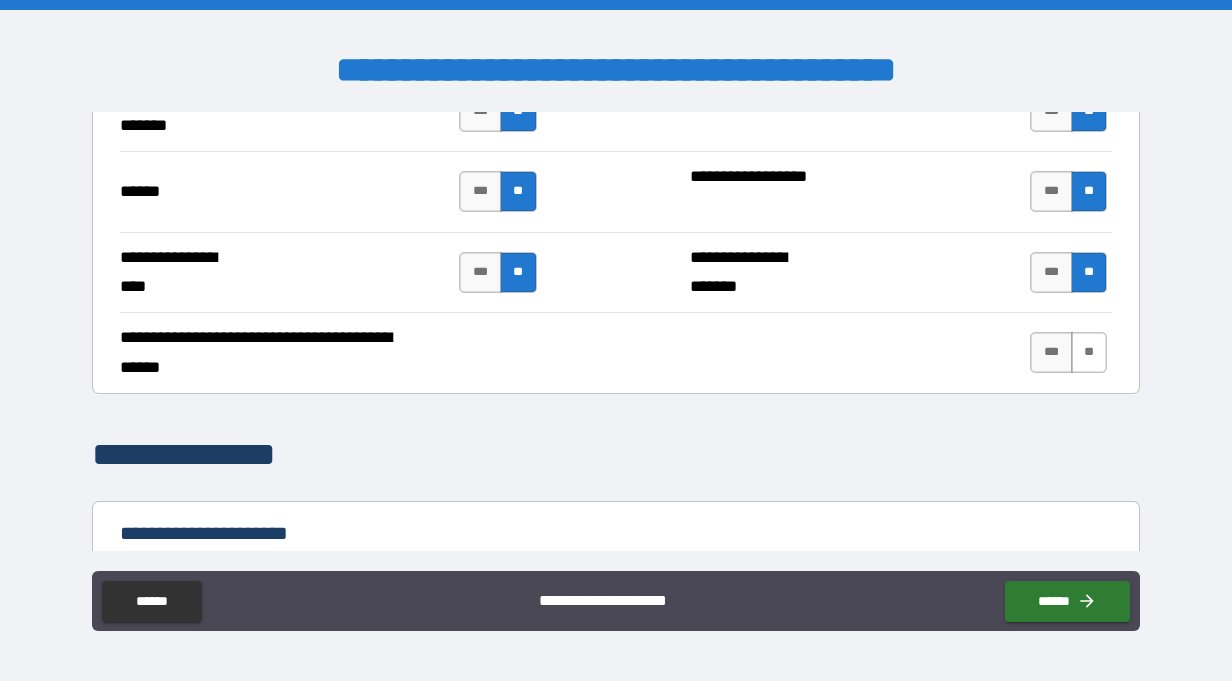 click on "**" at bounding box center [1089, 352] 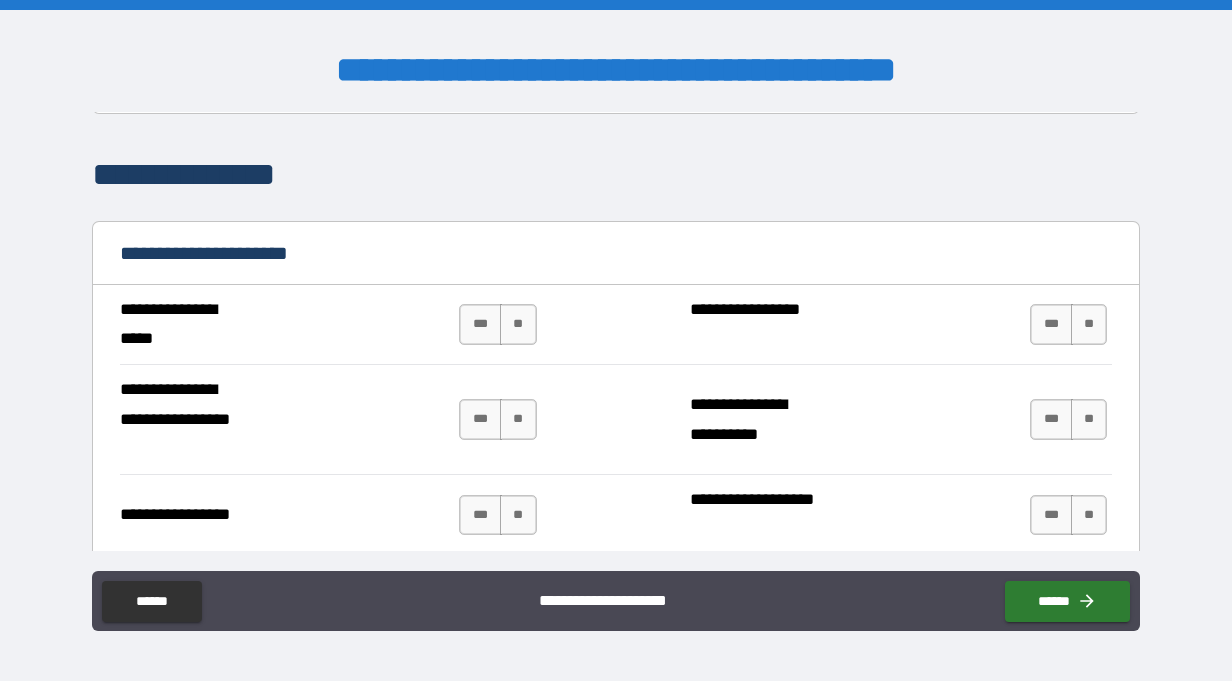 scroll, scrollTop: 4403, scrollLeft: 0, axis: vertical 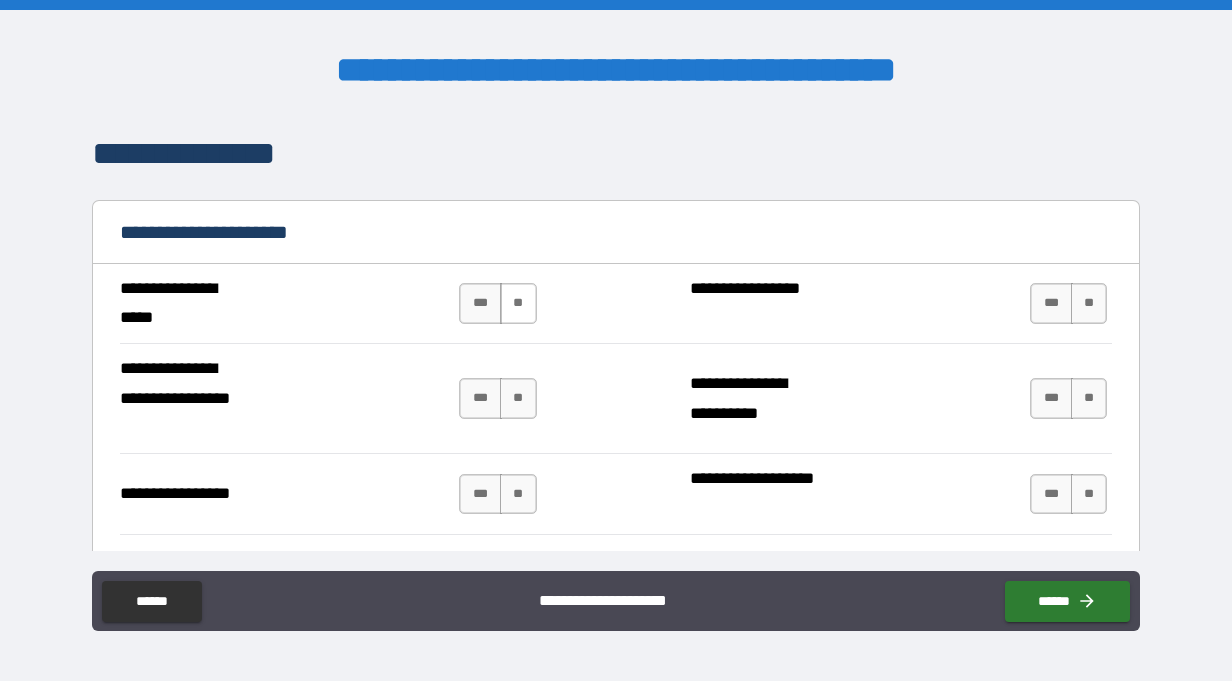 click on "**" at bounding box center [518, 303] 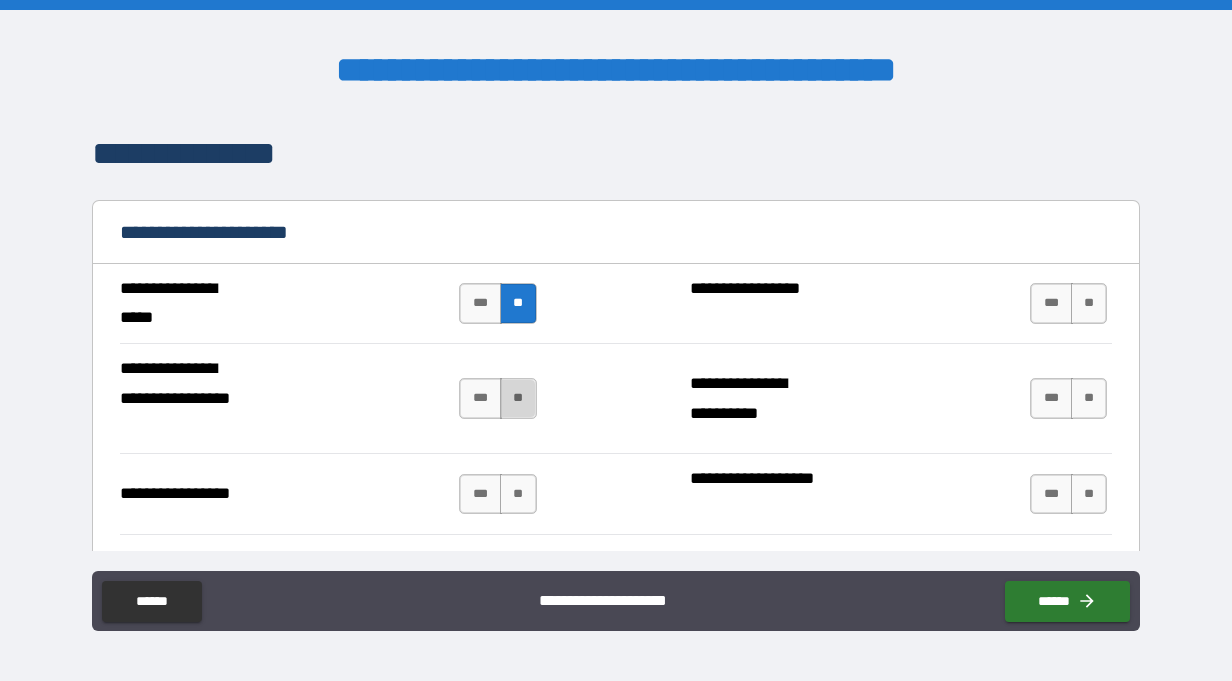 click on "**" at bounding box center [518, 398] 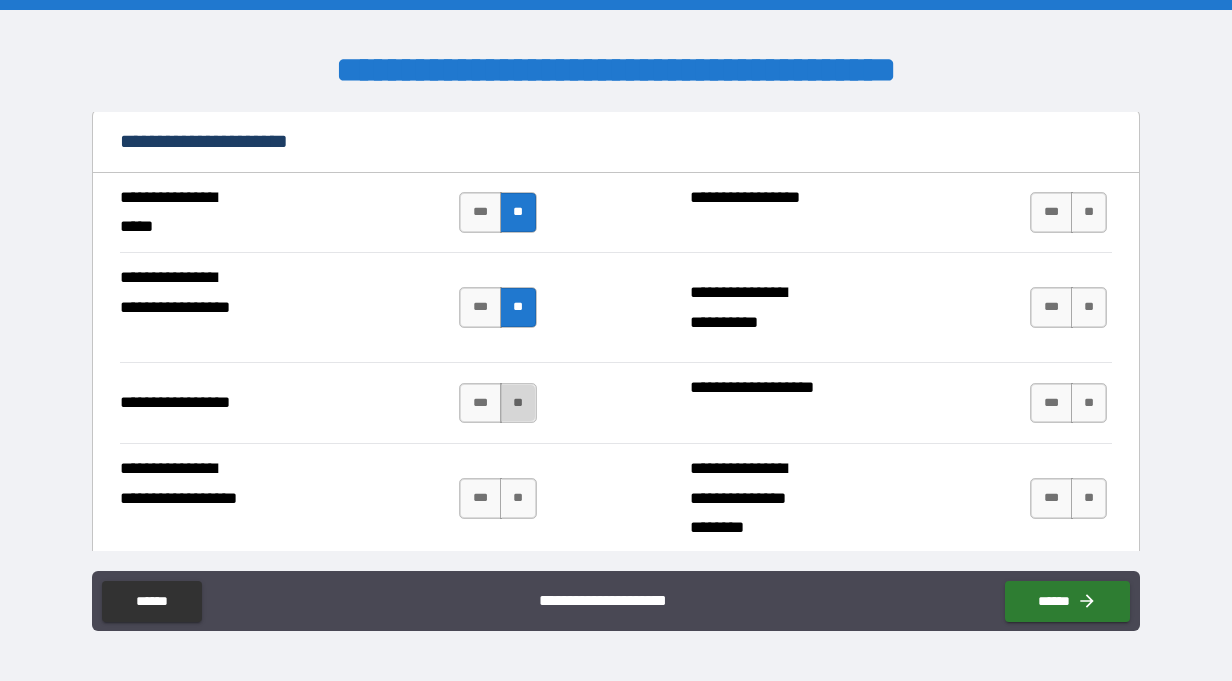 click on "**" at bounding box center (518, 403) 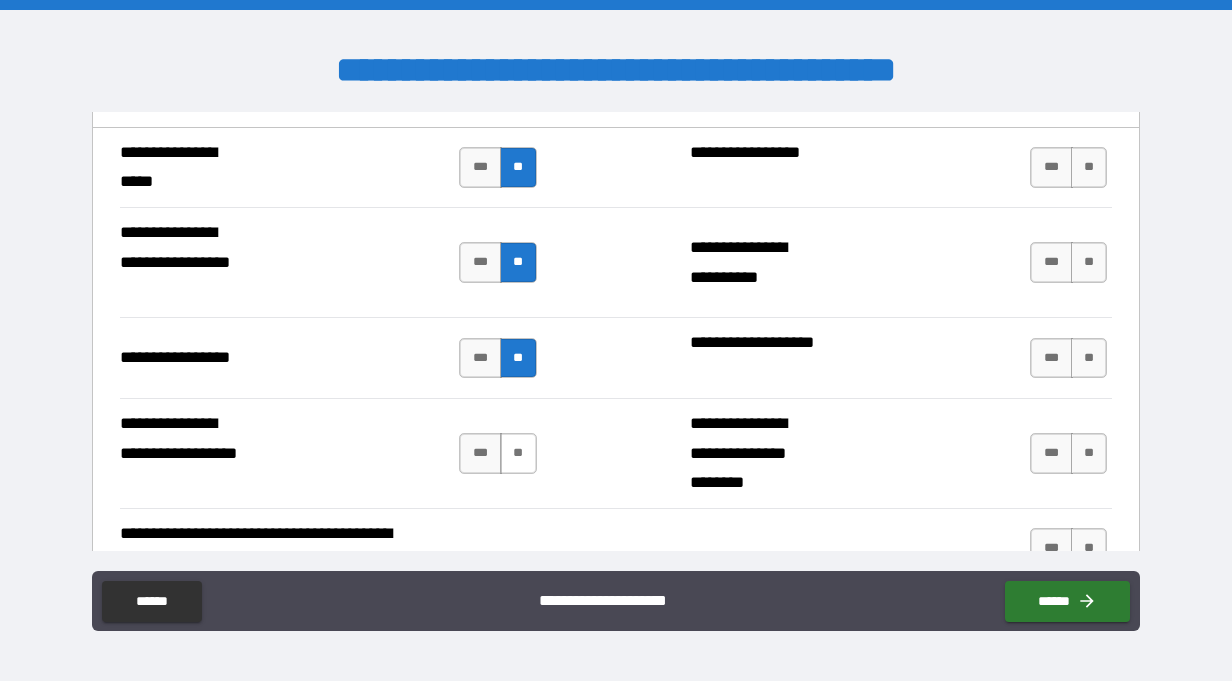 scroll, scrollTop: 4544, scrollLeft: 0, axis: vertical 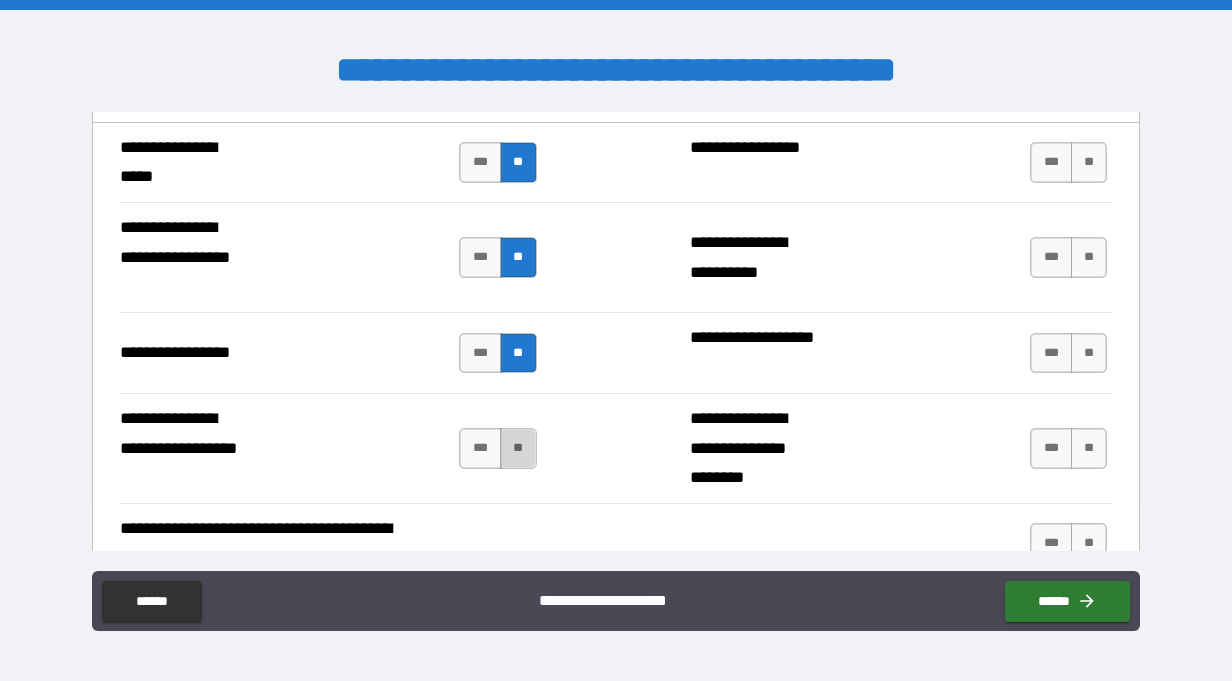 click on "**" at bounding box center (518, 448) 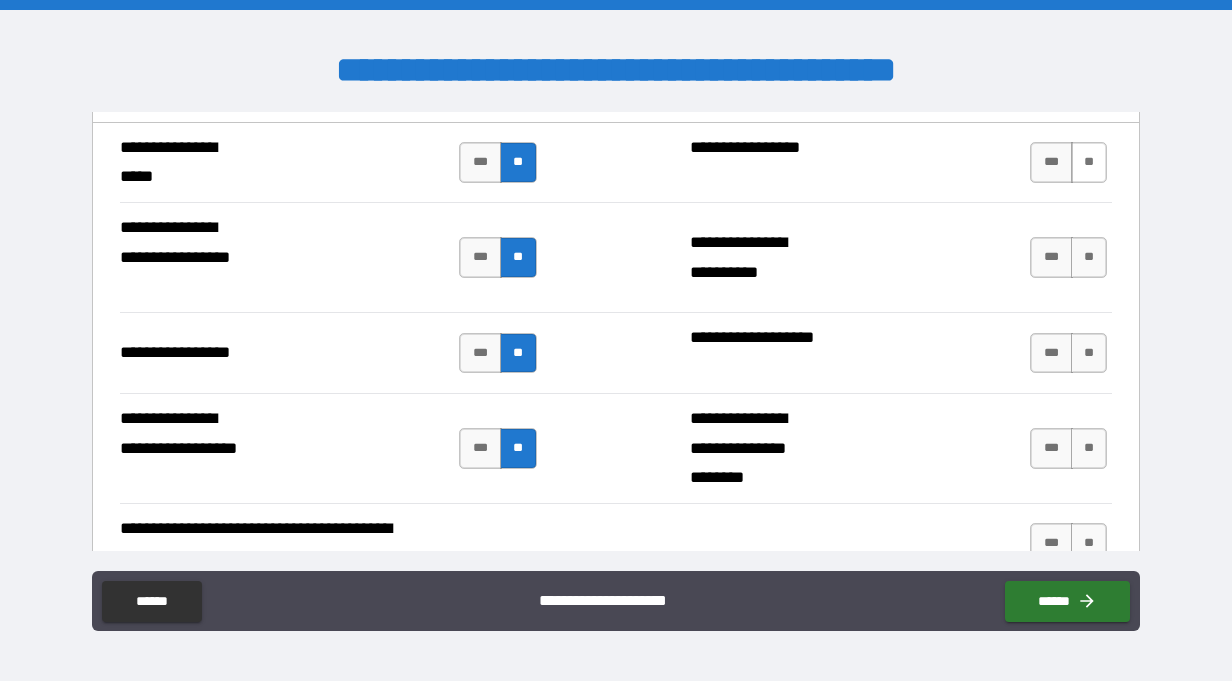click on "**" at bounding box center [1089, 162] 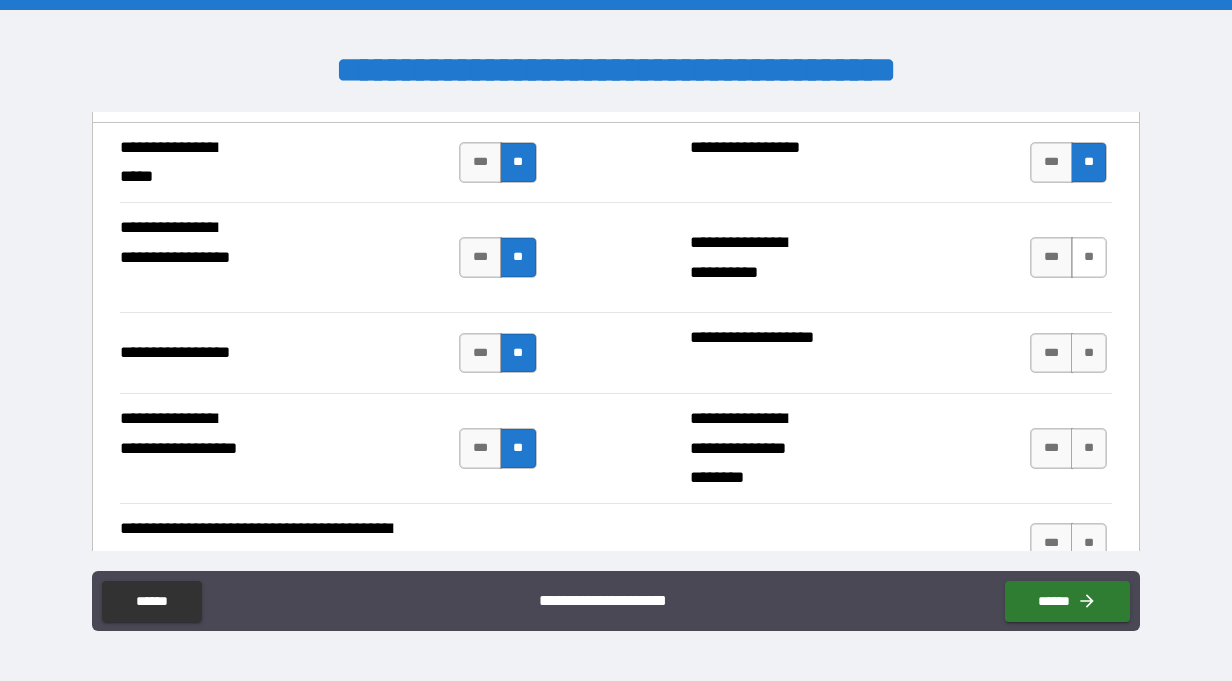 click on "**" at bounding box center (1089, 257) 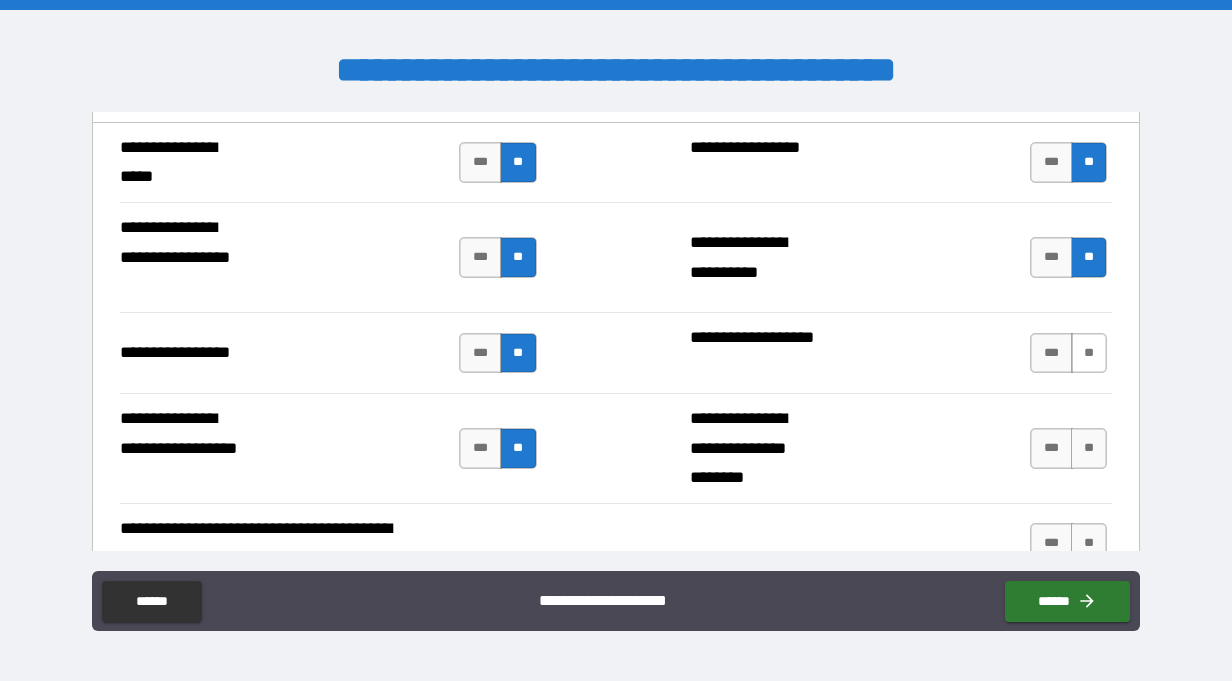 click on "**" at bounding box center [1089, 353] 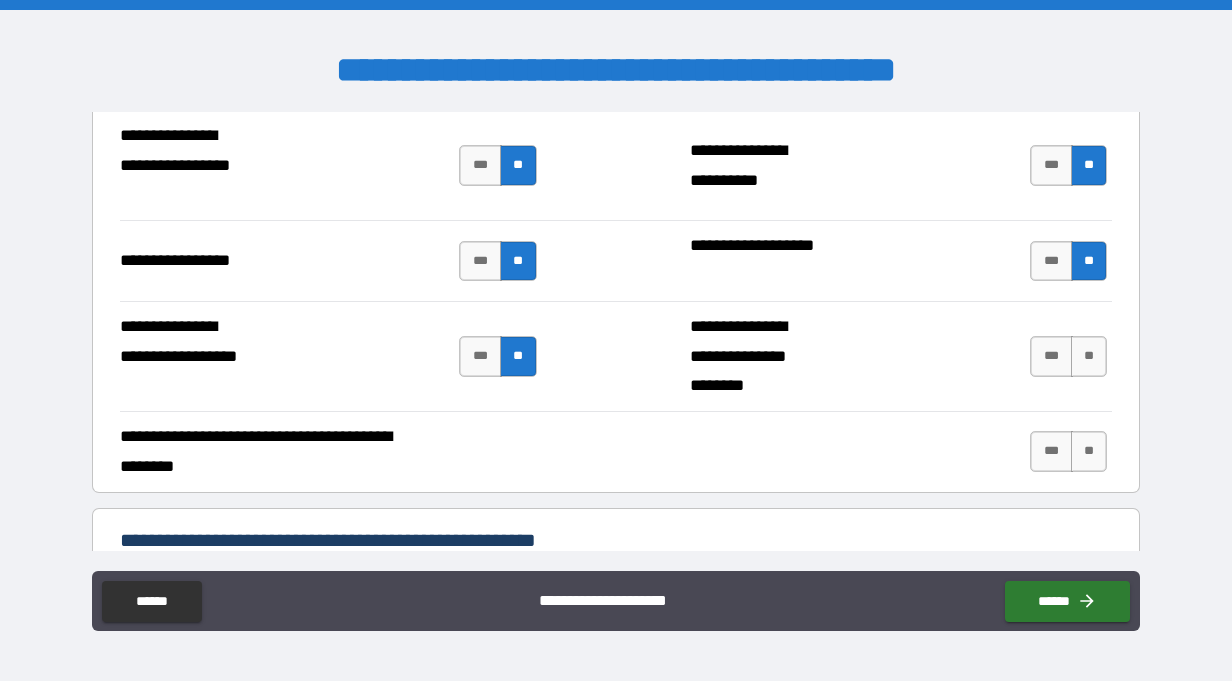 scroll, scrollTop: 4637, scrollLeft: 0, axis: vertical 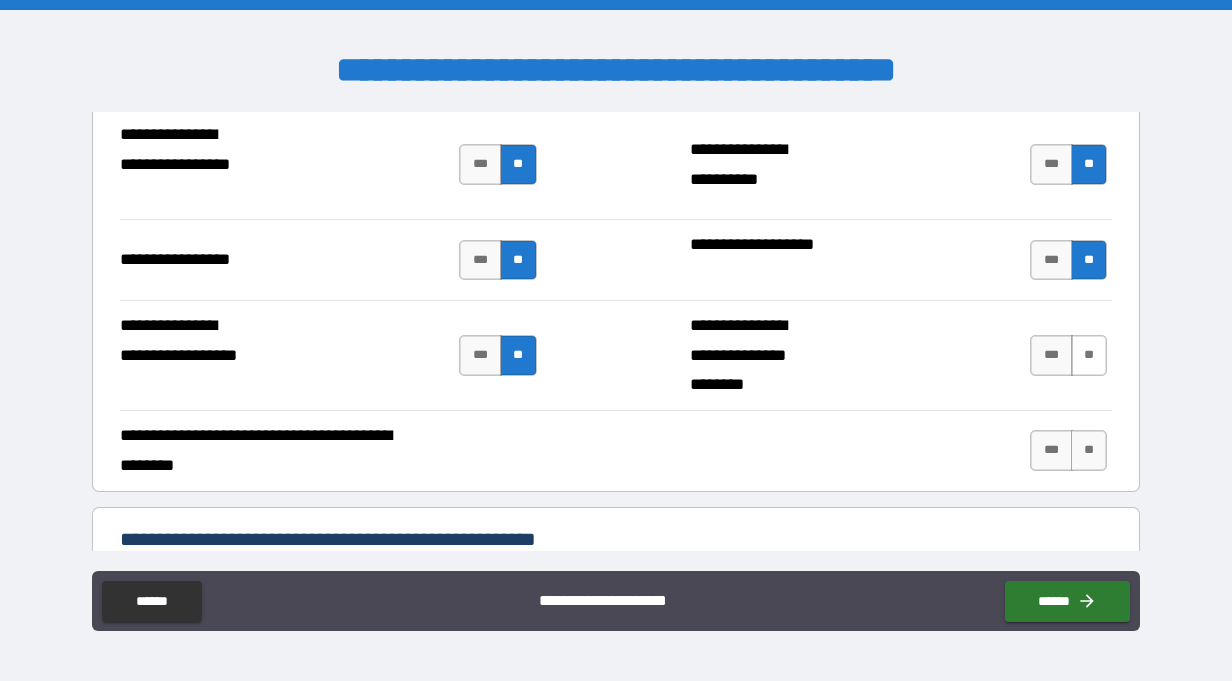 click on "**" at bounding box center (1089, 355) 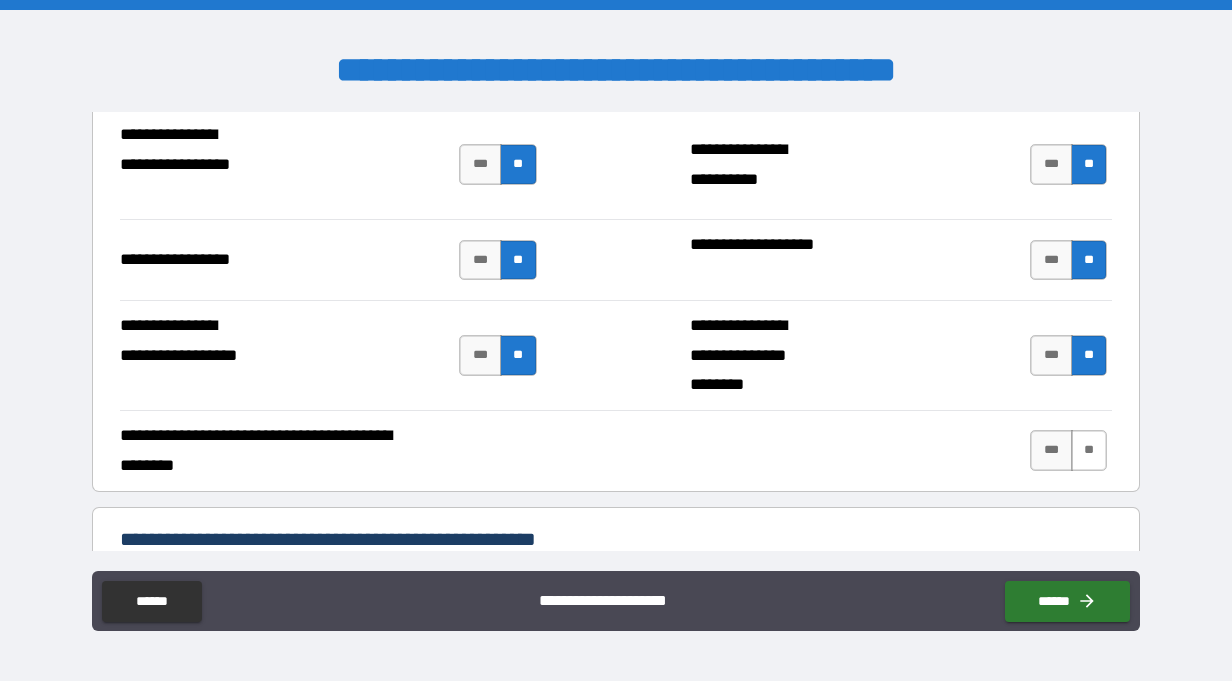 click on "**" at bounding box center (1089, 450) 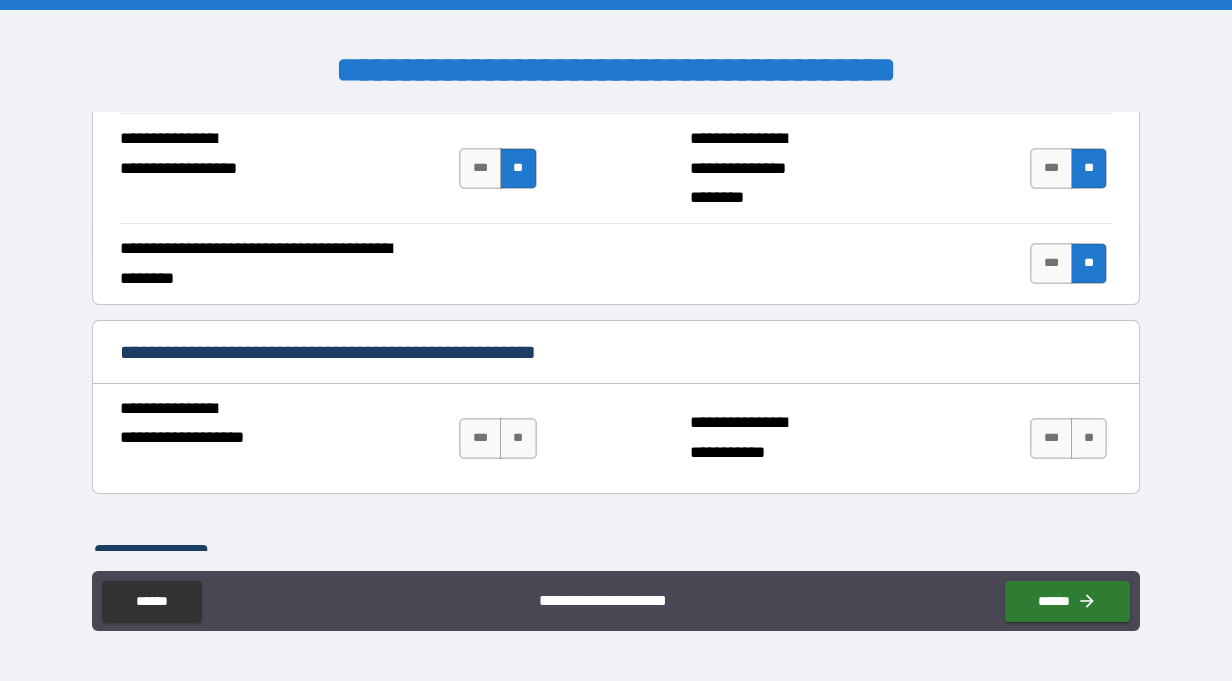 scroll, scrollTop: 4863, scrollLeft: 0, axis: vertical 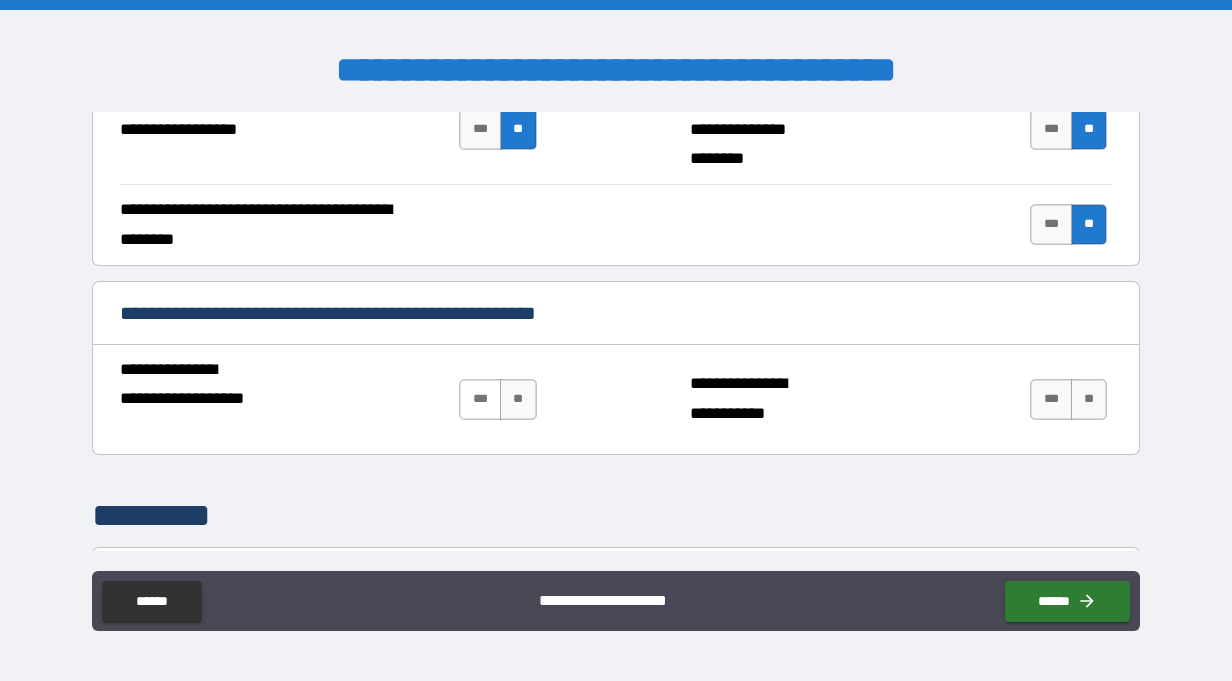 click on "***" at bounding box center [480, 399] 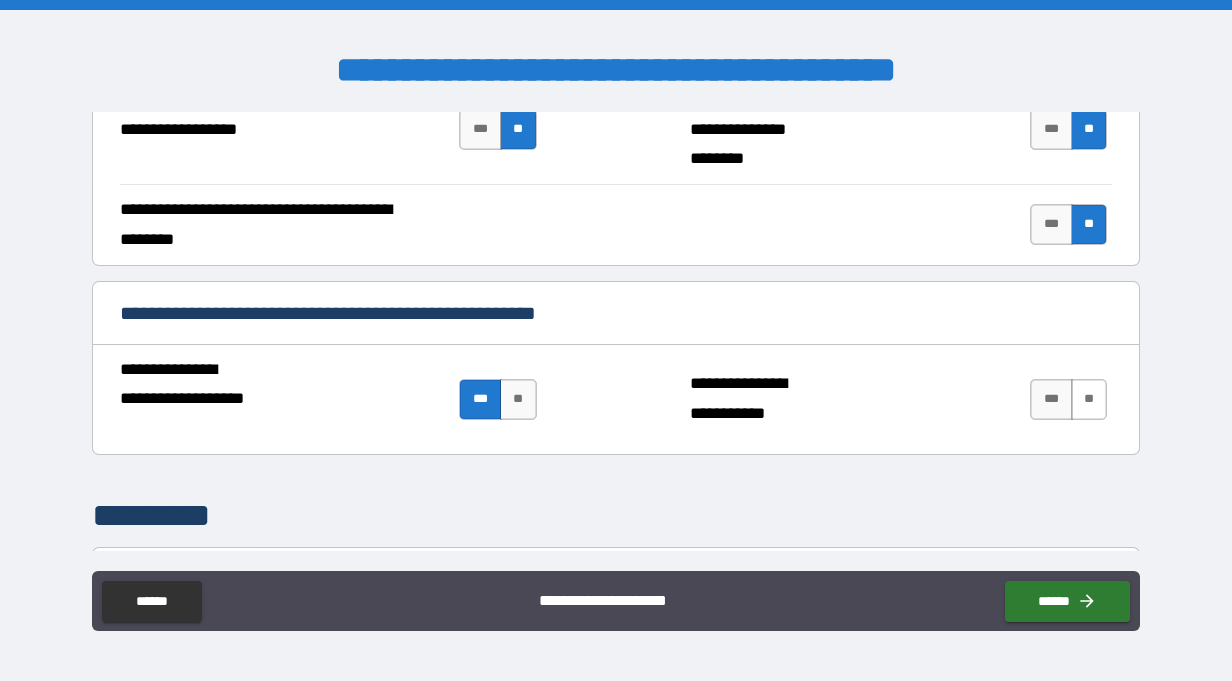click on "**" at bounding box center [1089, 399] 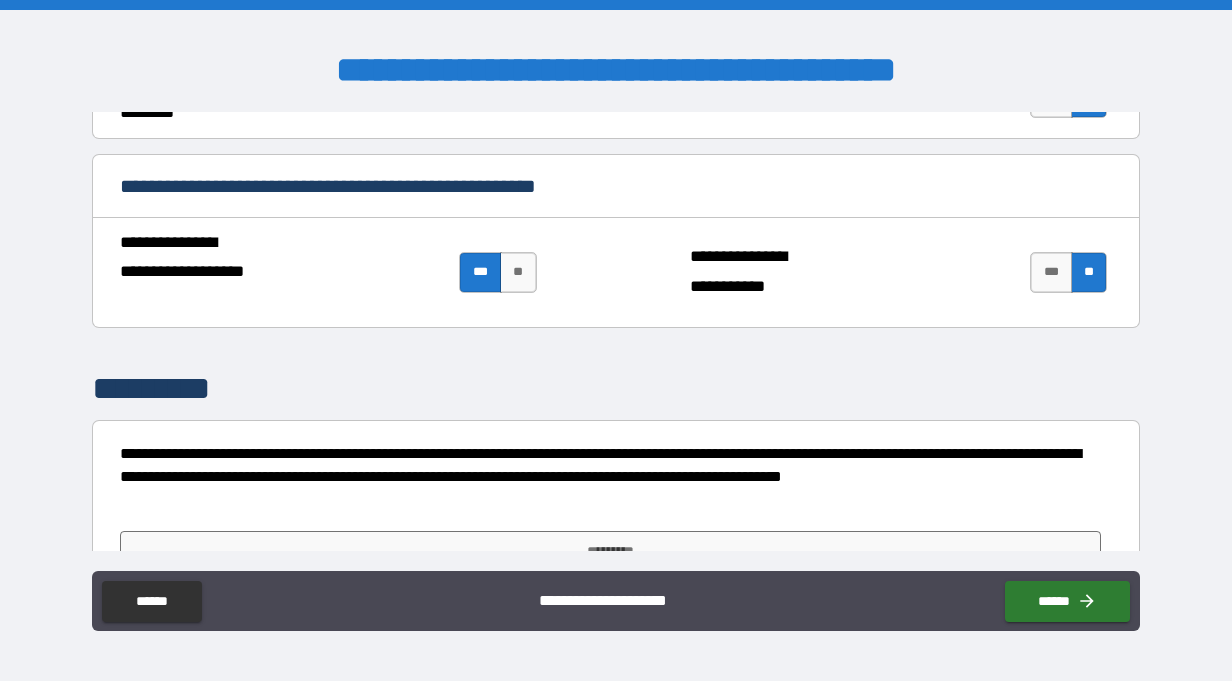 scroll, scrollTop: 5041, scrollLeft: 0, axis: vertical 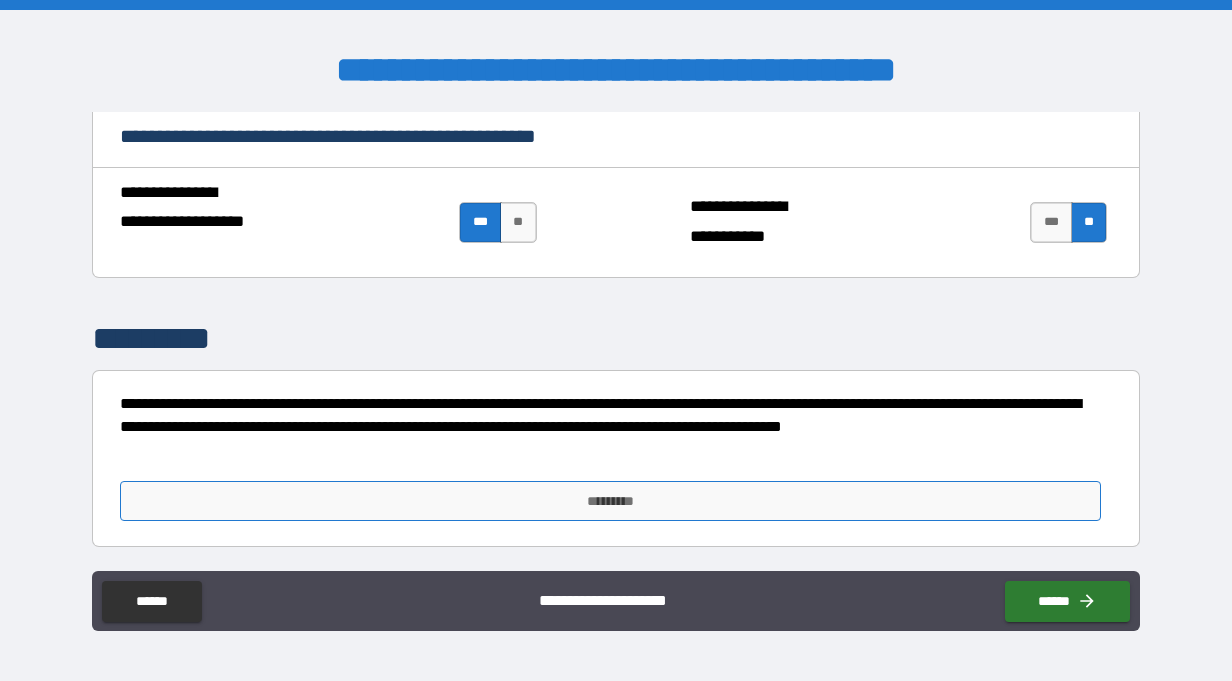 click on "*********" at bounding box center (610, 501) 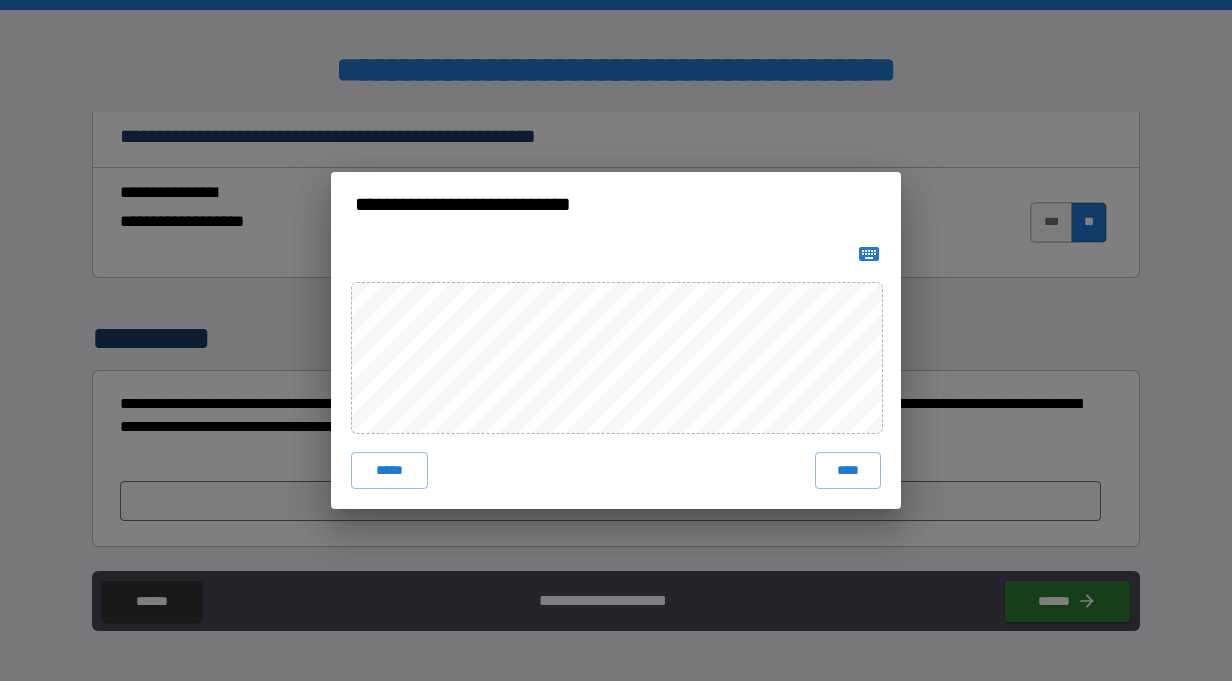 drag, startPoint x: 394, startPoint y: 466, endPoint x: 396, endPoint y: 444, distance: 22.090721 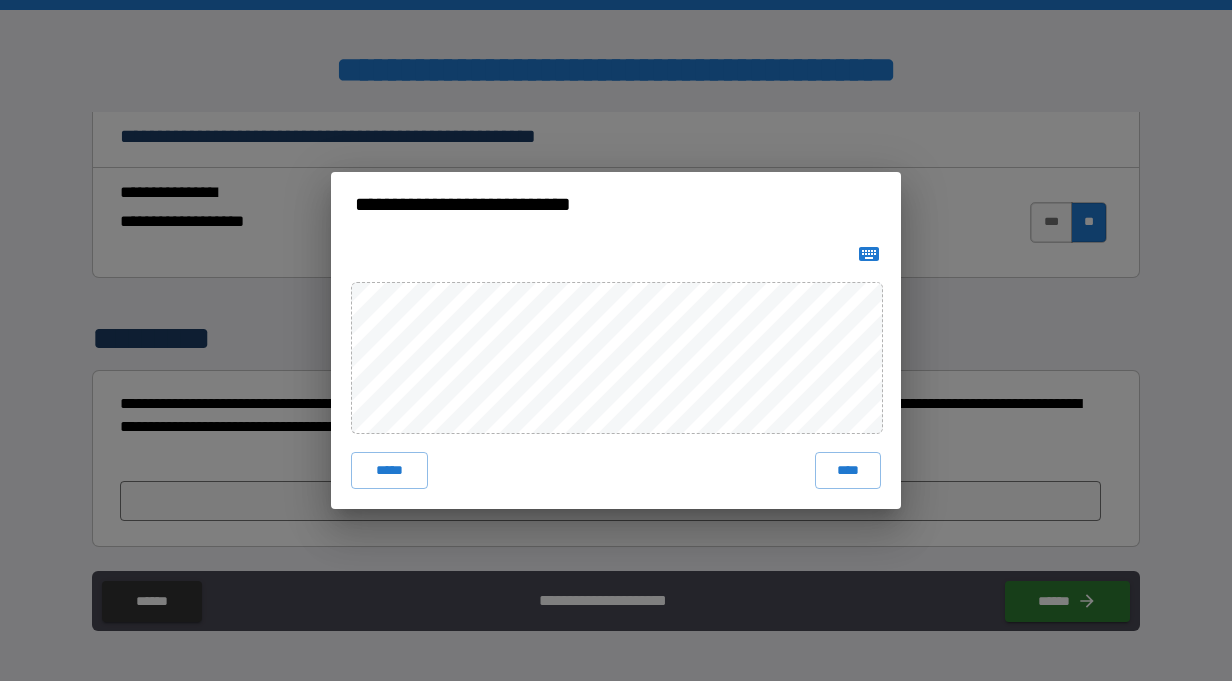 click on "****" at bounding box center (848, 470) 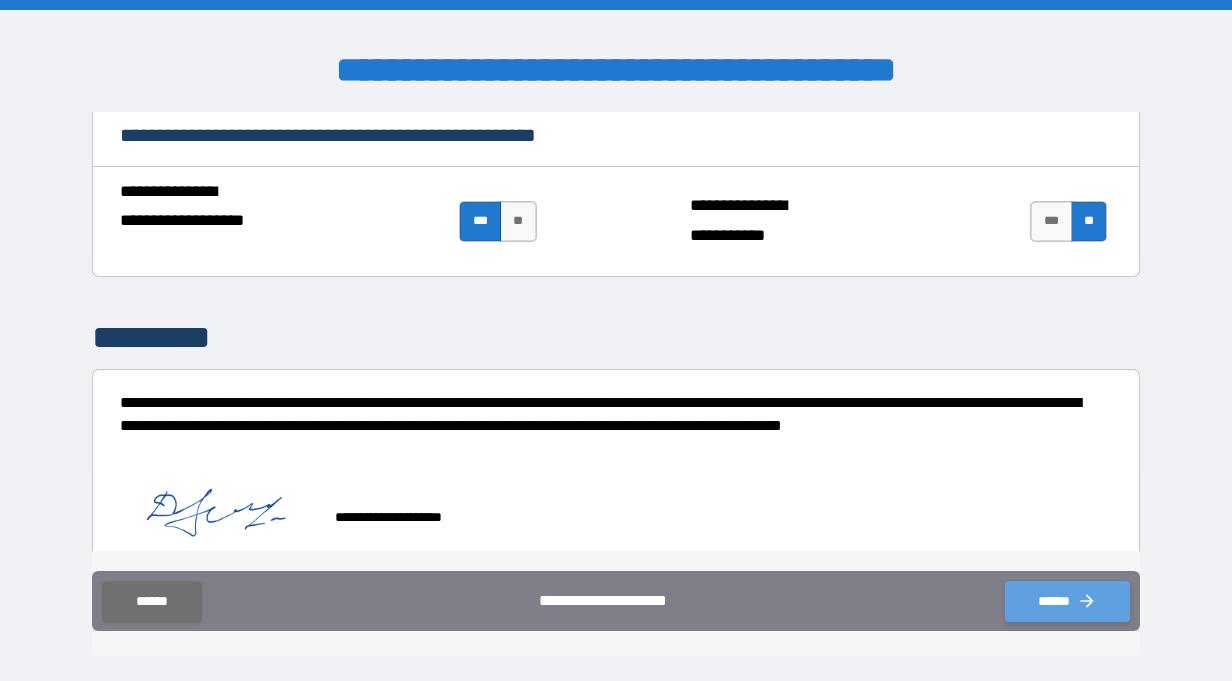 click on "******" at bounding box center (1067, 601) 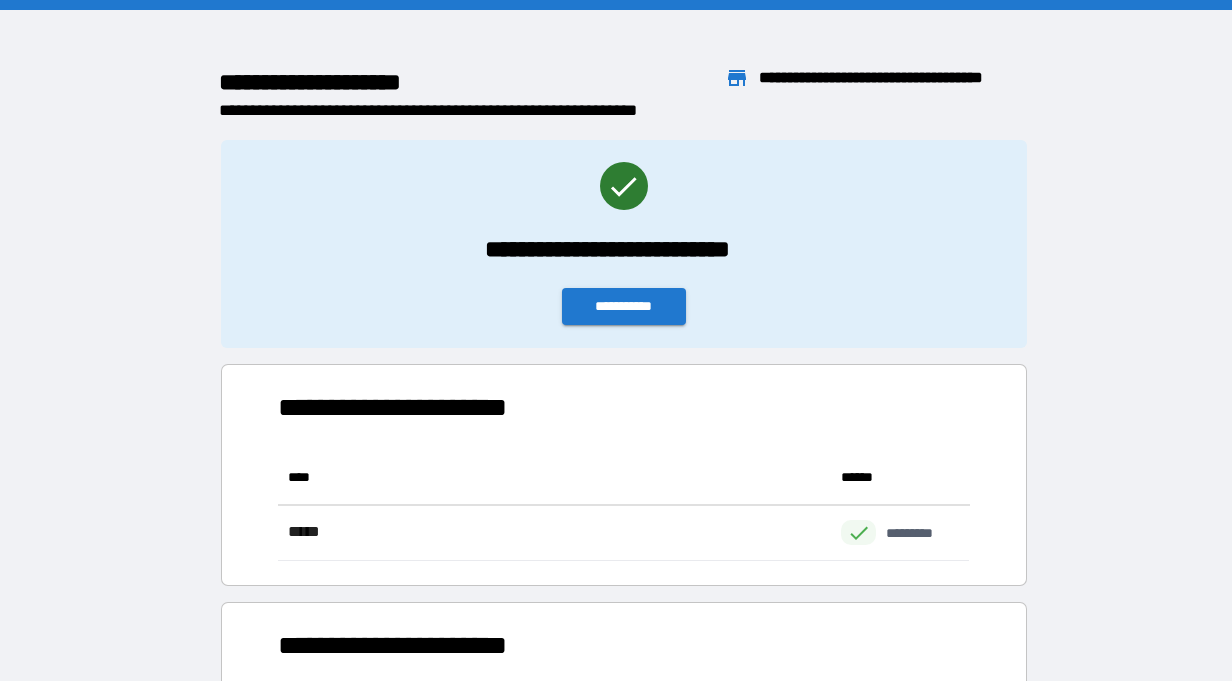 scroll, scrollTop: 1, scrollLeft: 0, axis: vertical 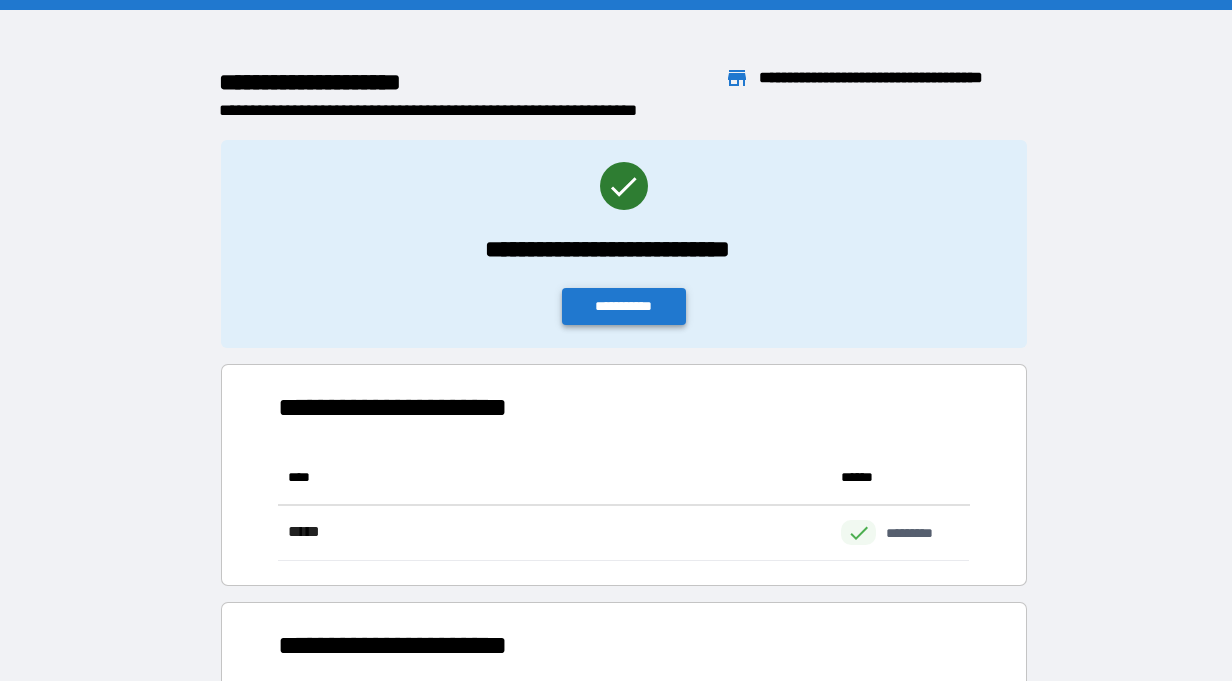 click on "**********" at bounding box center [624, 306] 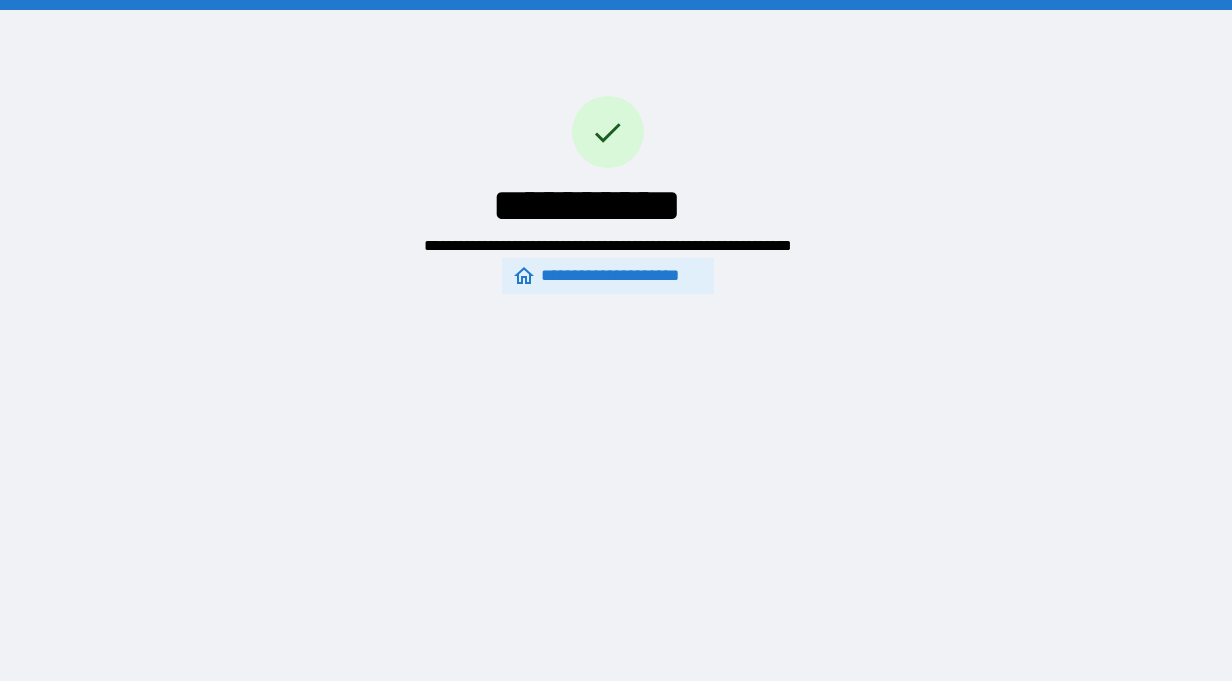 click on "**********" at bounding box center [607, 276] 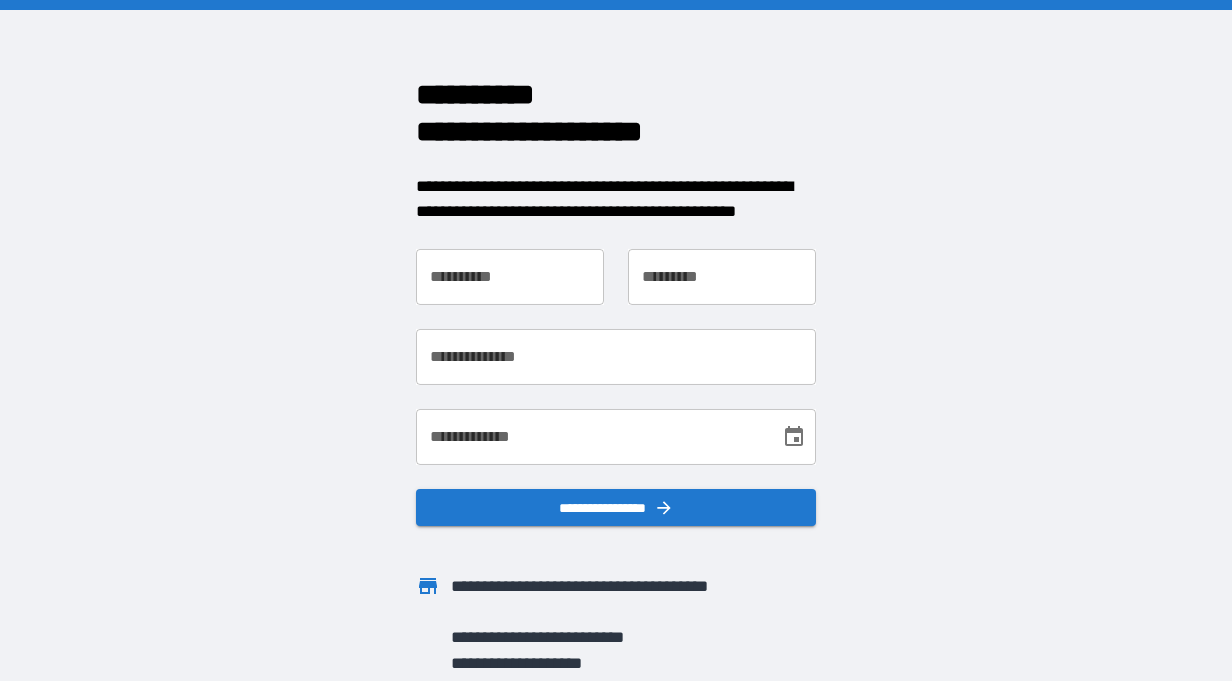 scroll, scrollTop: 0, scrollLeft: 0, axis: both 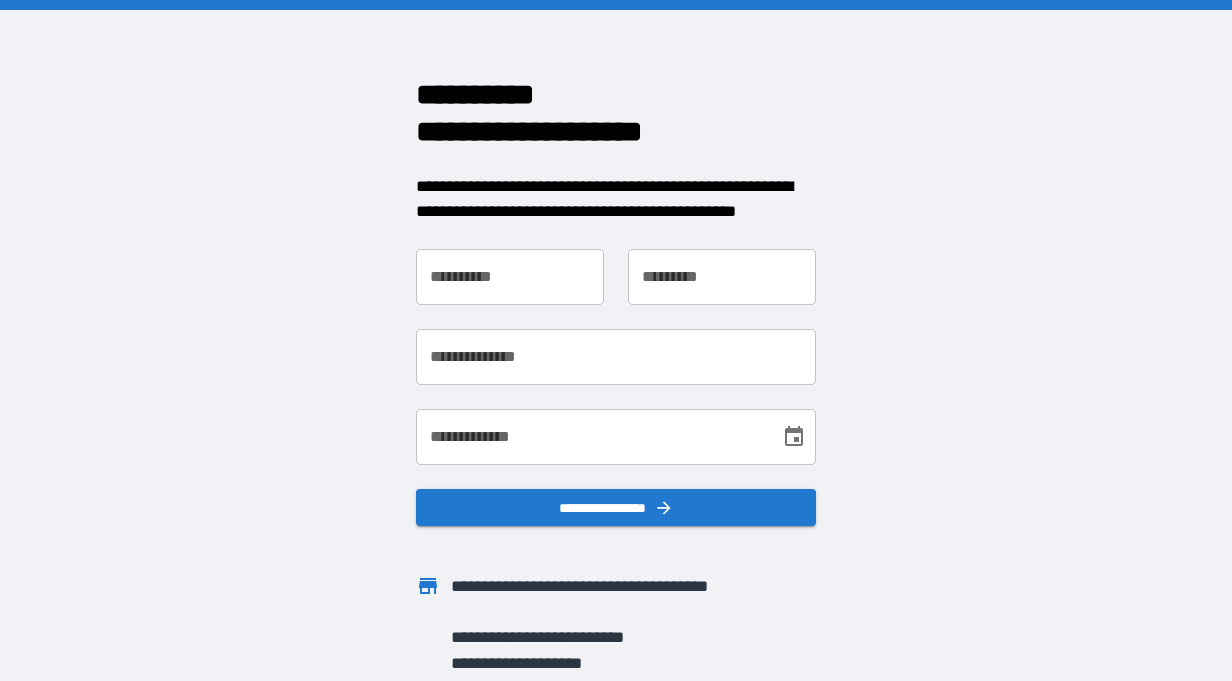 click on "**********" at bounding box center (510, 277) 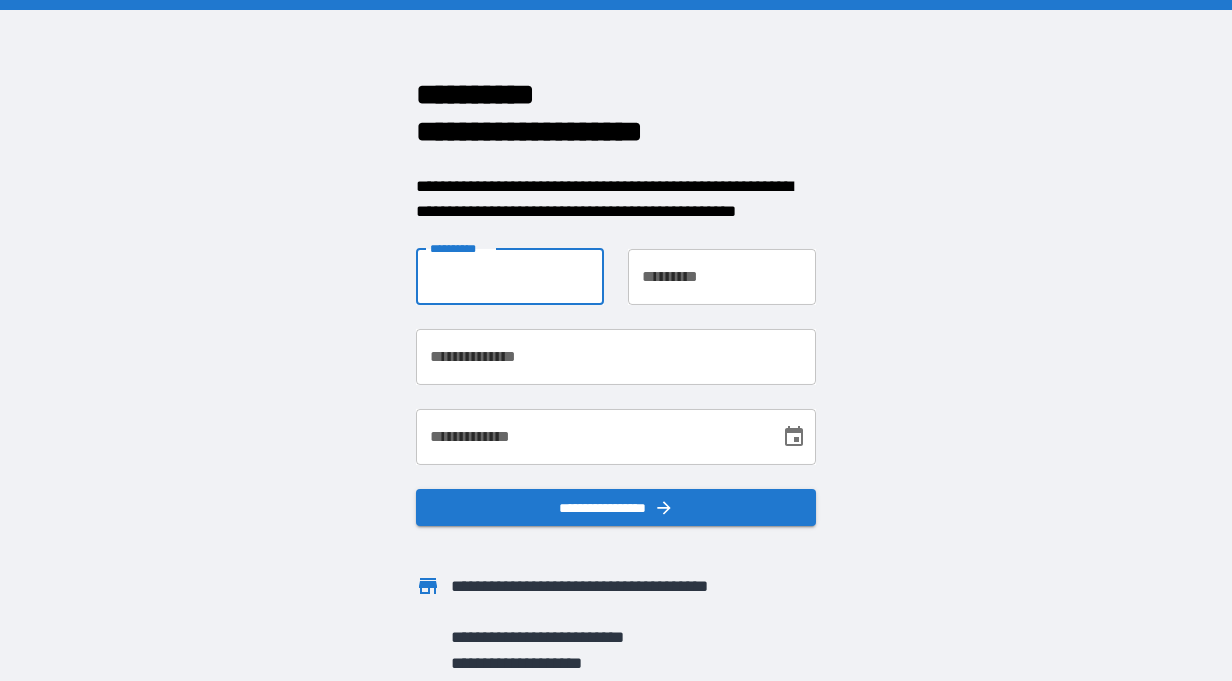 type on "********" 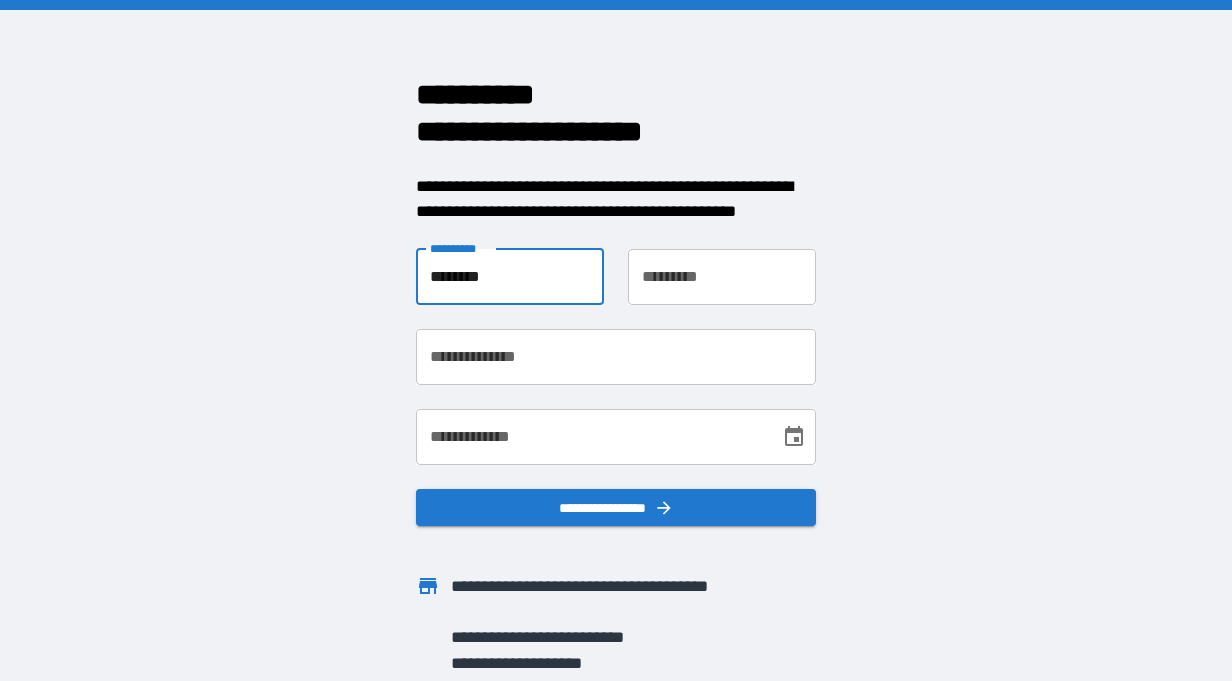 type on "********" 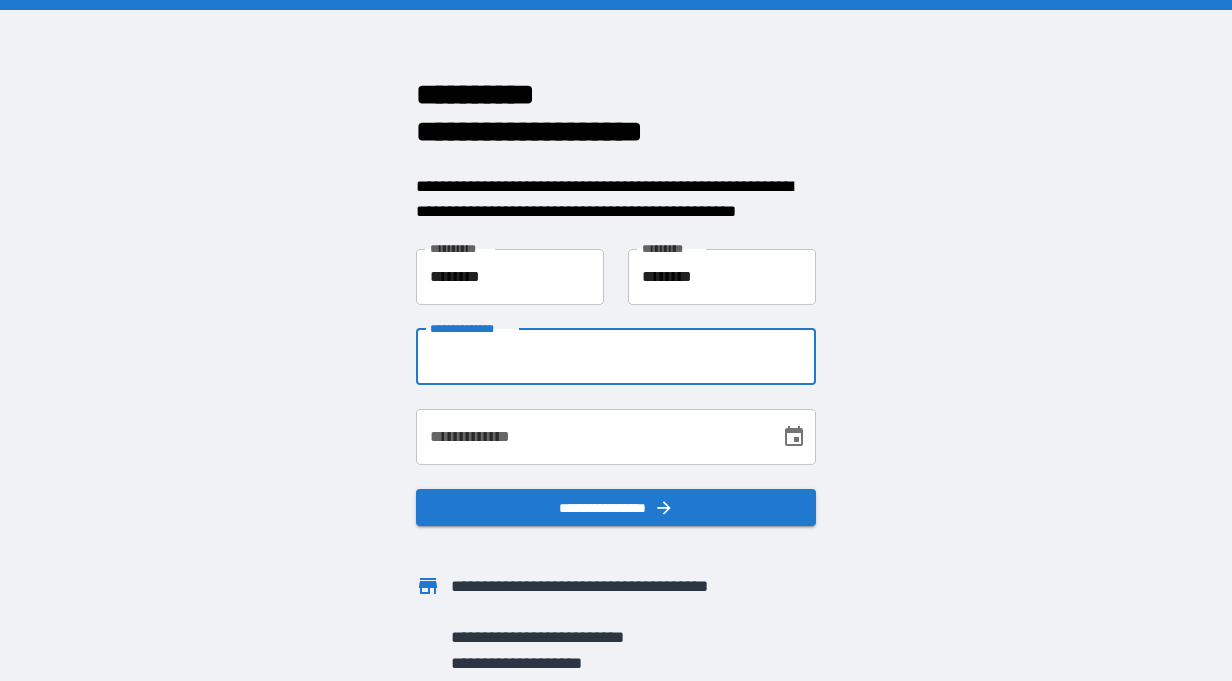 click on "**********" at bounding box center [616, 357] 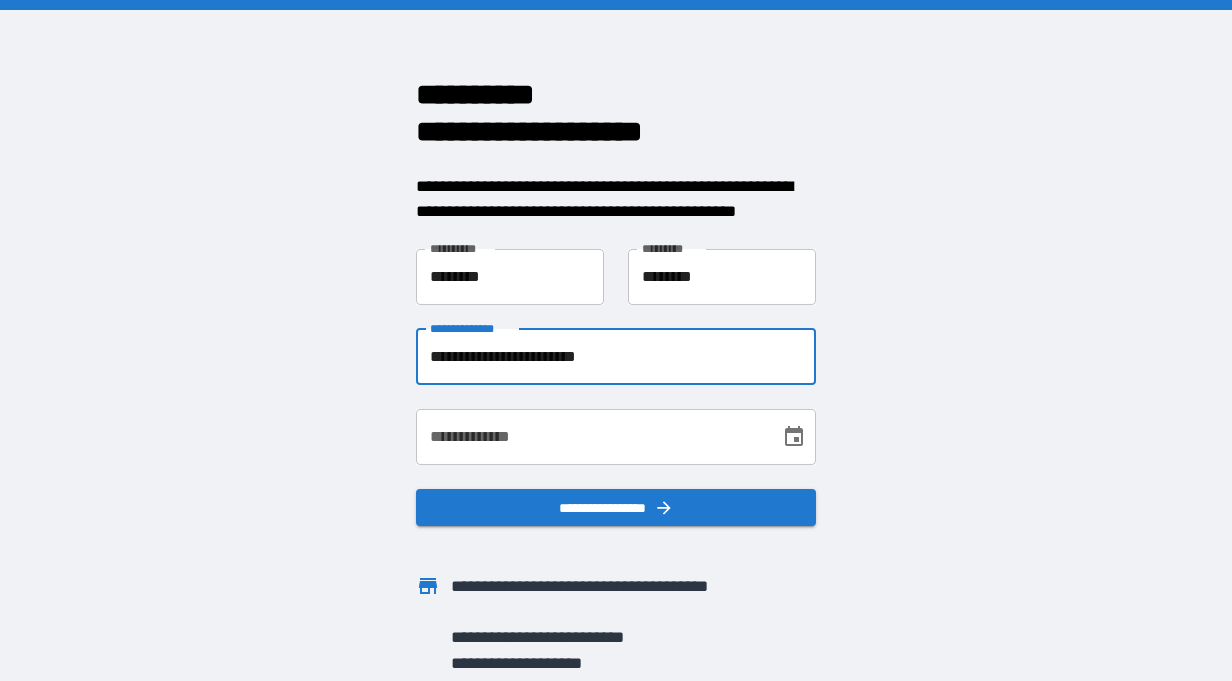 click on "**********" at bounding box center (591, 437) 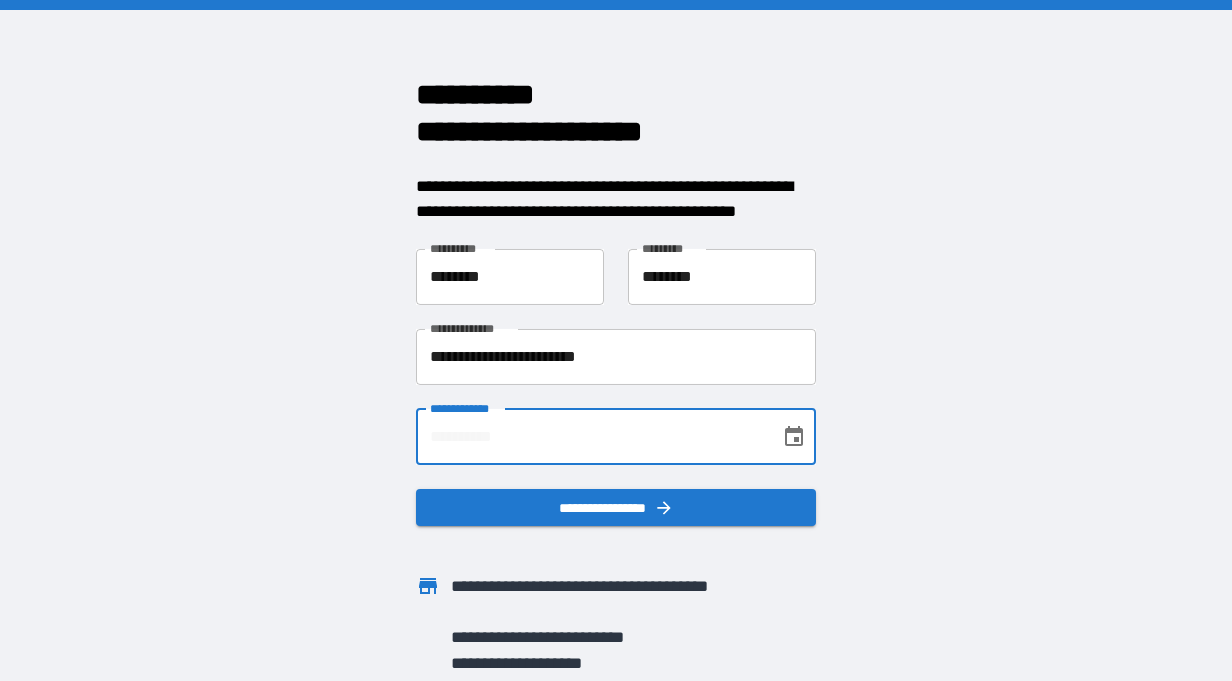 type on "**********" 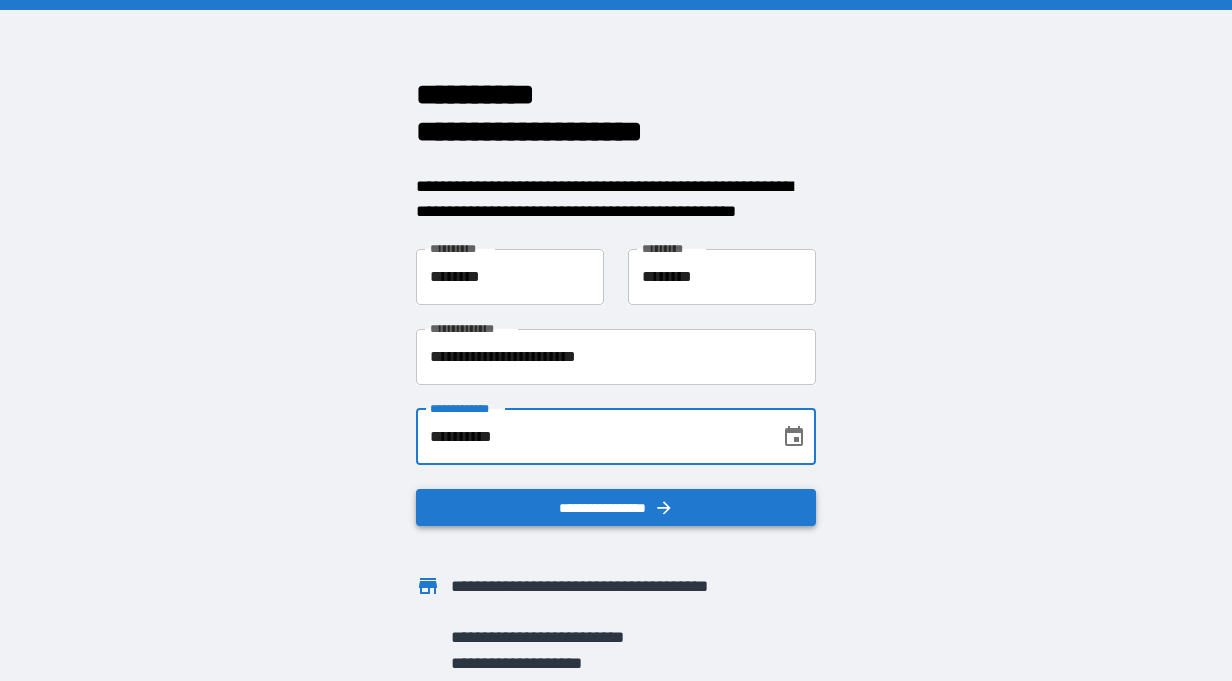 click on "**********" at bounding box center (616, 508) 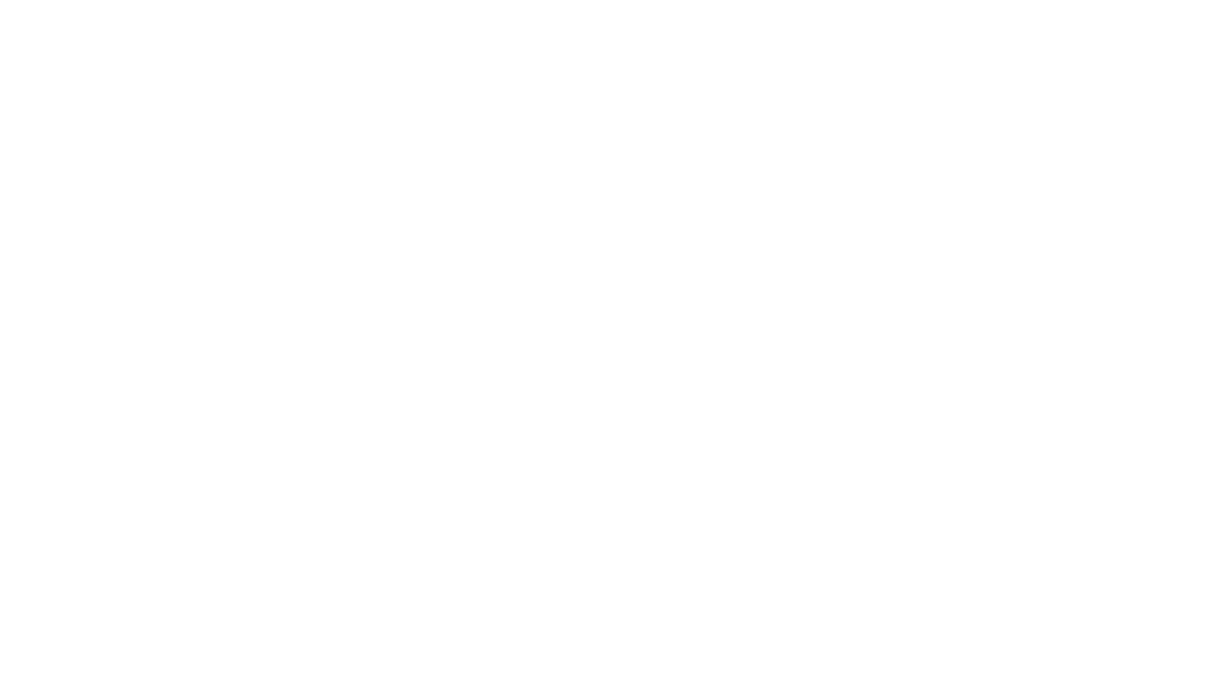 scroll, scrollTop: 0, scrollLeft: 0, axis: both 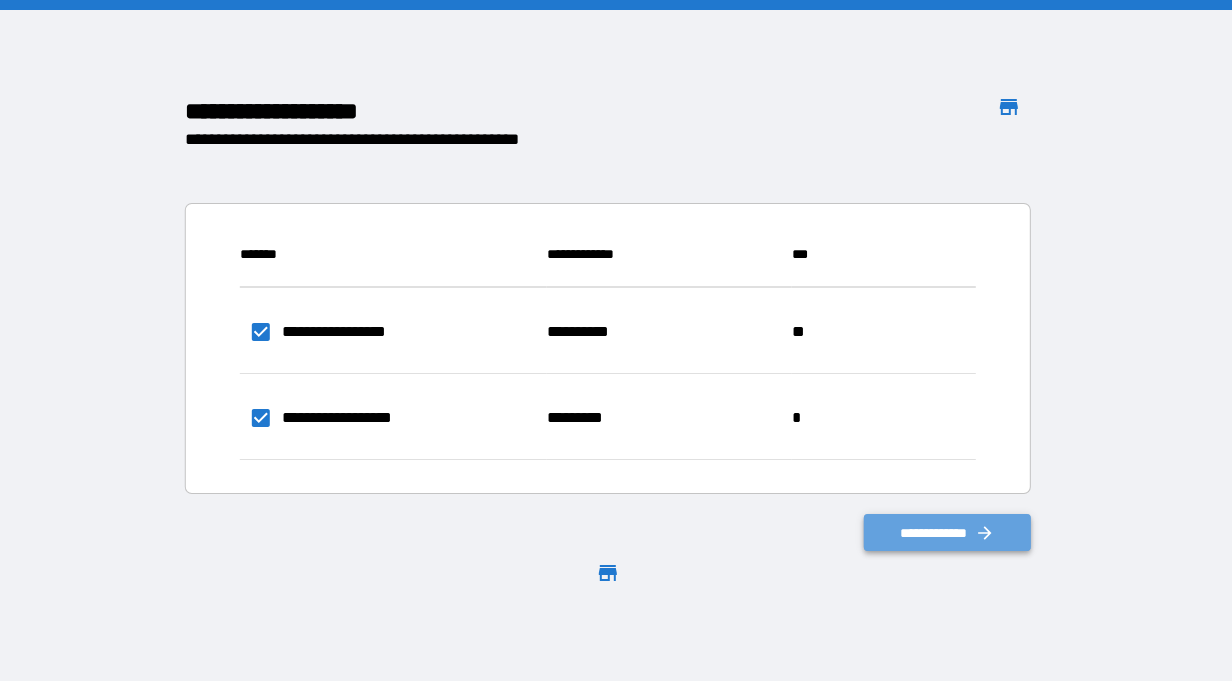 click on "**********" at bounding box center [948, 533] 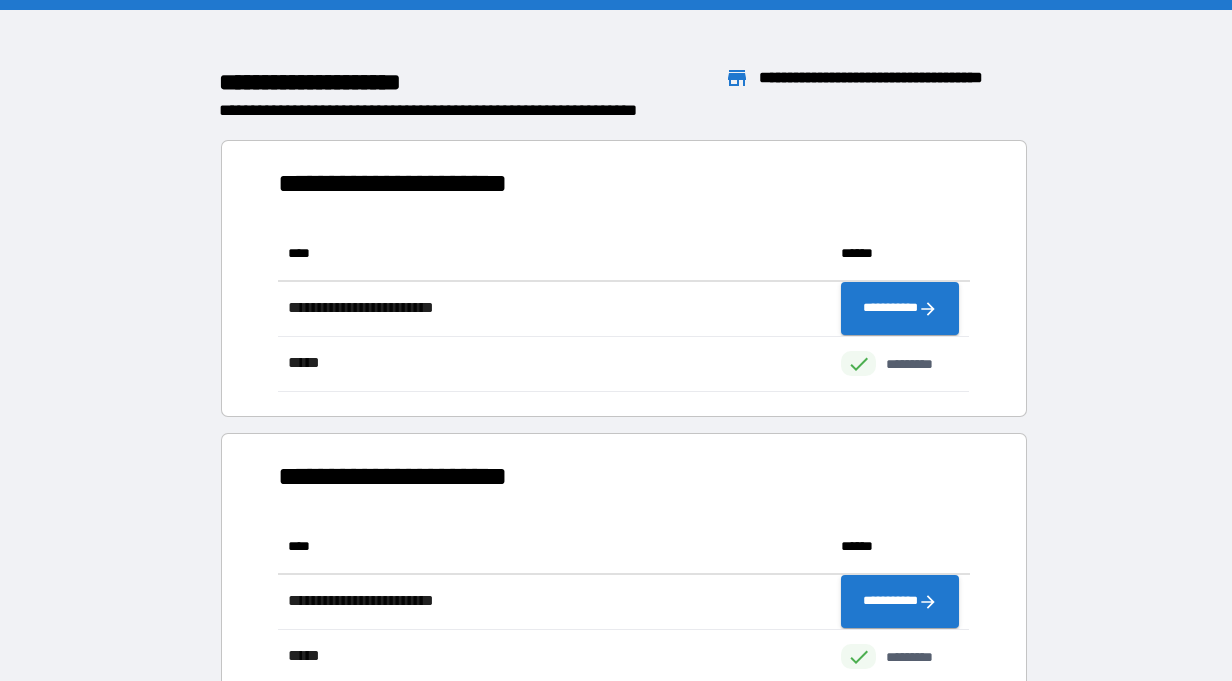 scroll, scrollTop: 1, scrollLeft: 0, axis: vertical 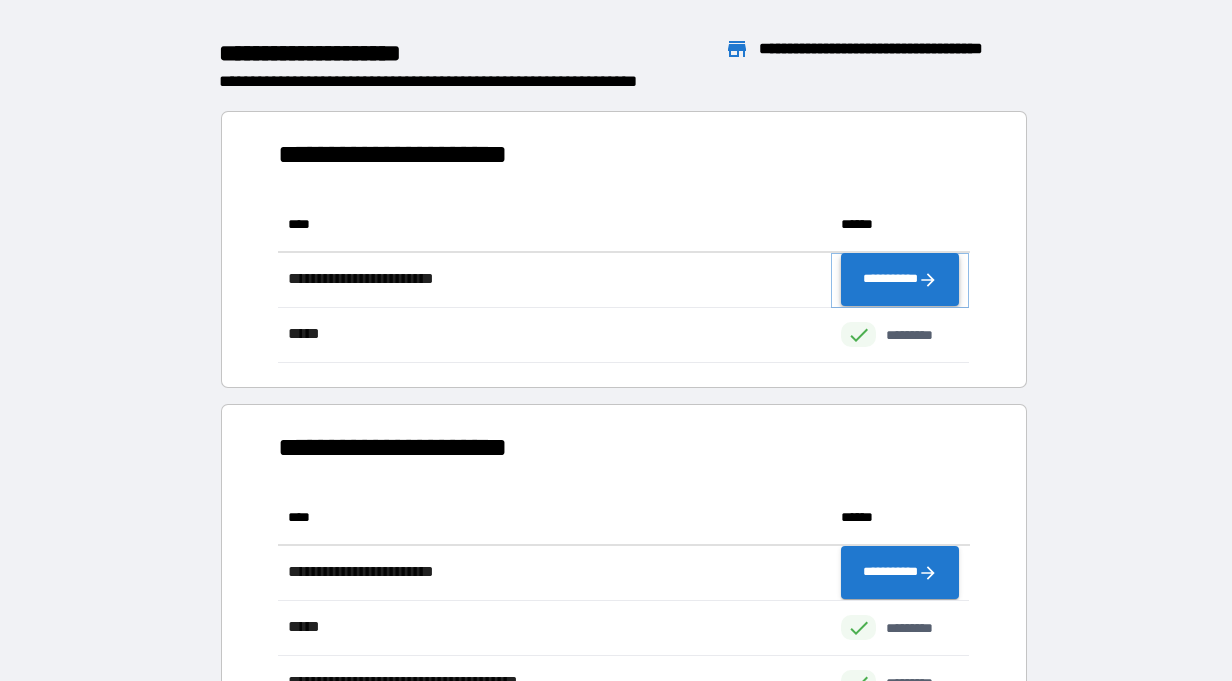 click on "**********" at bounding box center (900, 280) 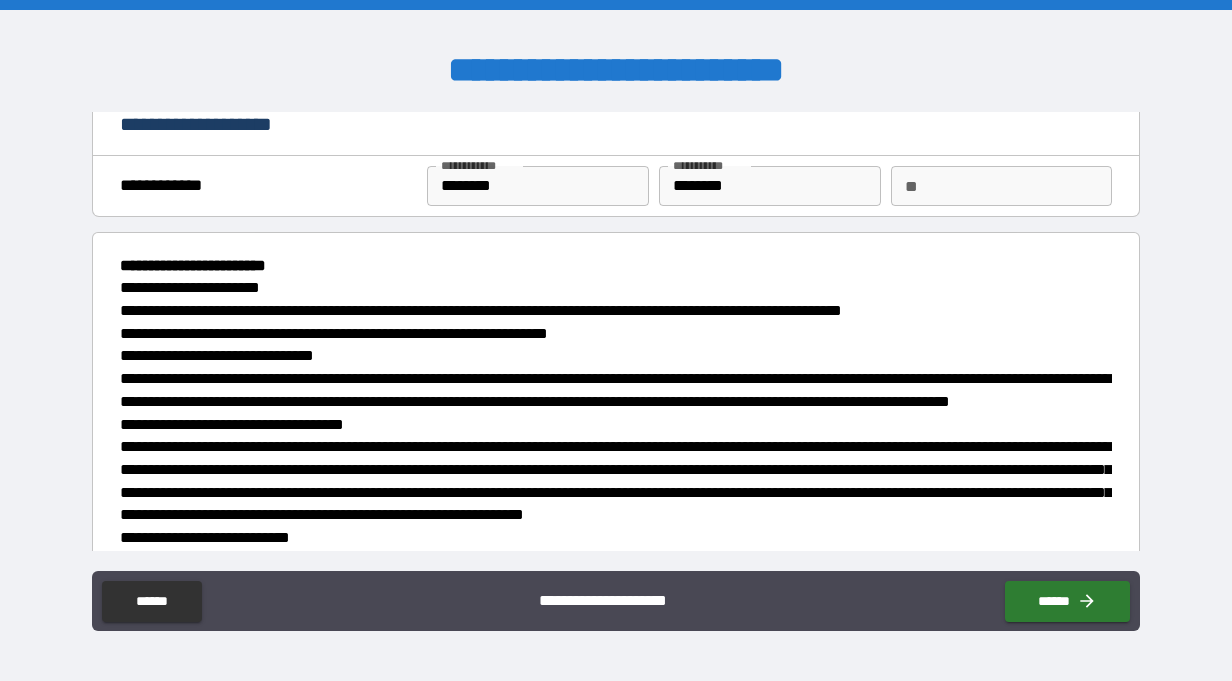 scroll, scrollTop: 0, scrollLeft: 0, axis: both 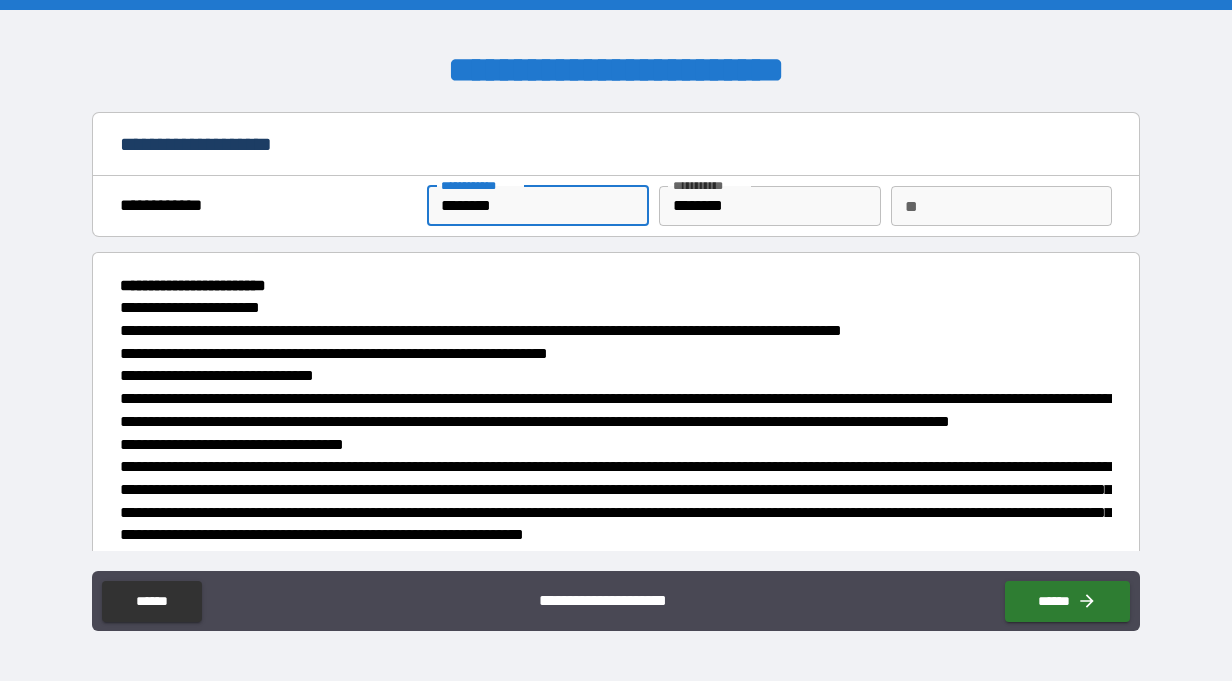 drag, startPoint x: 510, startPoint y: 209, endPoint x: 430, endPoint y: 207, distance: 80.024994 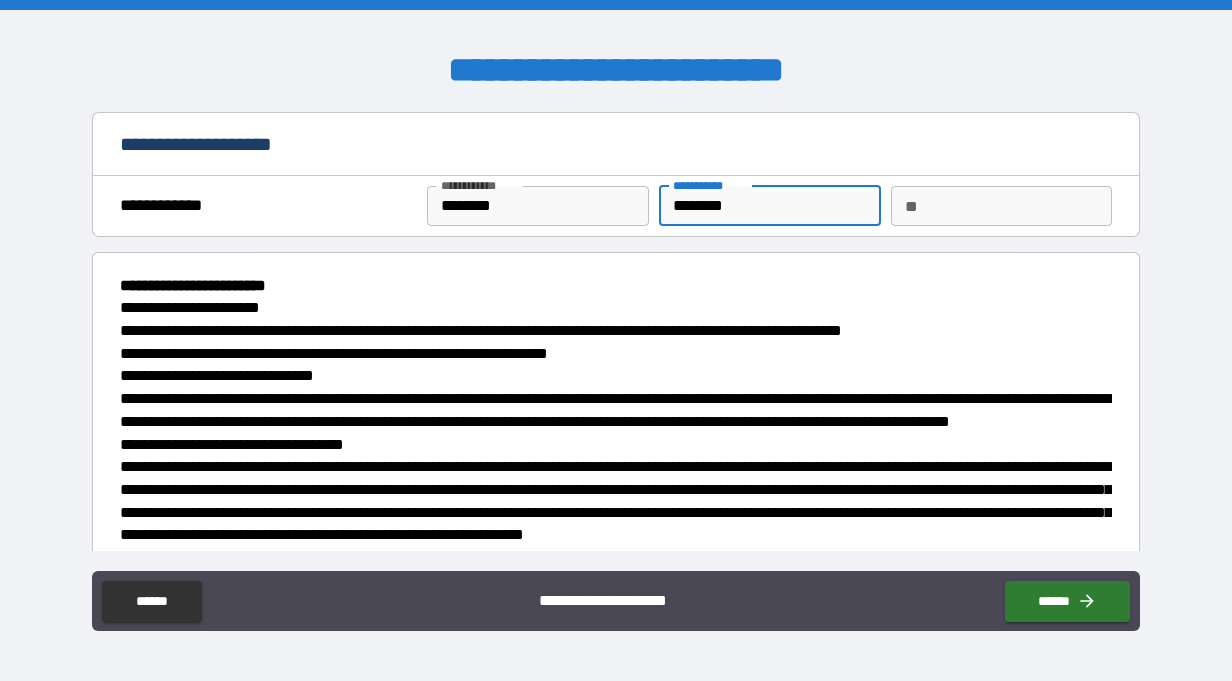 click on "********" at bounding box center (770, 206) 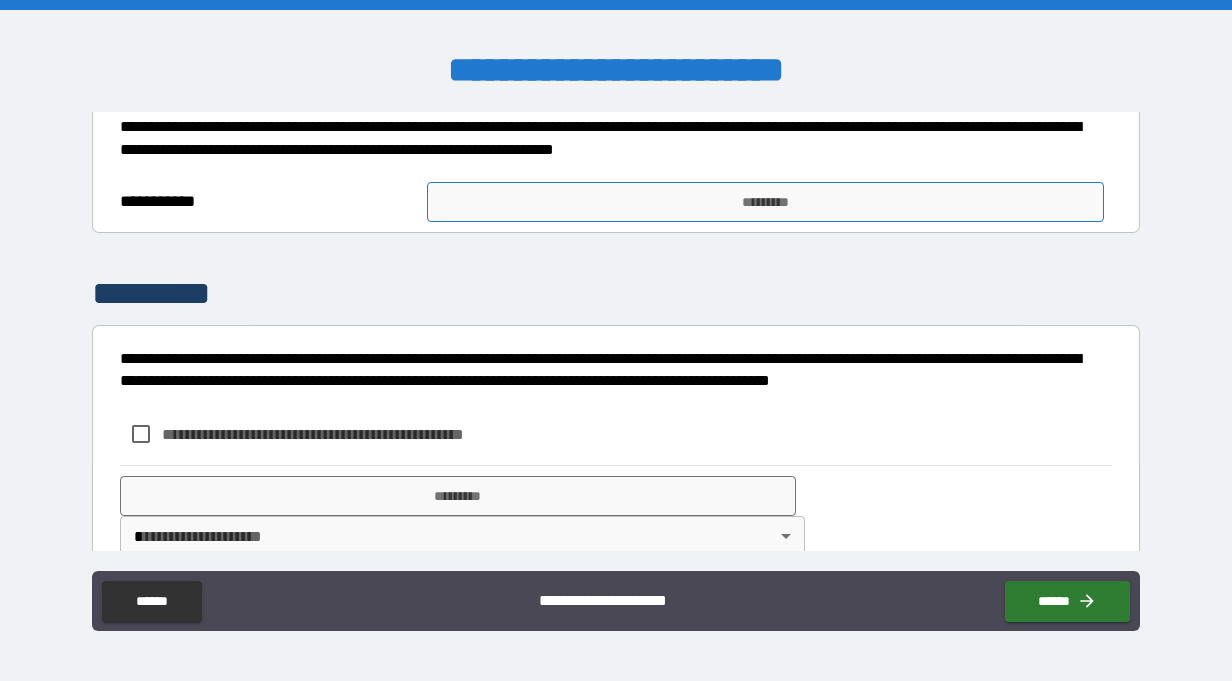 scroll, scrollTop: 637, scrollLeft: 0, axis: vertical 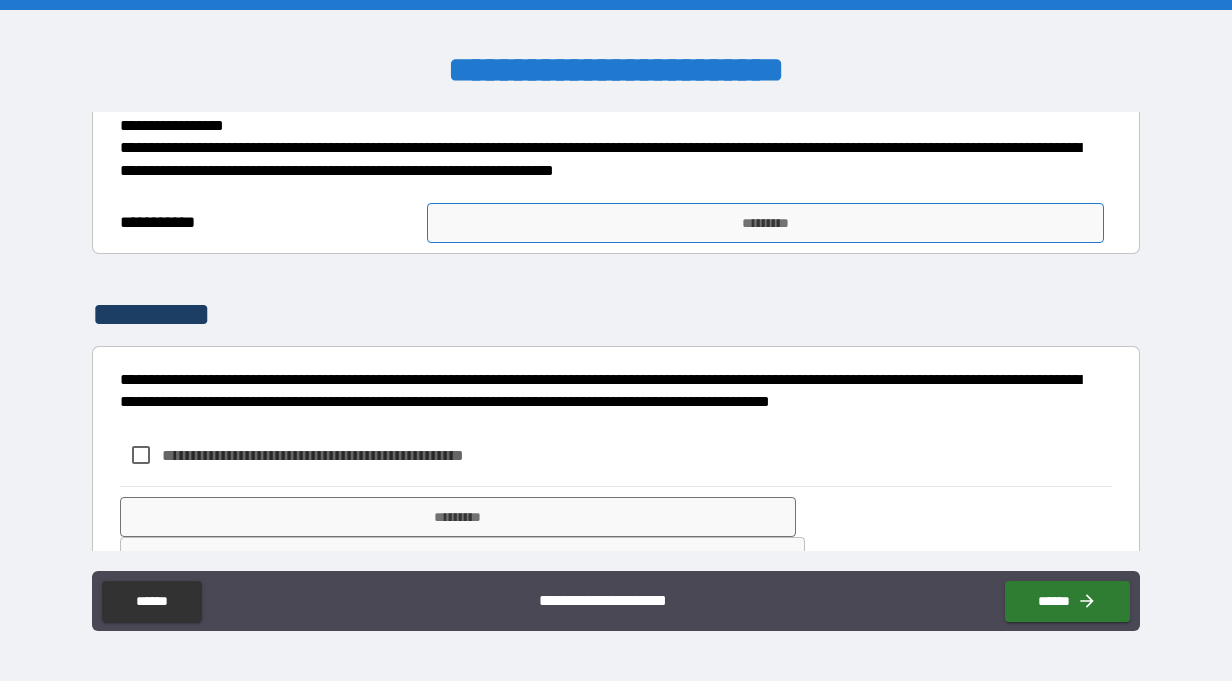 type on "*********" 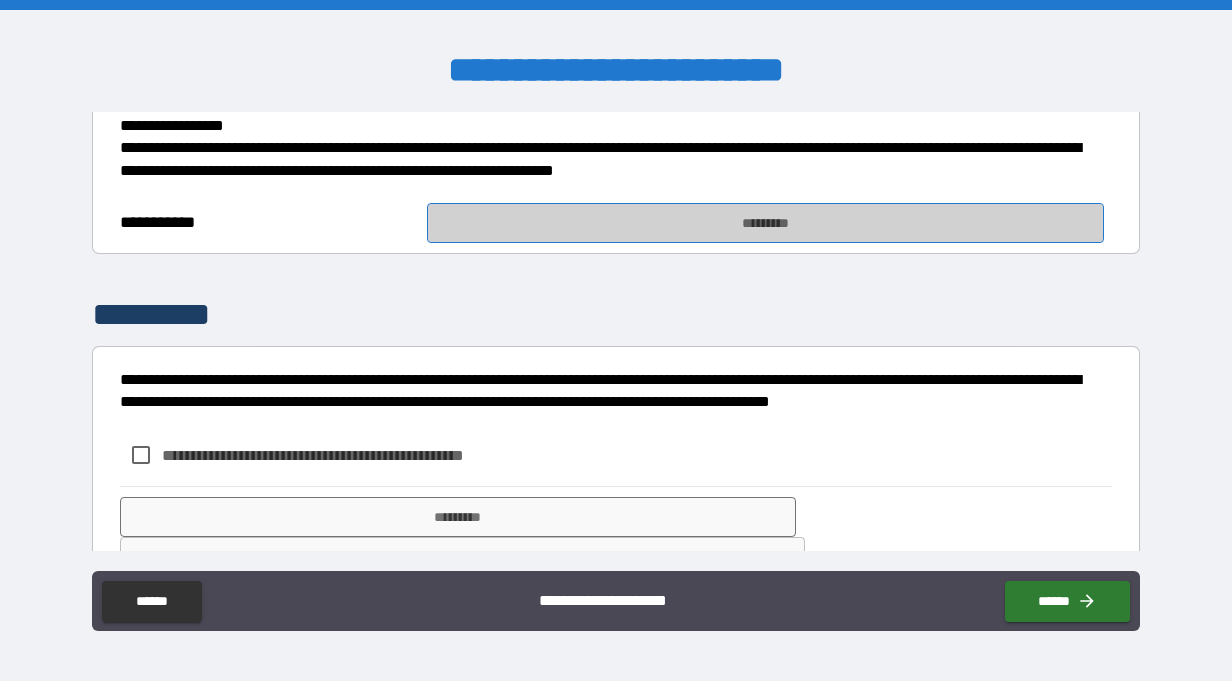 click on "*********" at bounding box center [765, 223] 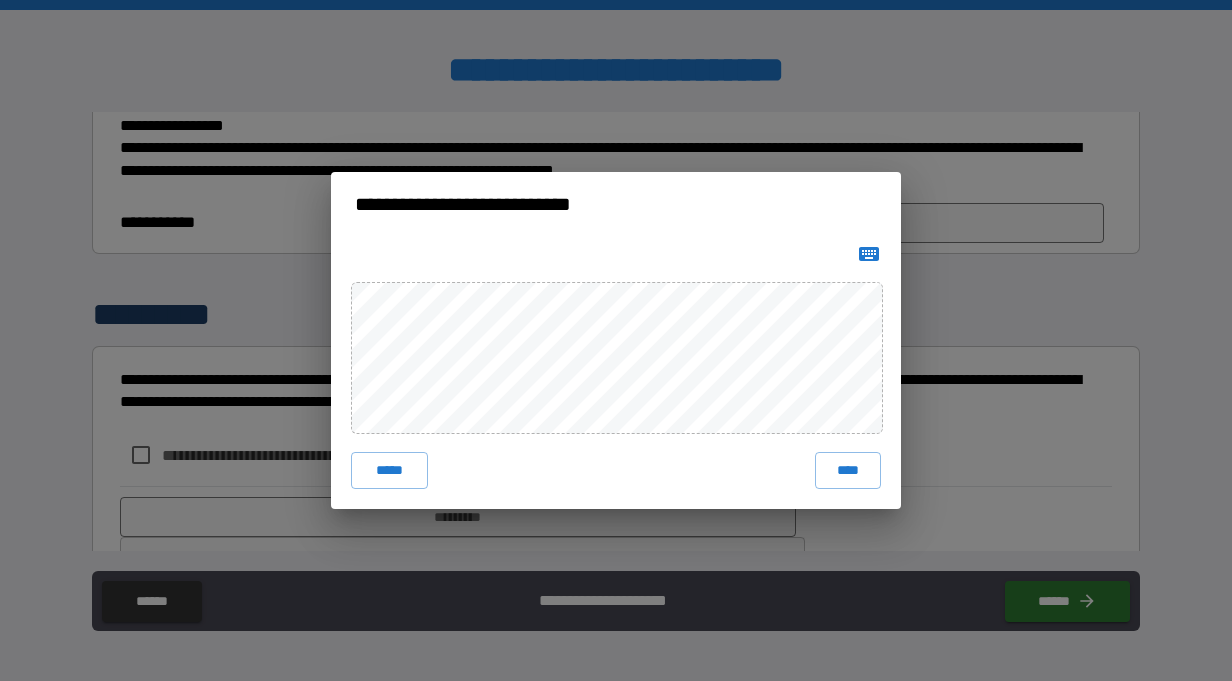 drag, startPoint x: 836, startPoint y: 466, endPoint x: 822, endPoint y: 464, distance: 14.142136 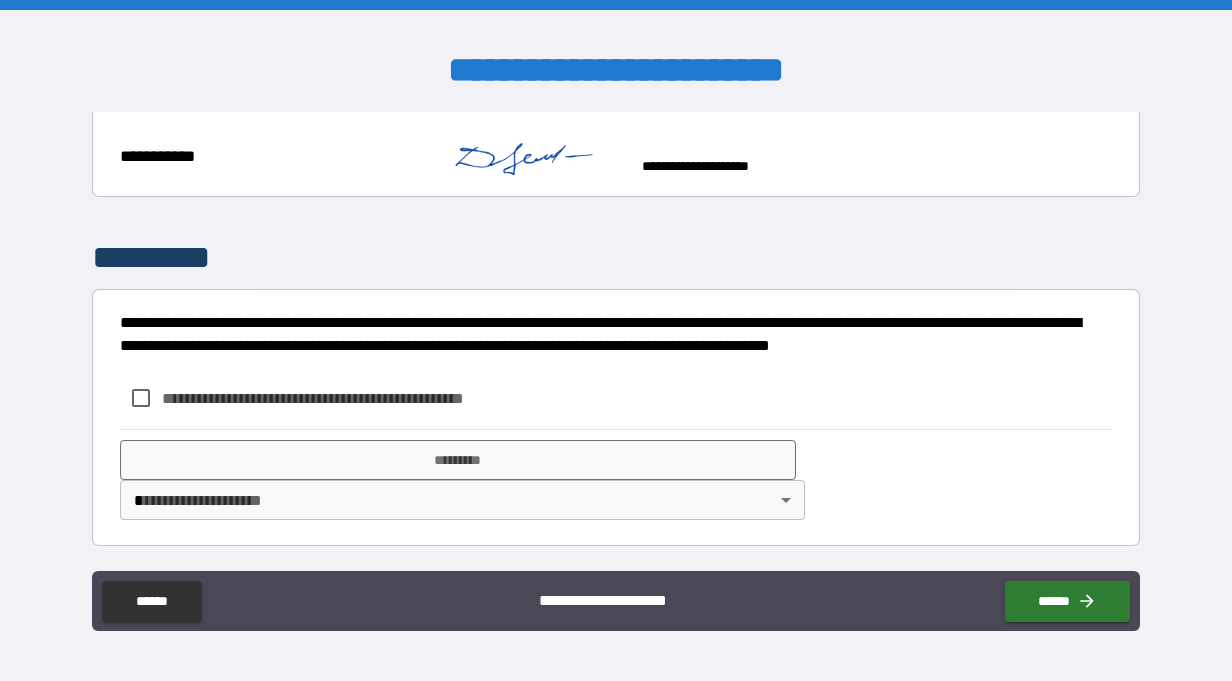 scroll, scrollTop: 757, scrollLeft: 0, axis: vertical 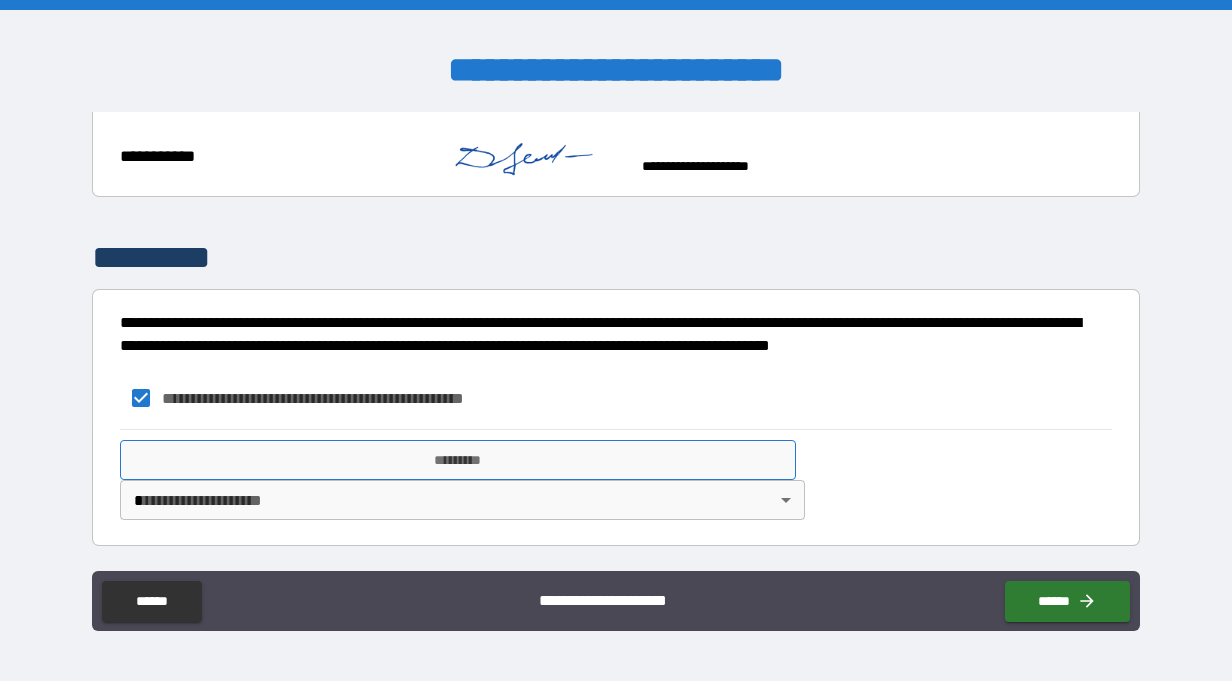 click on "*********" at bounding box center (458, 460) 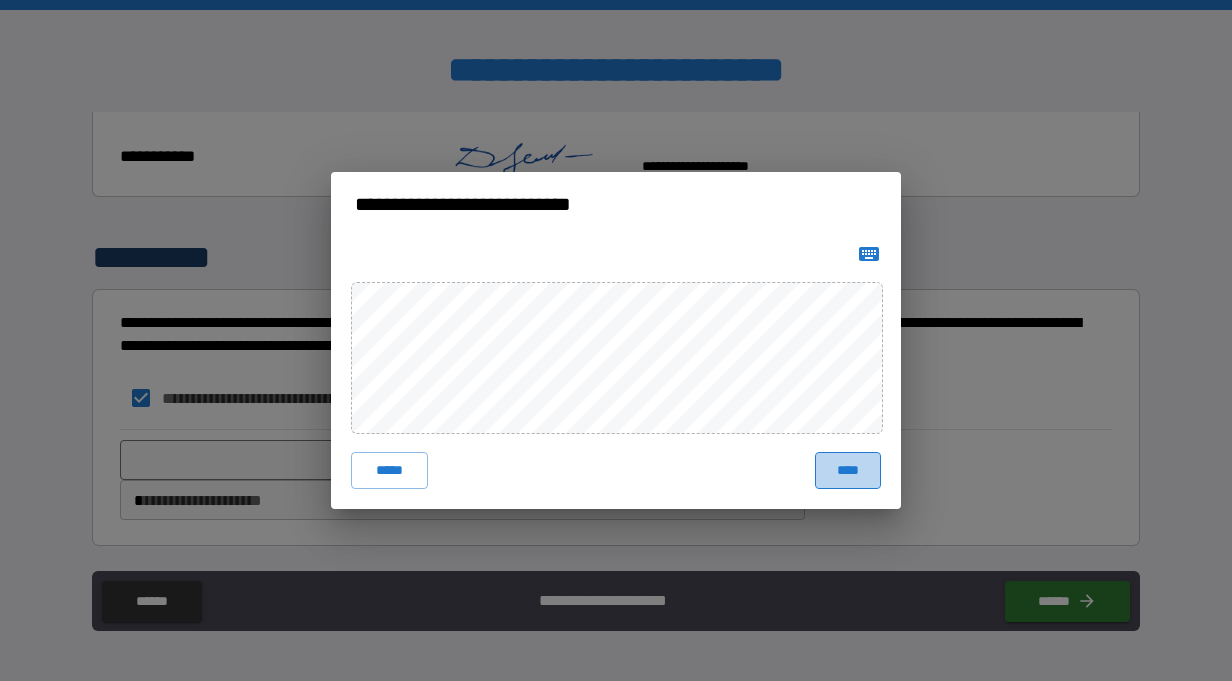 click on "****" at bounding box center (848, 470) 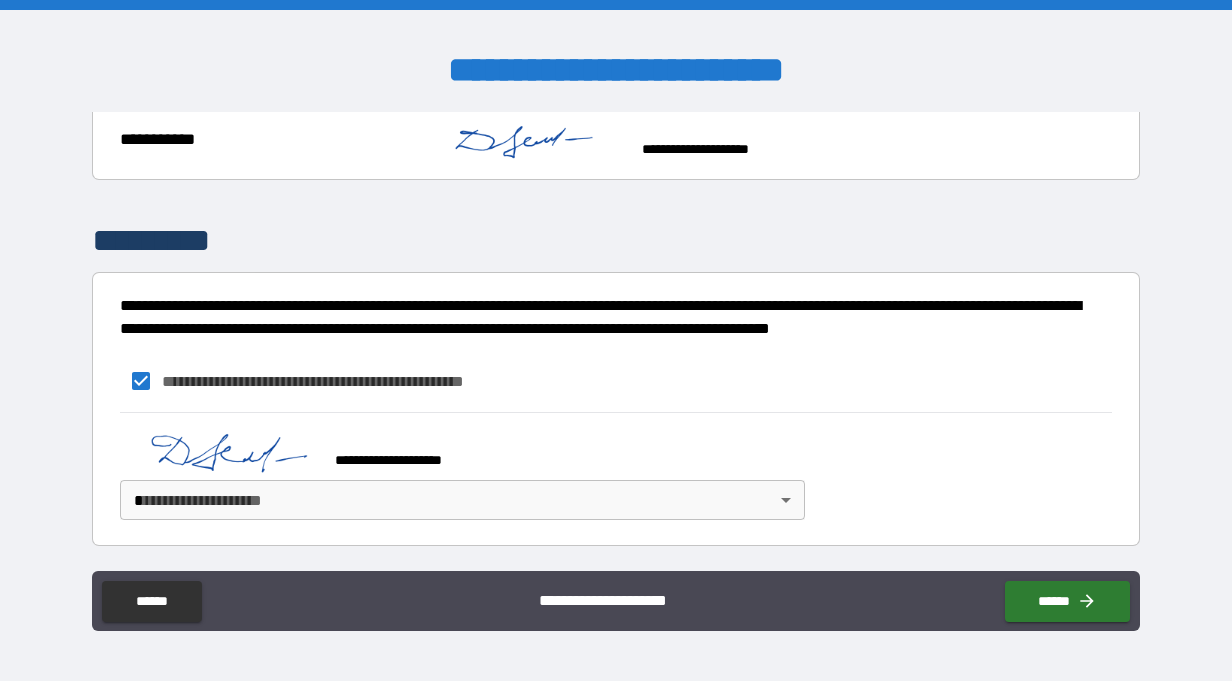 scroll, scrollTop: 774, scrollLeft: 0, axis: vertical 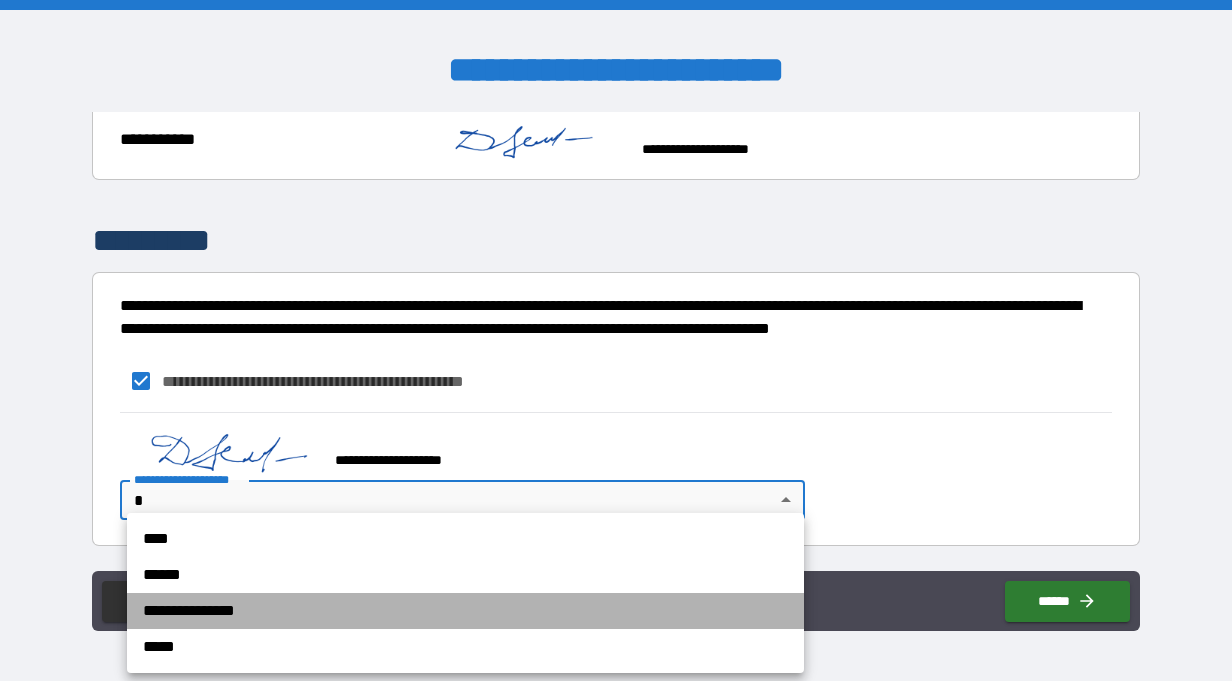 click on "**********" at bounding box center (465, 611) 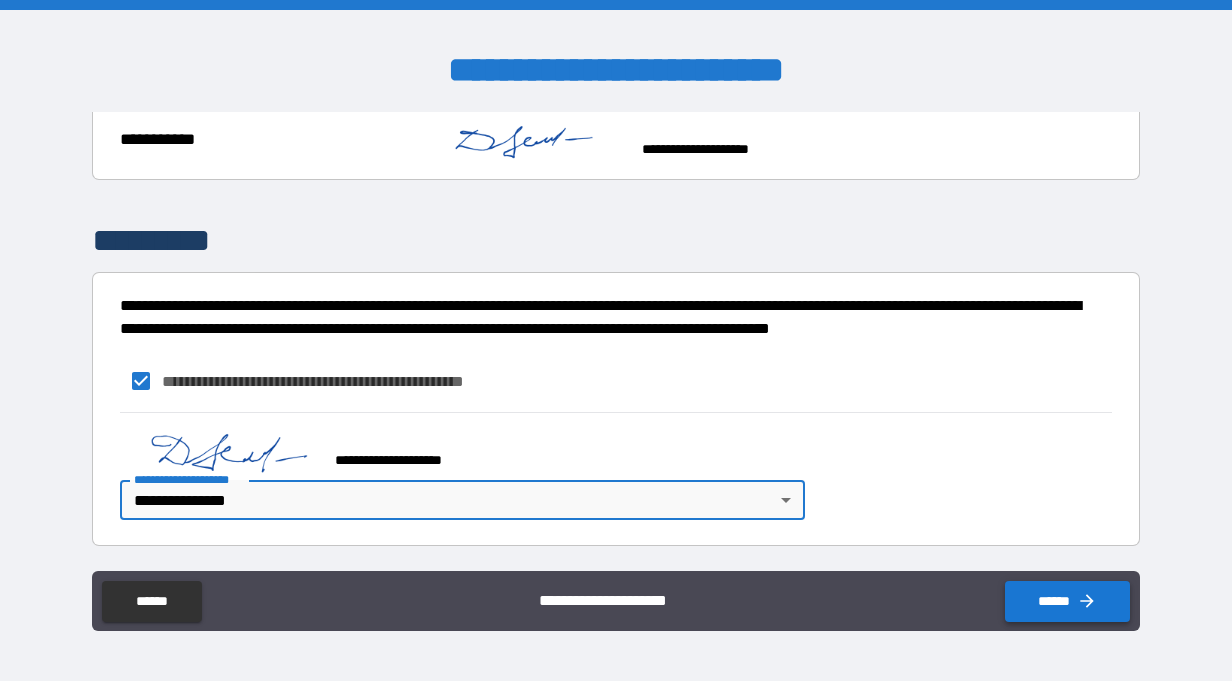 click on "******" at bounding box center [1067, 601] 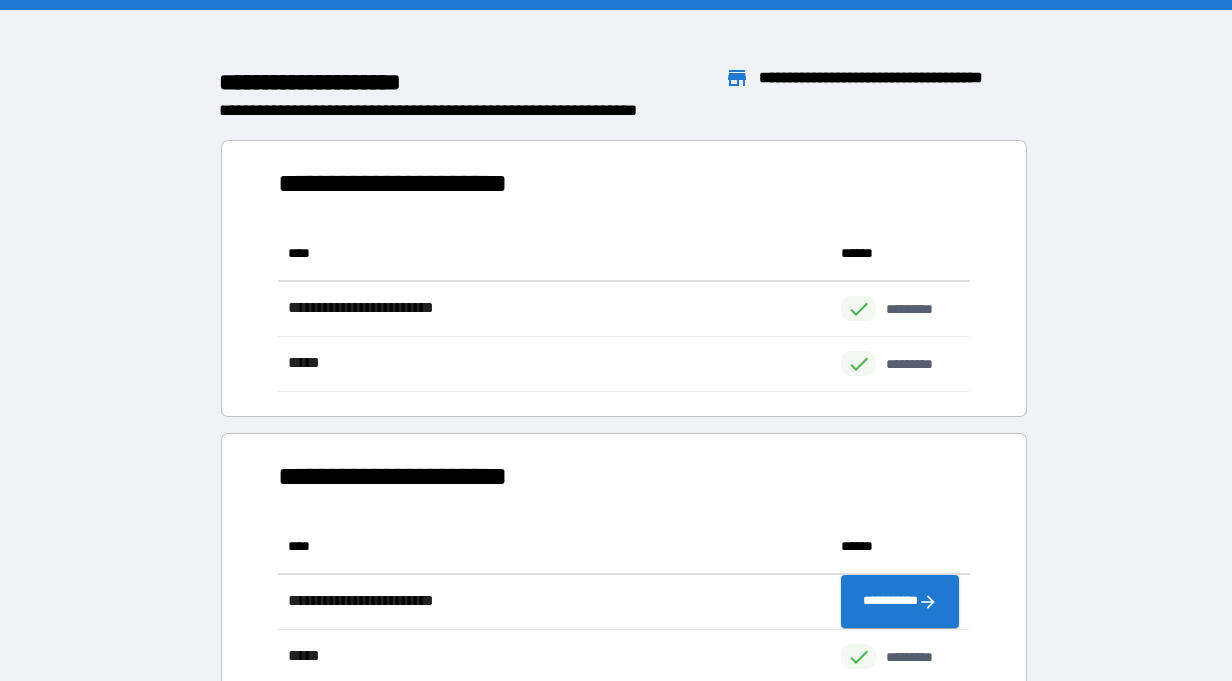 scroll, scrollTop: 1, scrollLeft: 0, axis: vertical 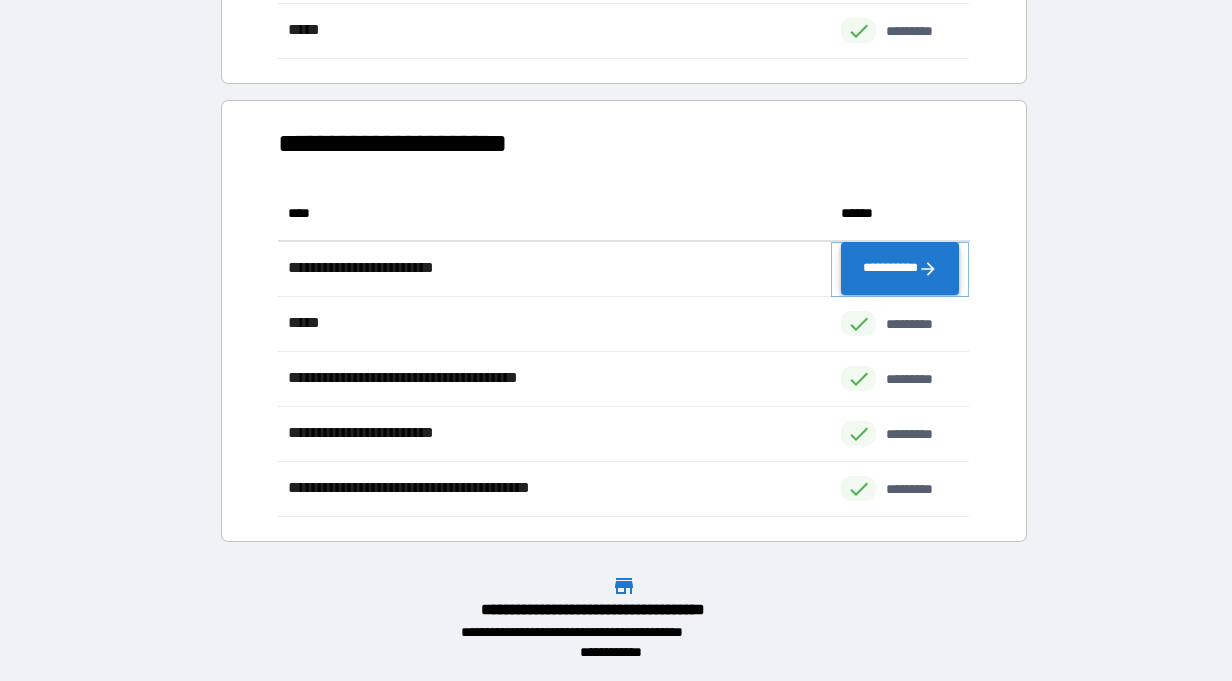 click on "**********" at bounding box center (900, 269) 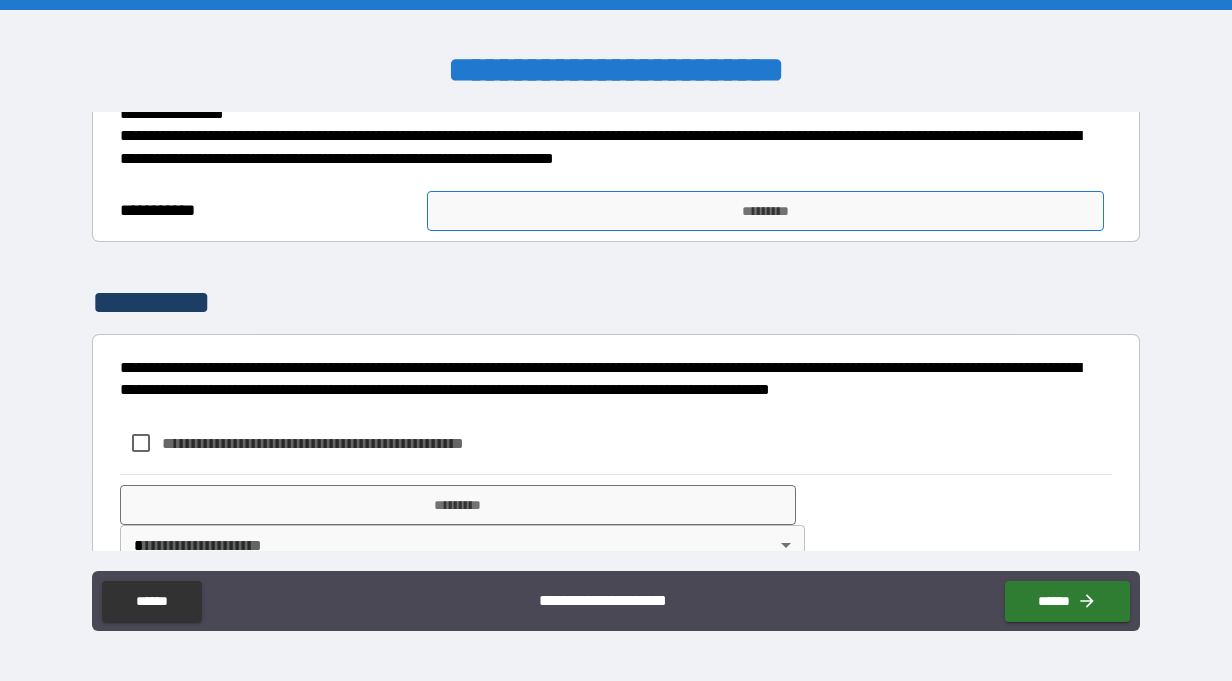 scroll, scrollTop: 651, scrollLeft: 0, axis: vertical 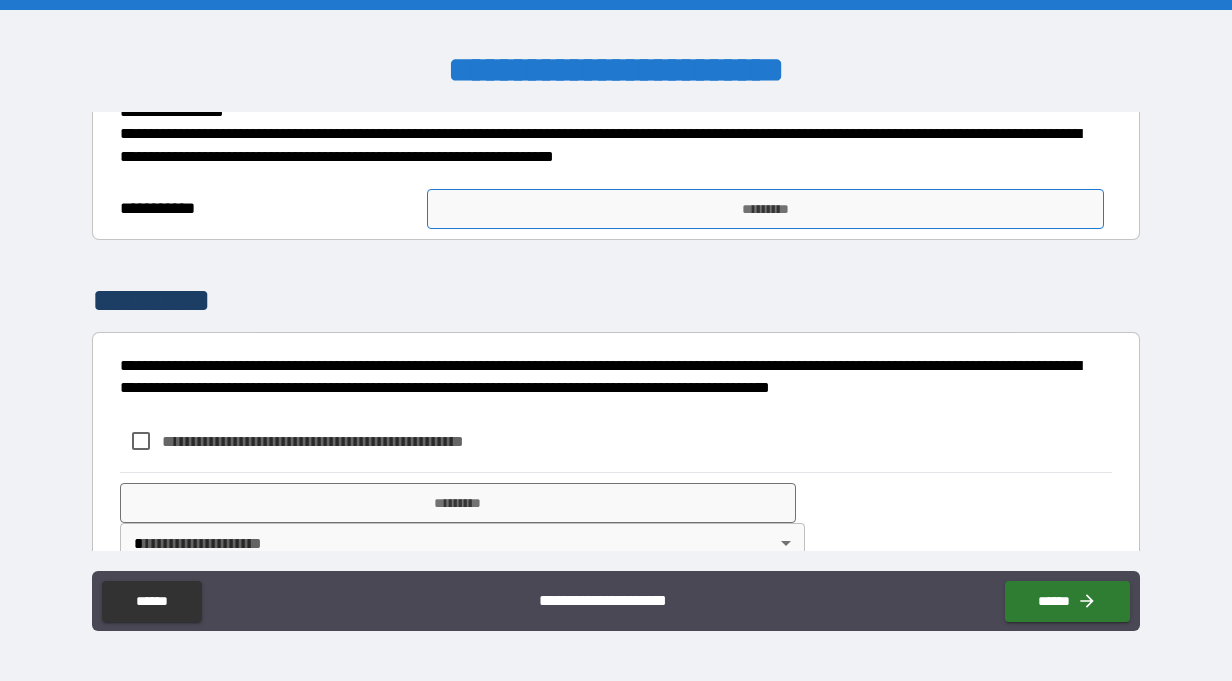 click on "*********" at bounding box center [765, 209] 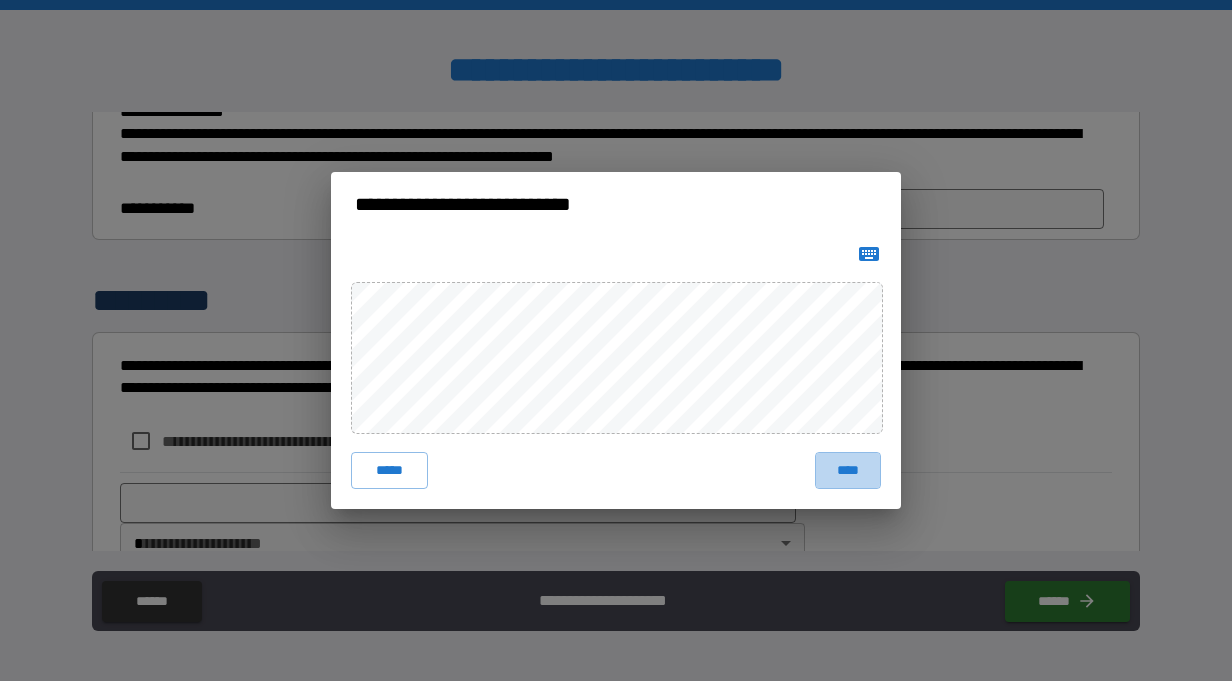 drag, startPoint x: 847, startPoint y: 483, endPoint x: 825, endPoint y: 485, distance: 22.090721 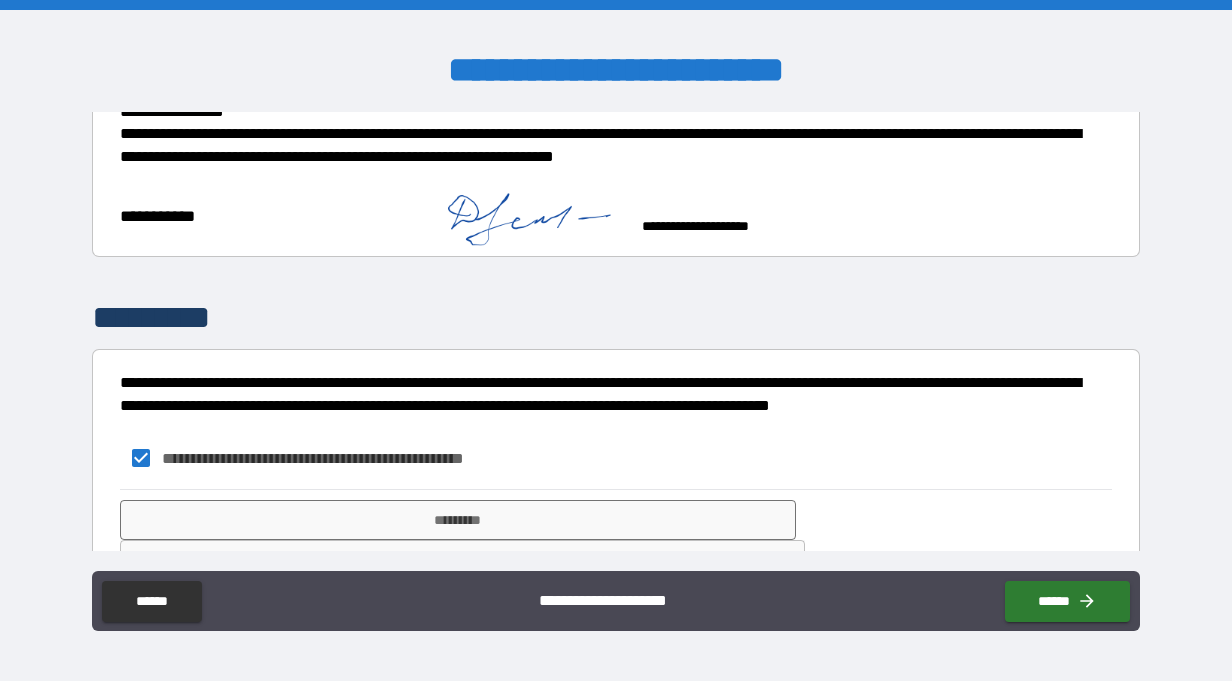 scroll, scrollTop: 757, scrollLeft: 0, axis: vertical 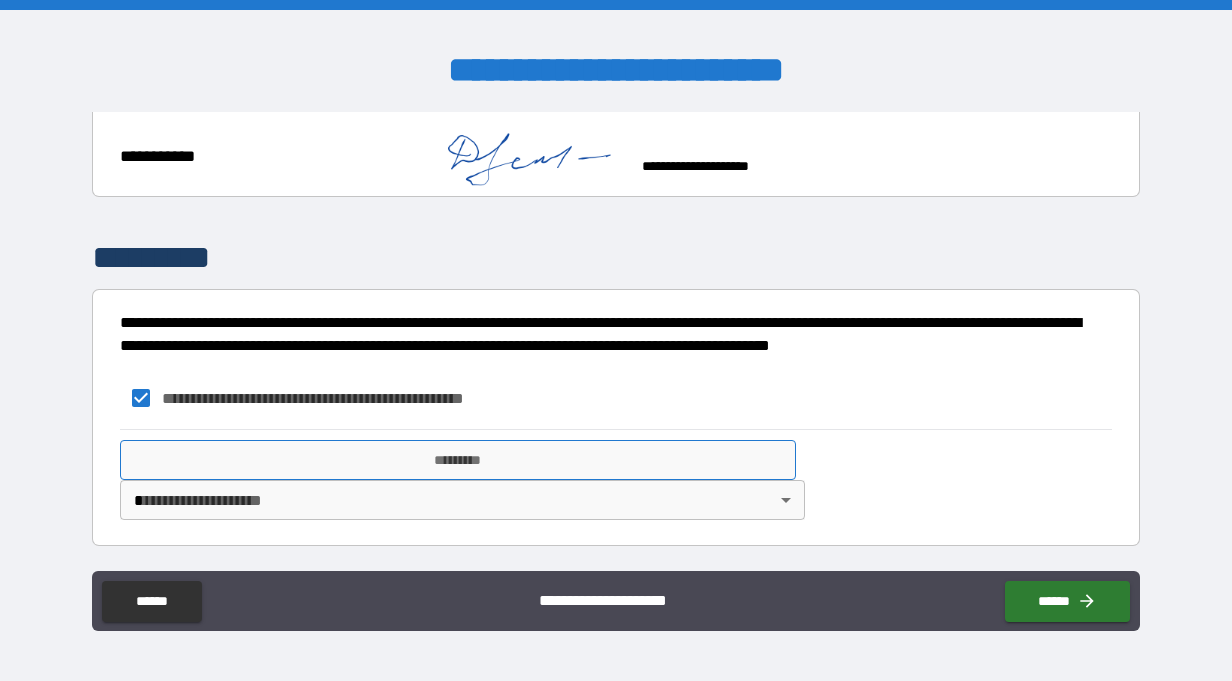 click on "*********" at bounding box center (458, 460) 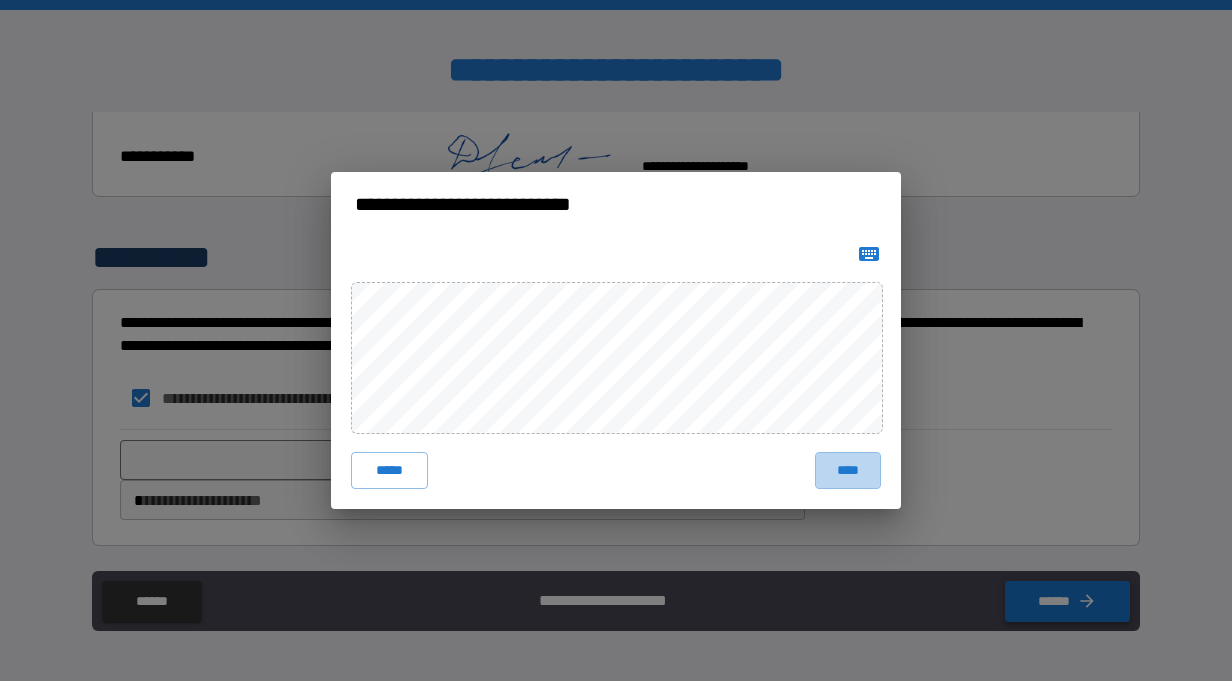 drag, startPoint x: 838, startPoint y: 472, endPoint x: 1108, endPoint y: 603, distance: 300.10165 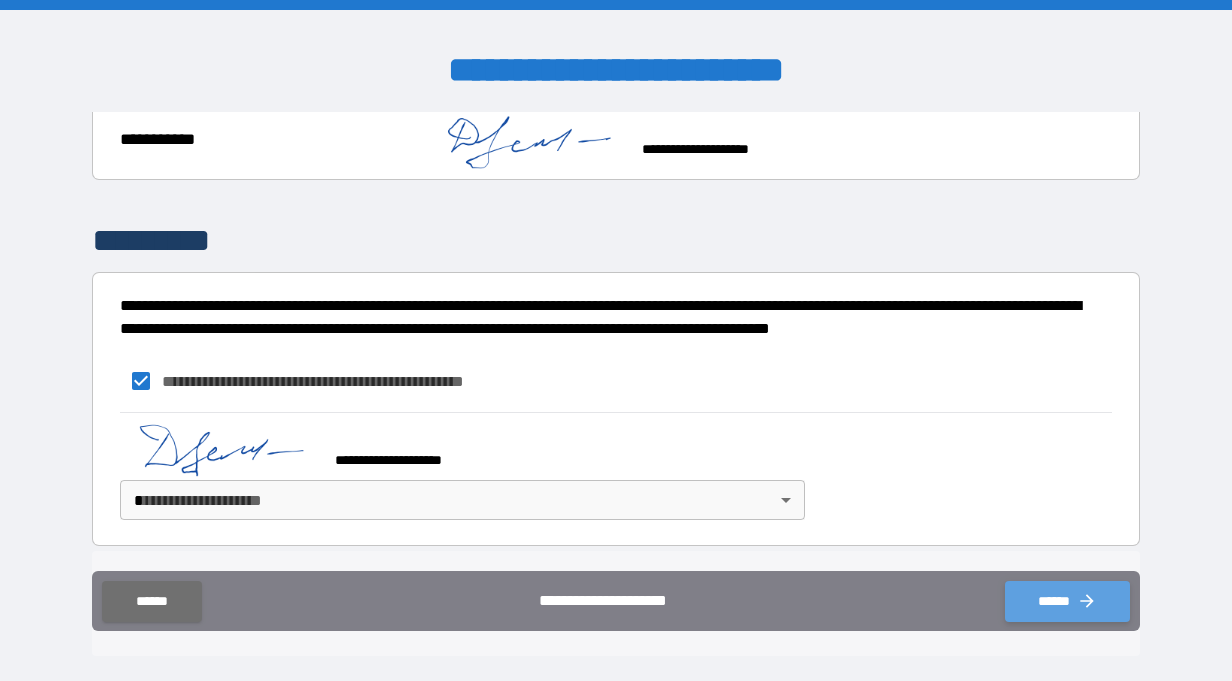 click on "******" at bounding box center (1067, 601) 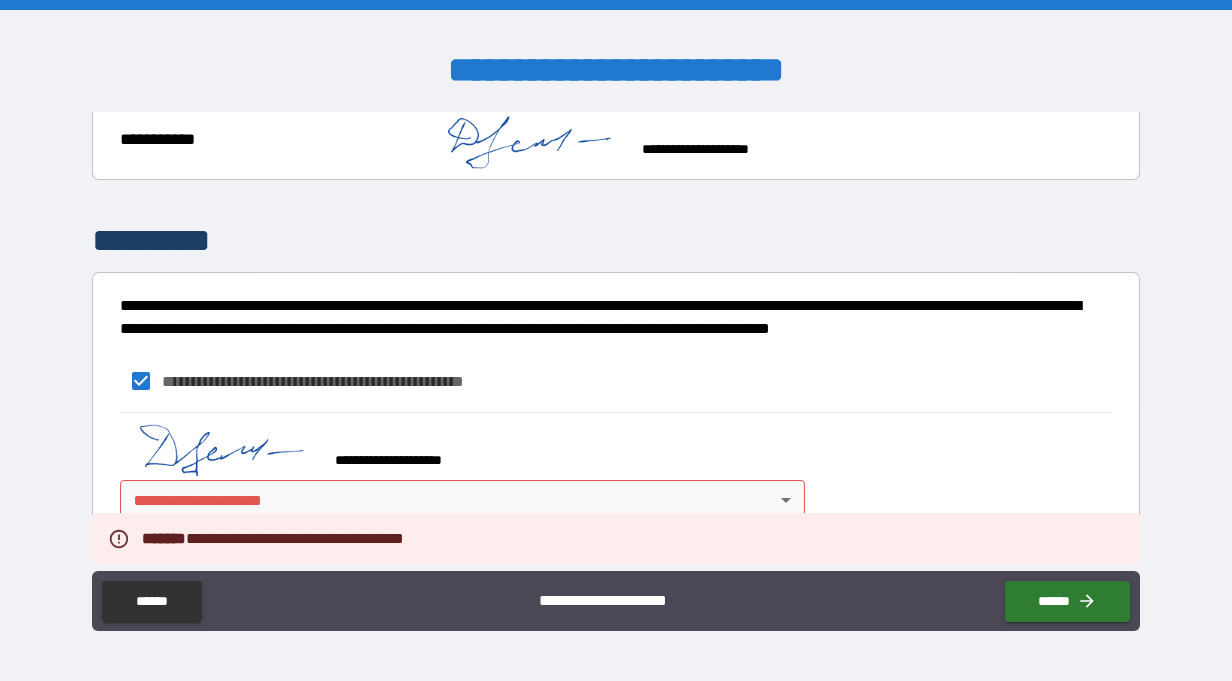 scroll, scrollTop: 774, scrollLeft: 0, axis: vertical 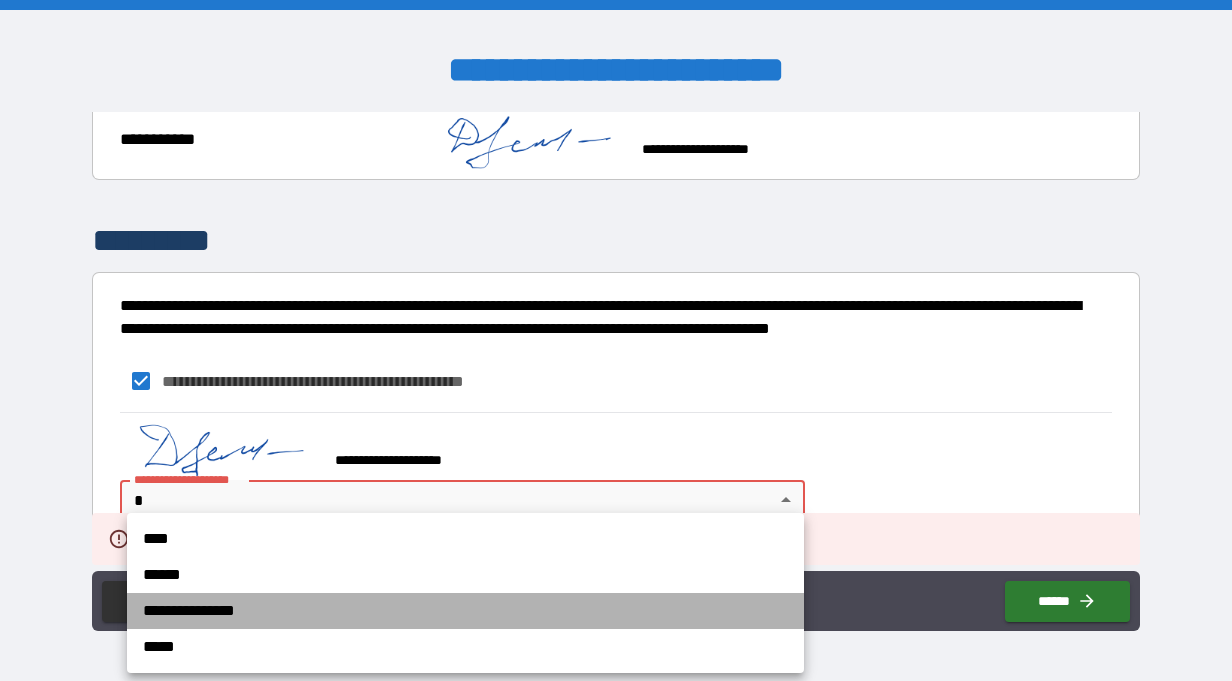 drag, startPoint x: 278, startPoint y: 607, endPoint x: 321, endPoint y: 621, distance: 45.221676 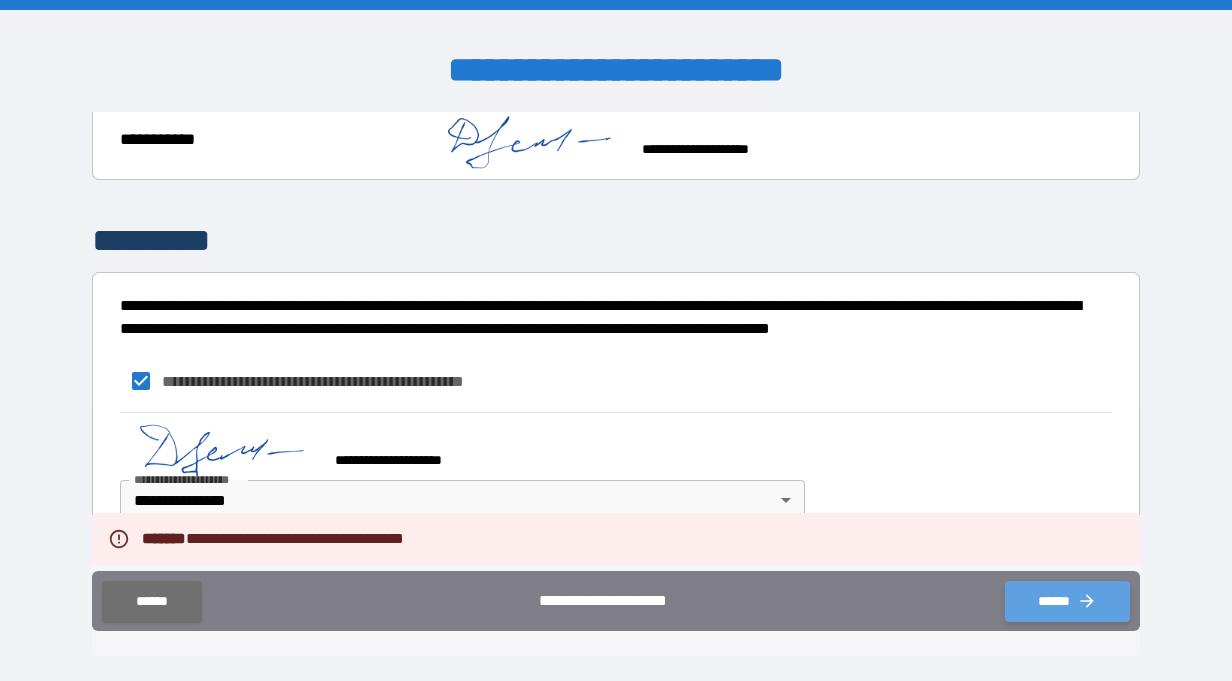 click 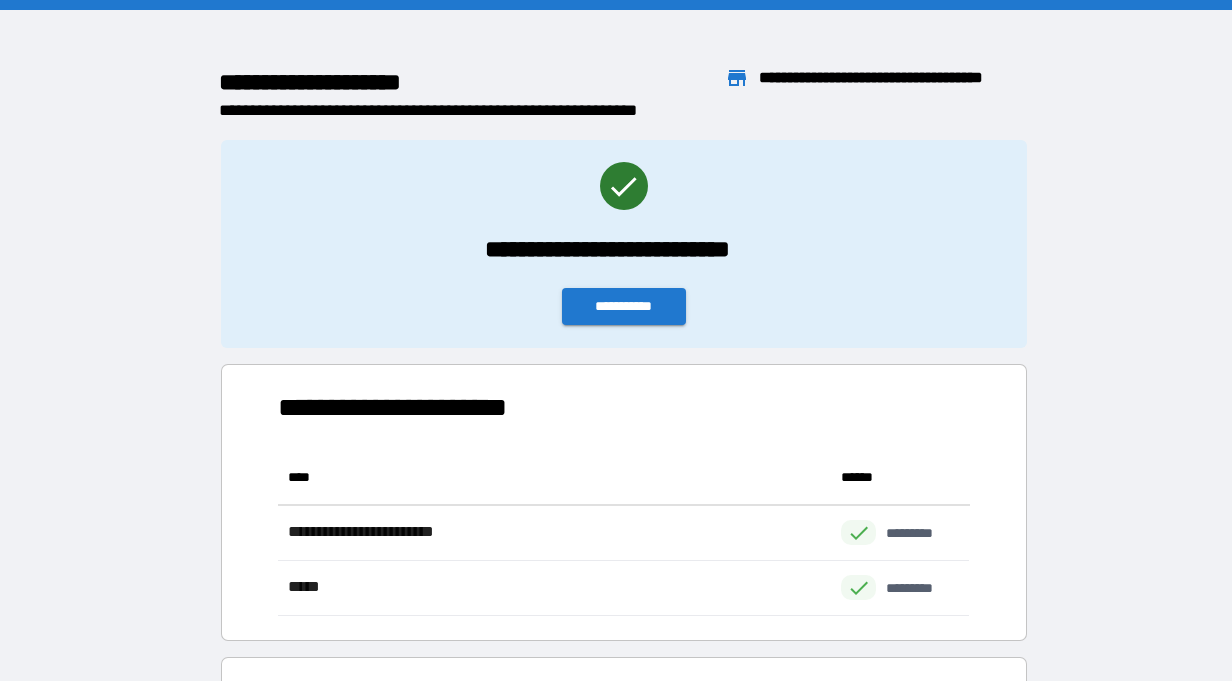scroll, scrollTop: 1, scrollLeft: 0, axis: vertical 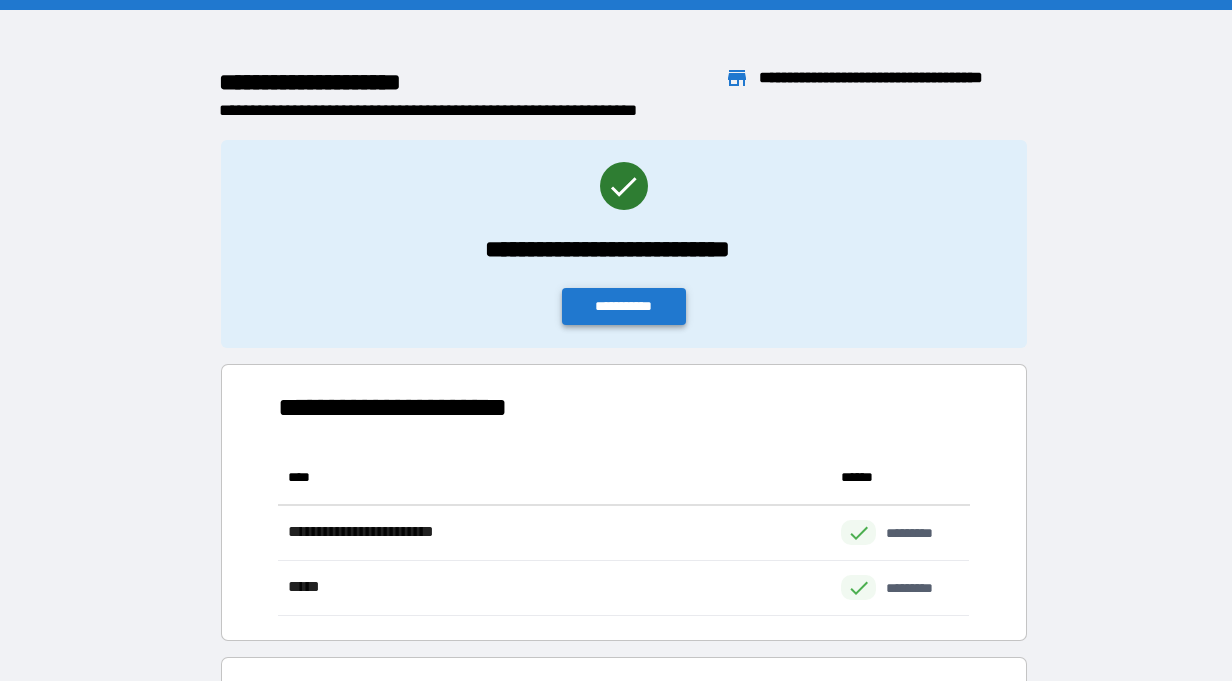 click on "**********" at bounding box center (624, 306) 